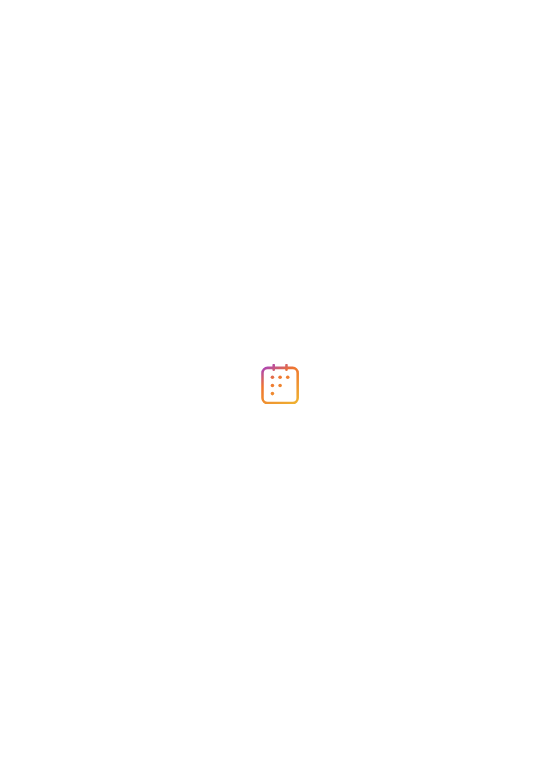 scroll, scrollTop: 0, scrollLeft: 0, axis: both 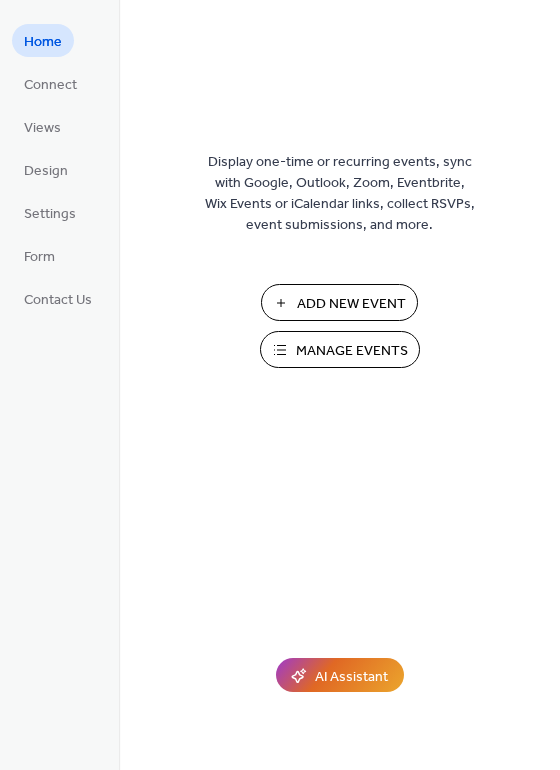 click on "Manage Events" at bounding box center [352, 351] 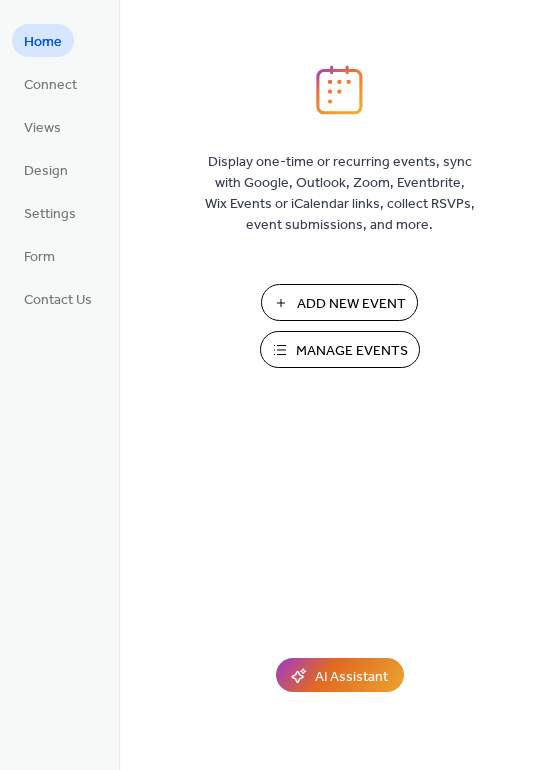 click on "Manage Events" at bounding box center [352, 351] 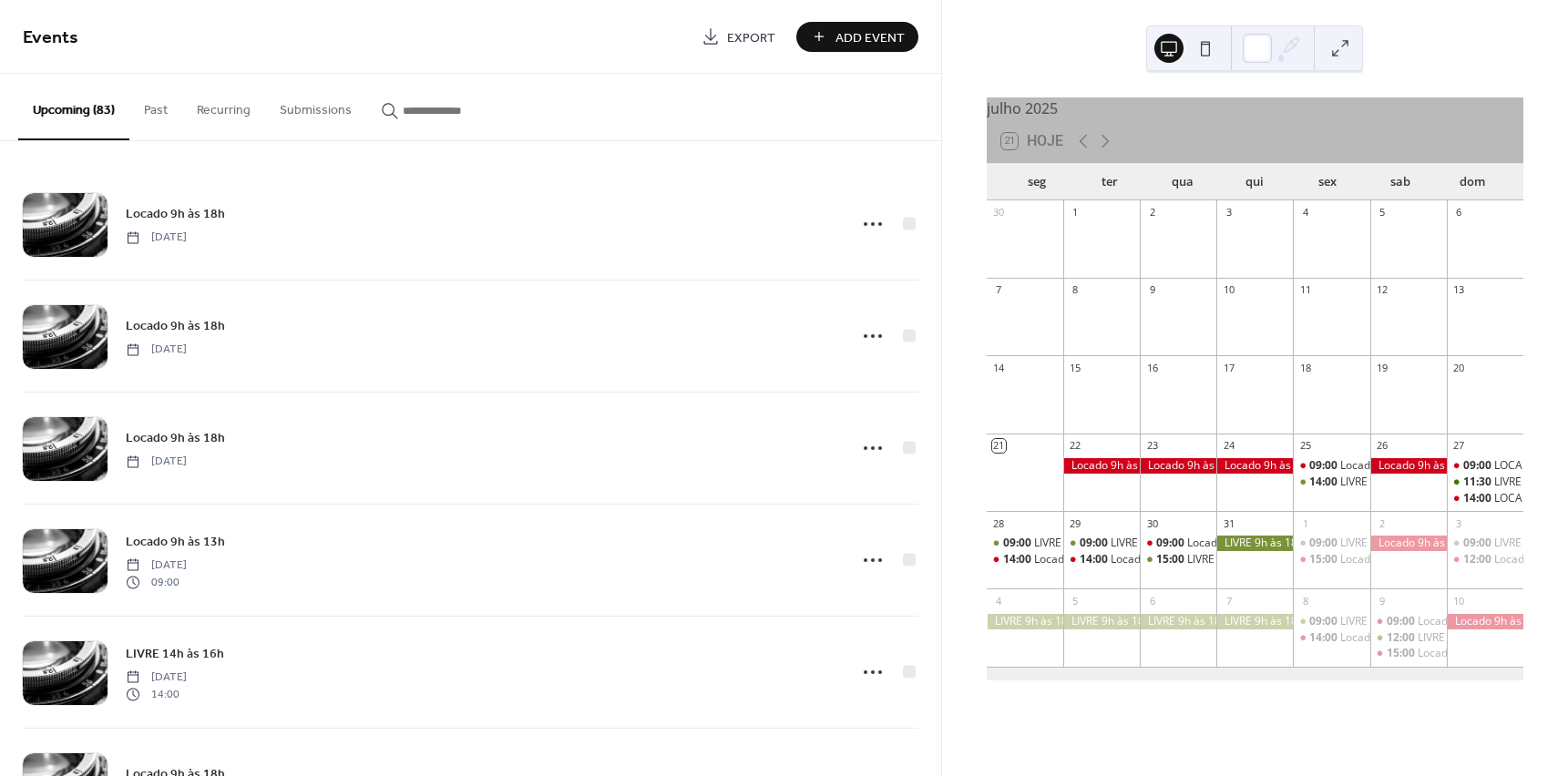scroll, scrollTop: 0, scrollLeft: 0, axis: both 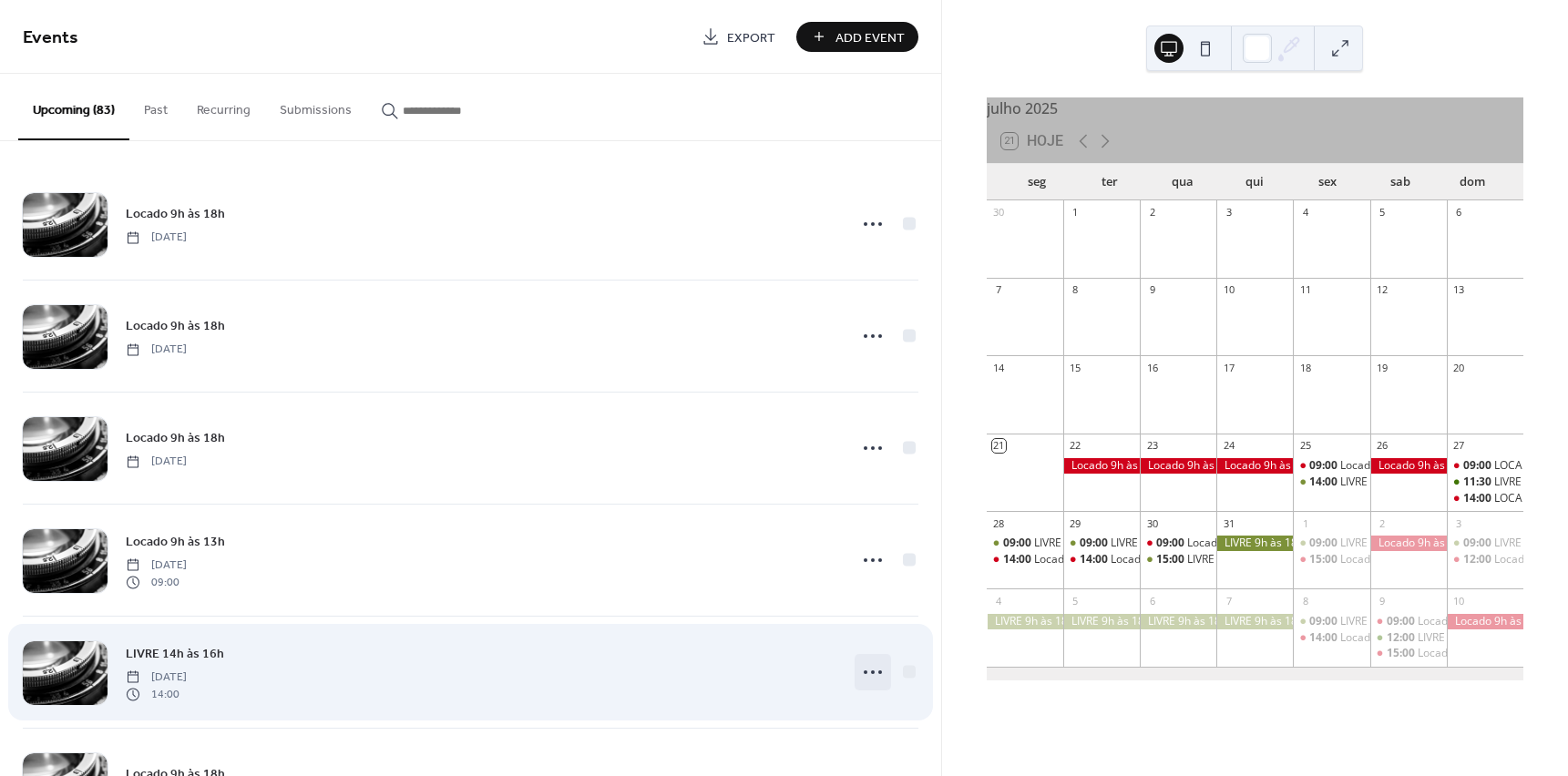 click 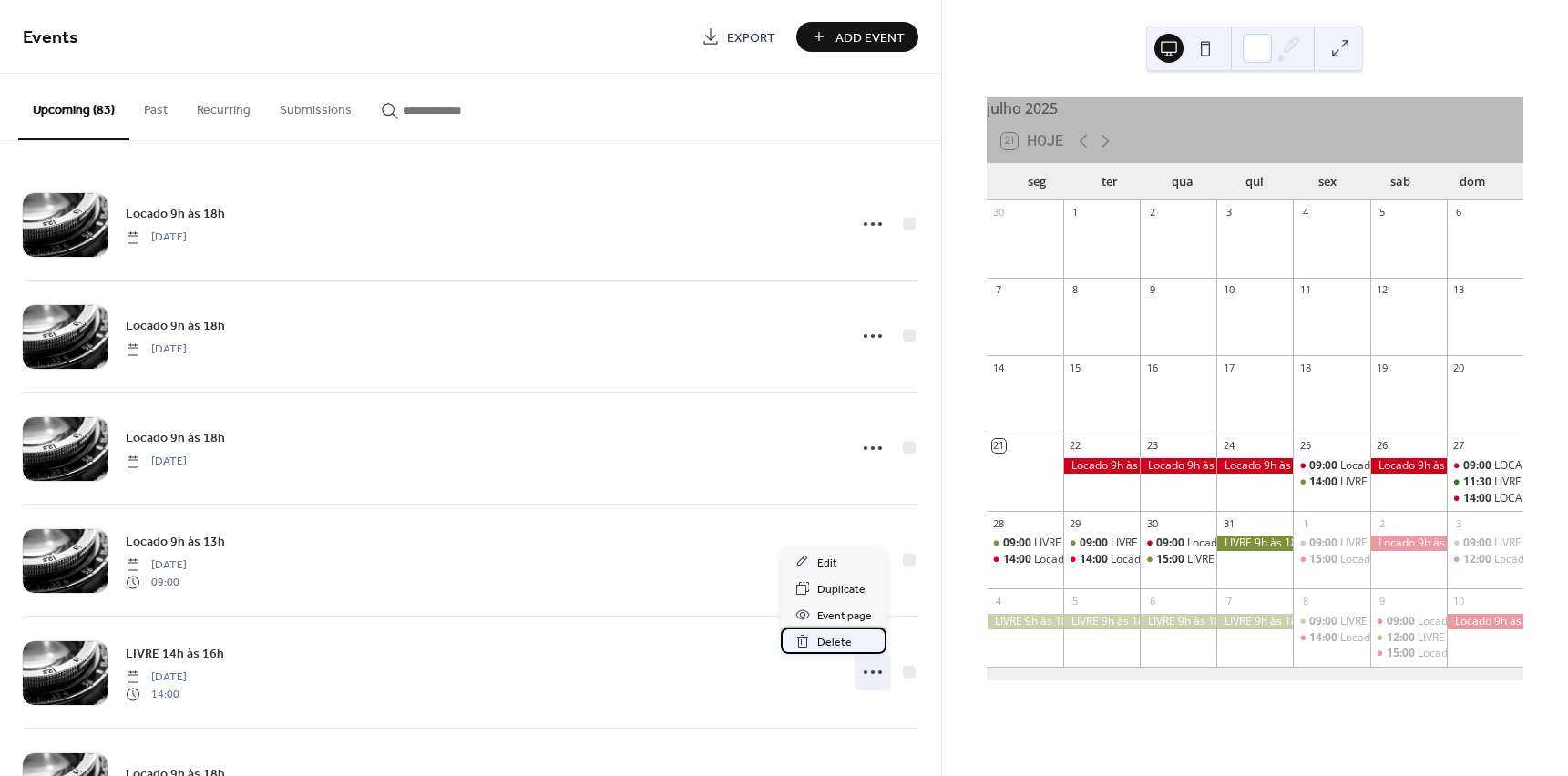 click on "Delete" at bounding box center (835, 642) 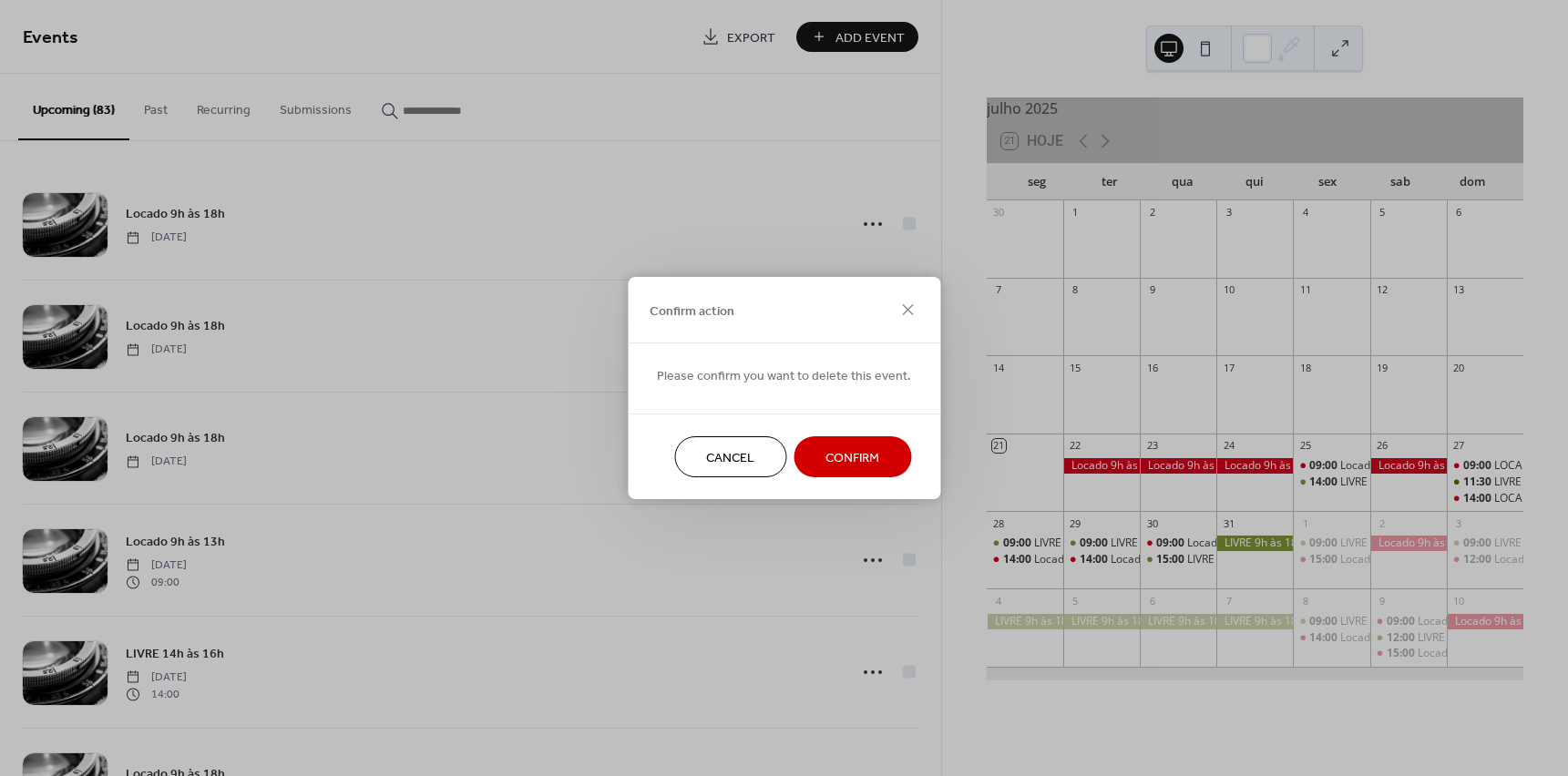 click on "Confirm" at bounding box center (852, 458) 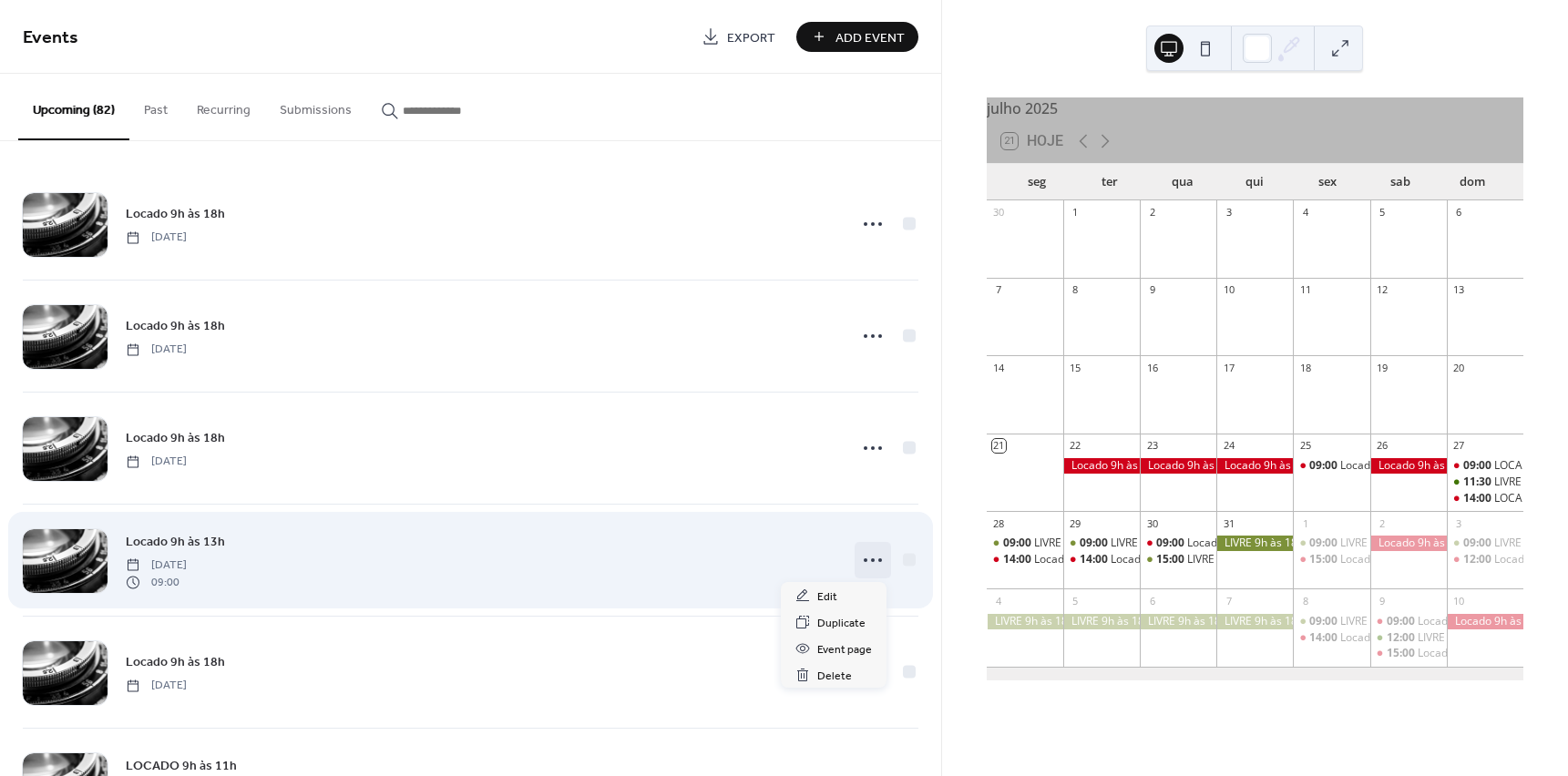 click 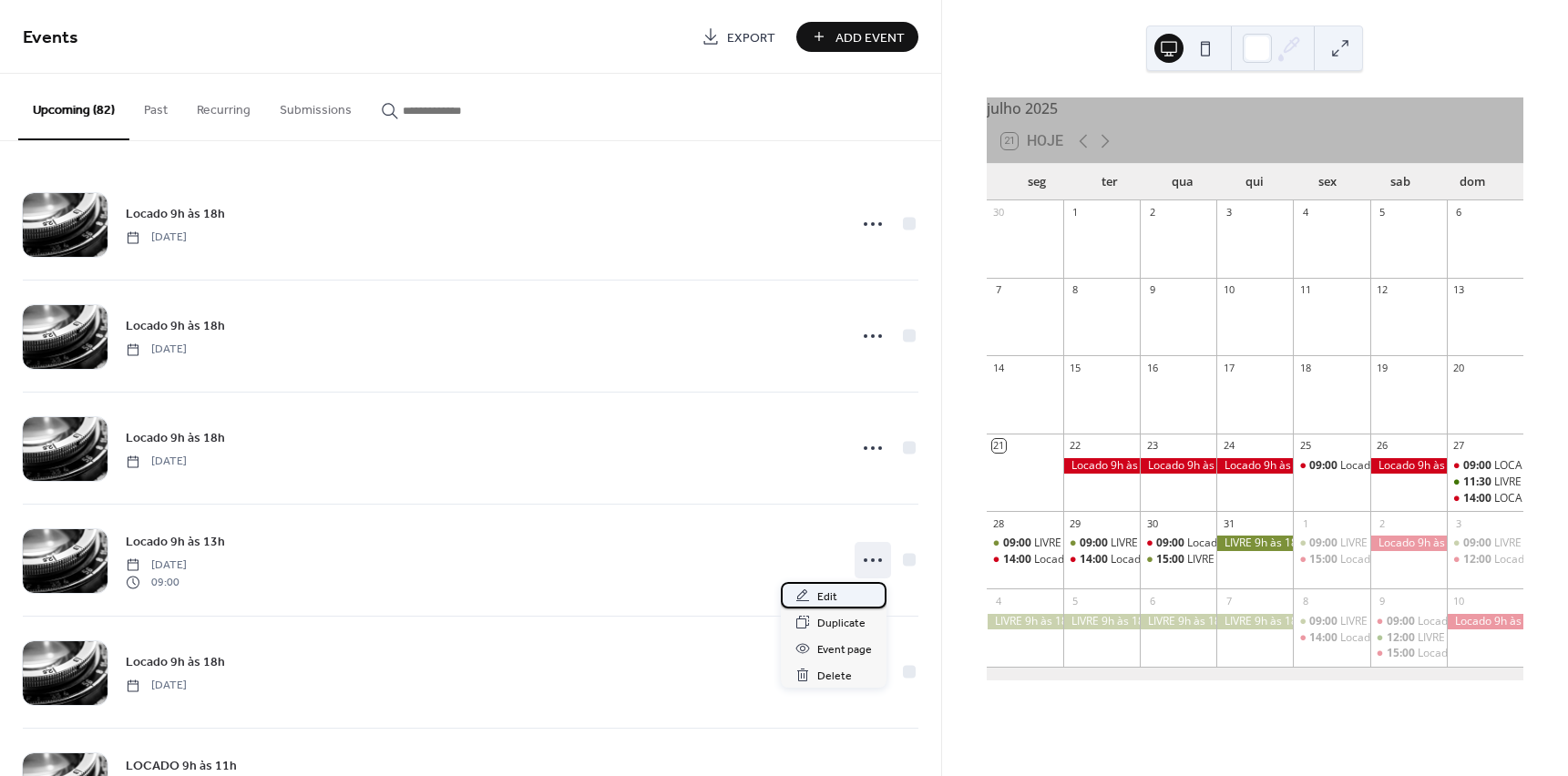 click on "Edit" at bounding box center [827, 597] 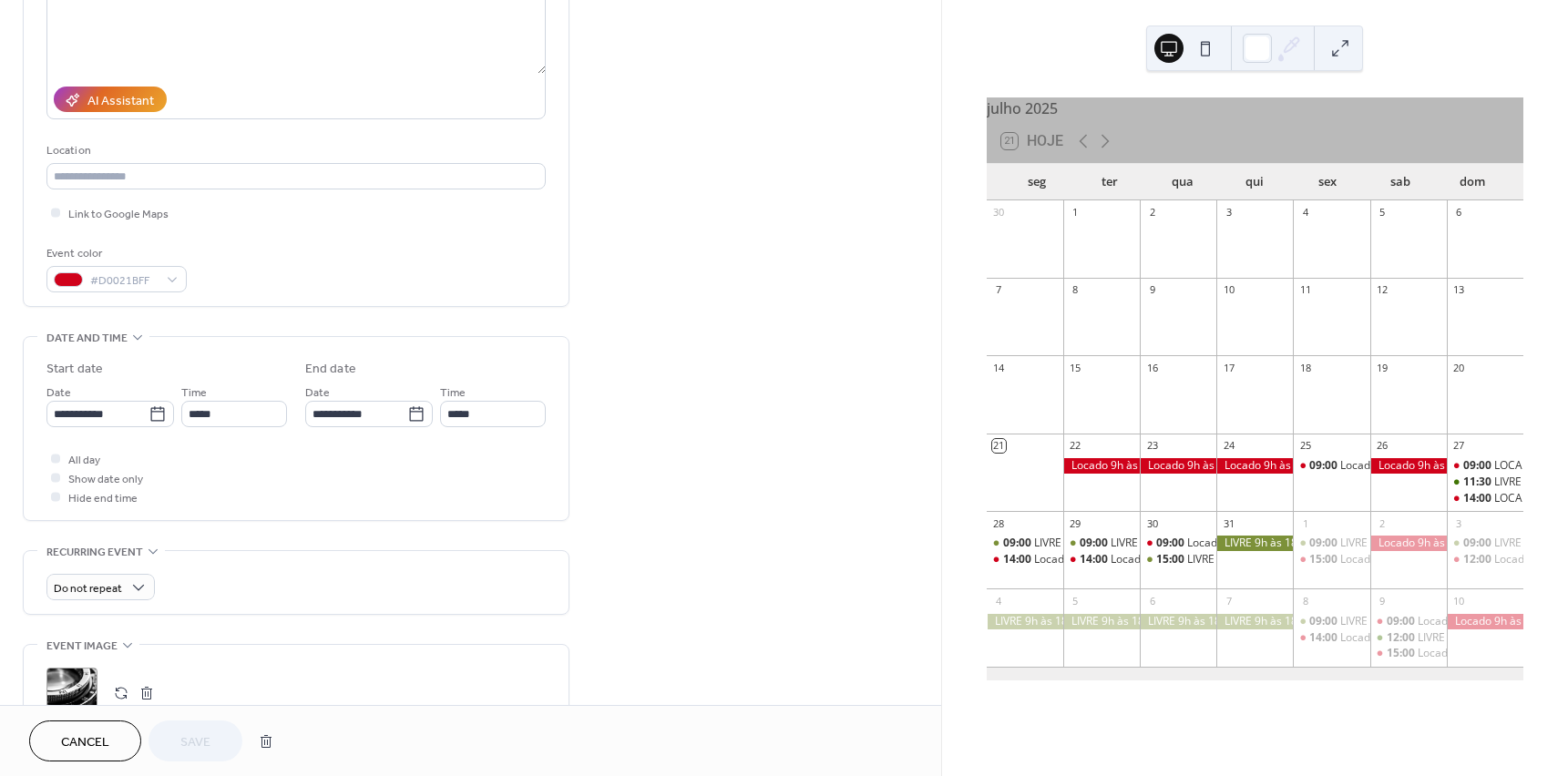 scroll, scrollTop: 273, scrollLeft: 0, axis: vertical 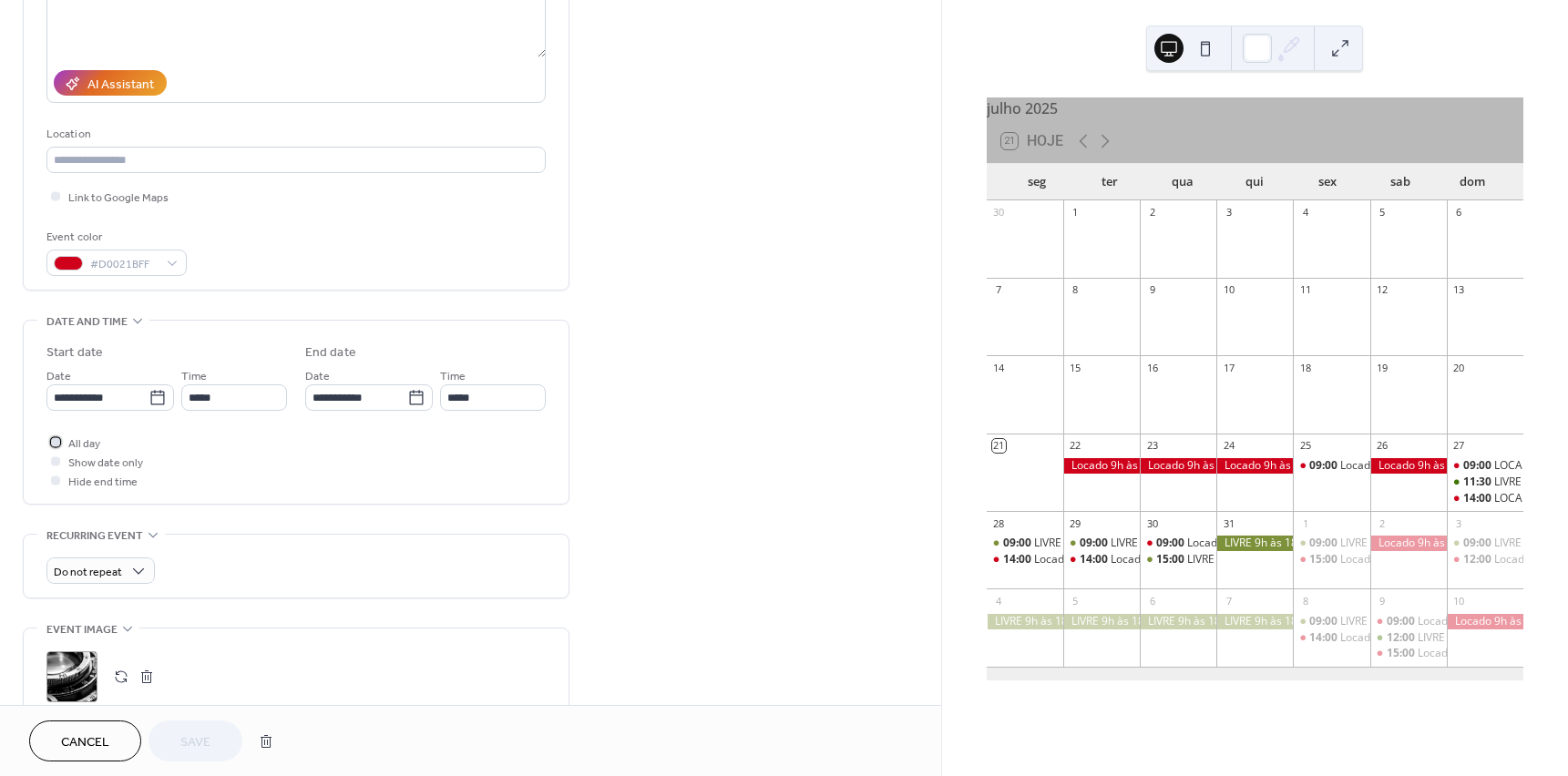 click at bounding box center (56, 442) 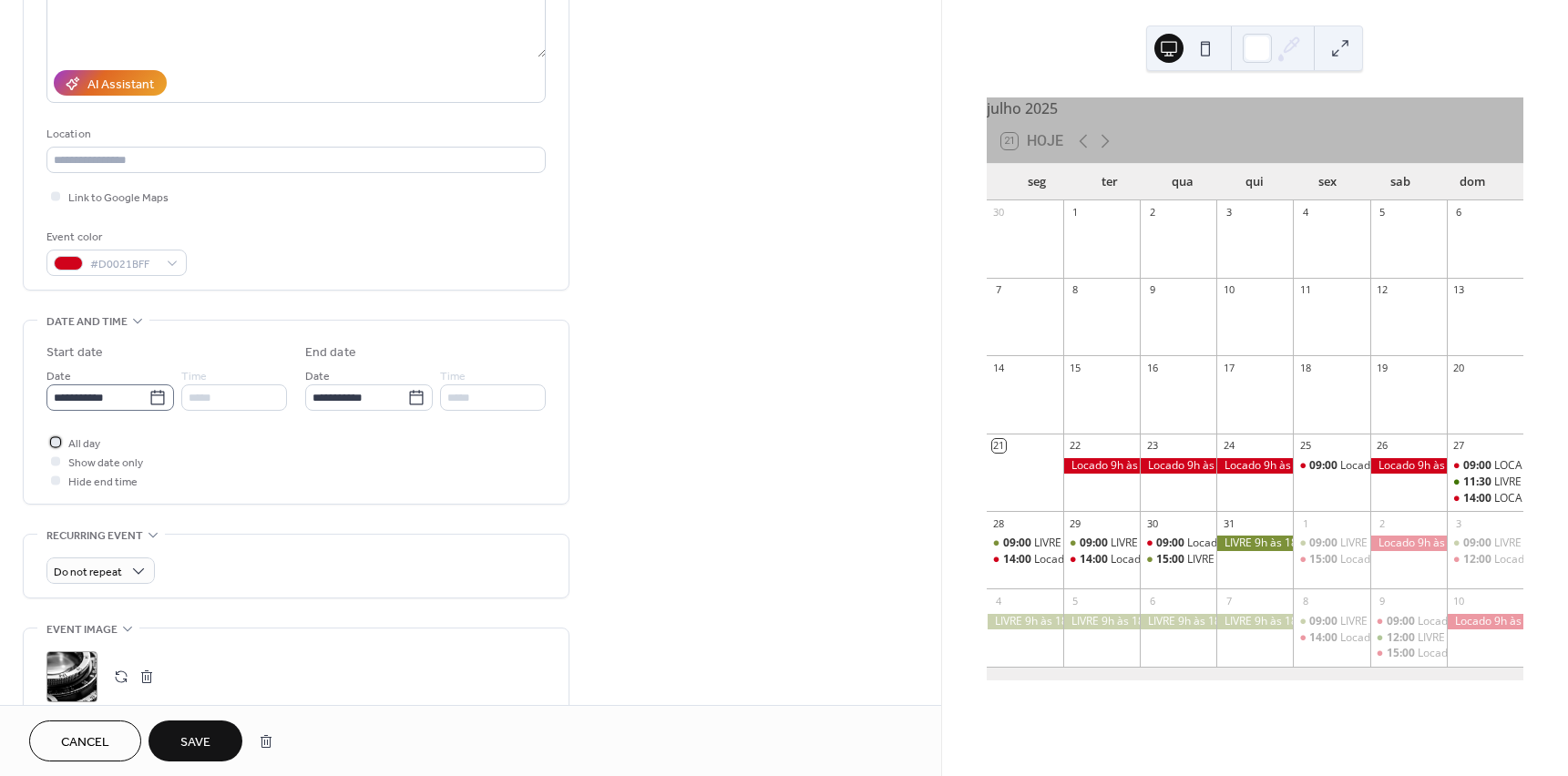 scroll, scrollTop: 0, scrollLeft: 0, axis: both 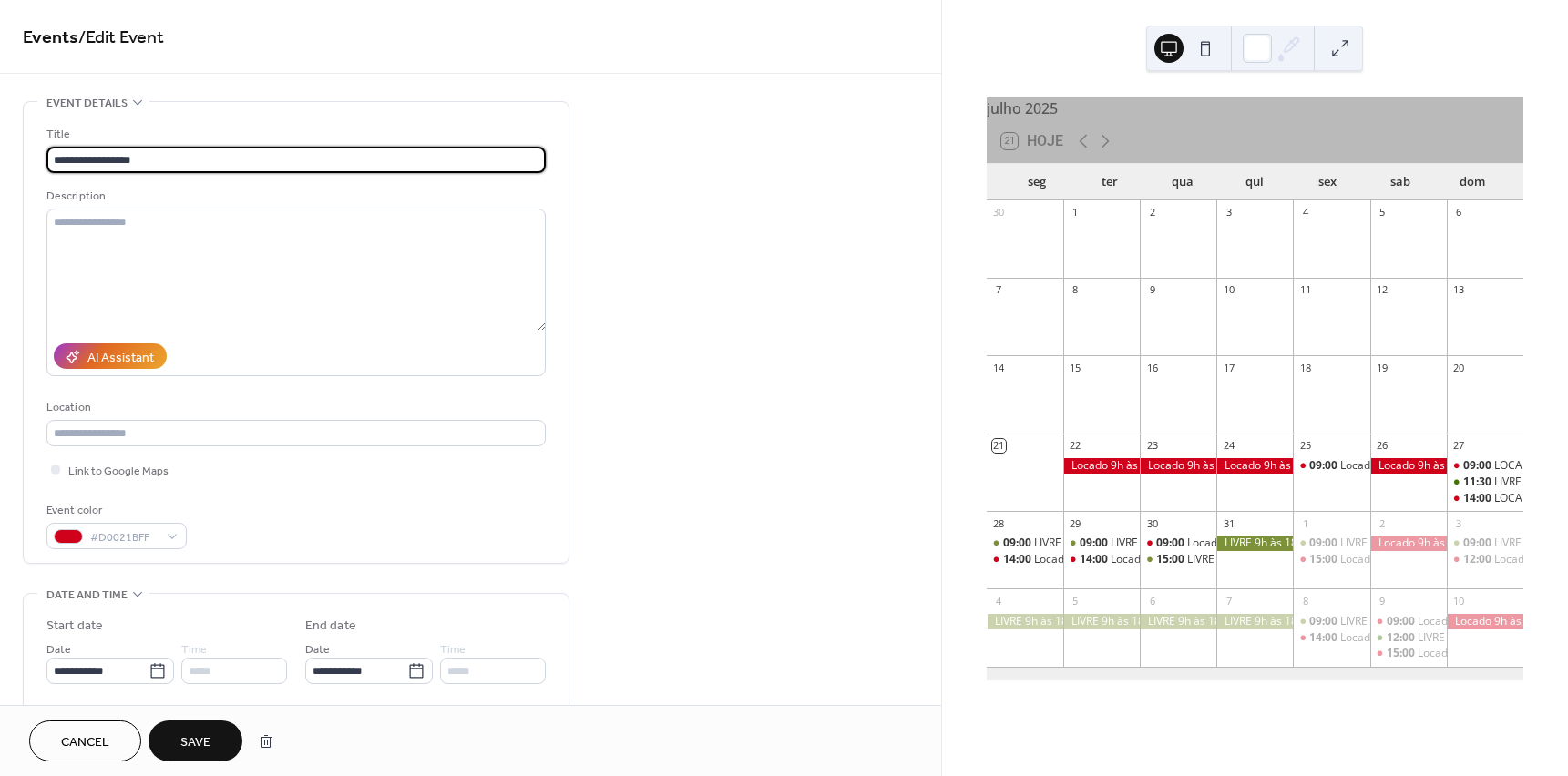 click on "**********" at bounding box center [296, 159] 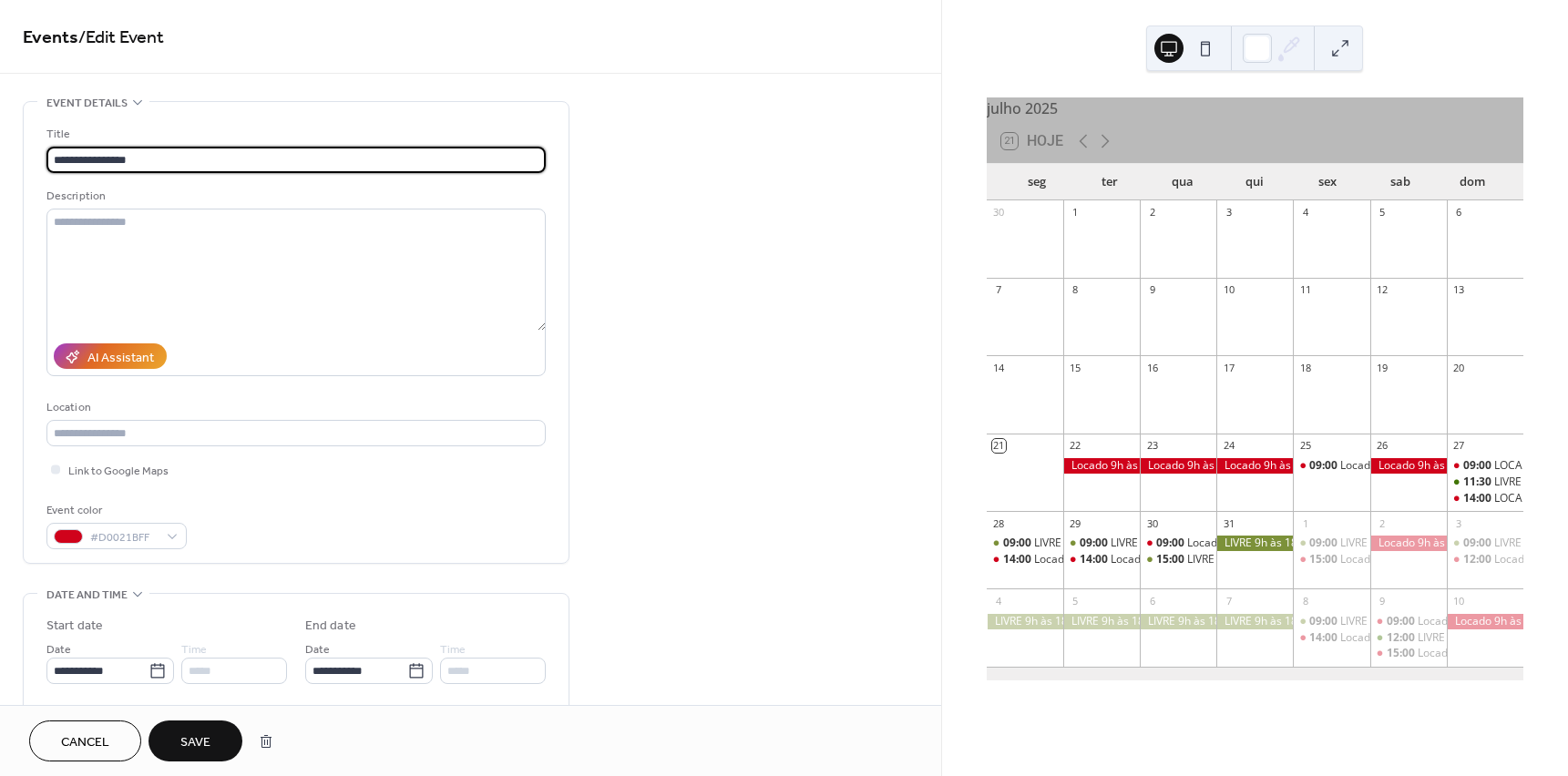 type on "**********" 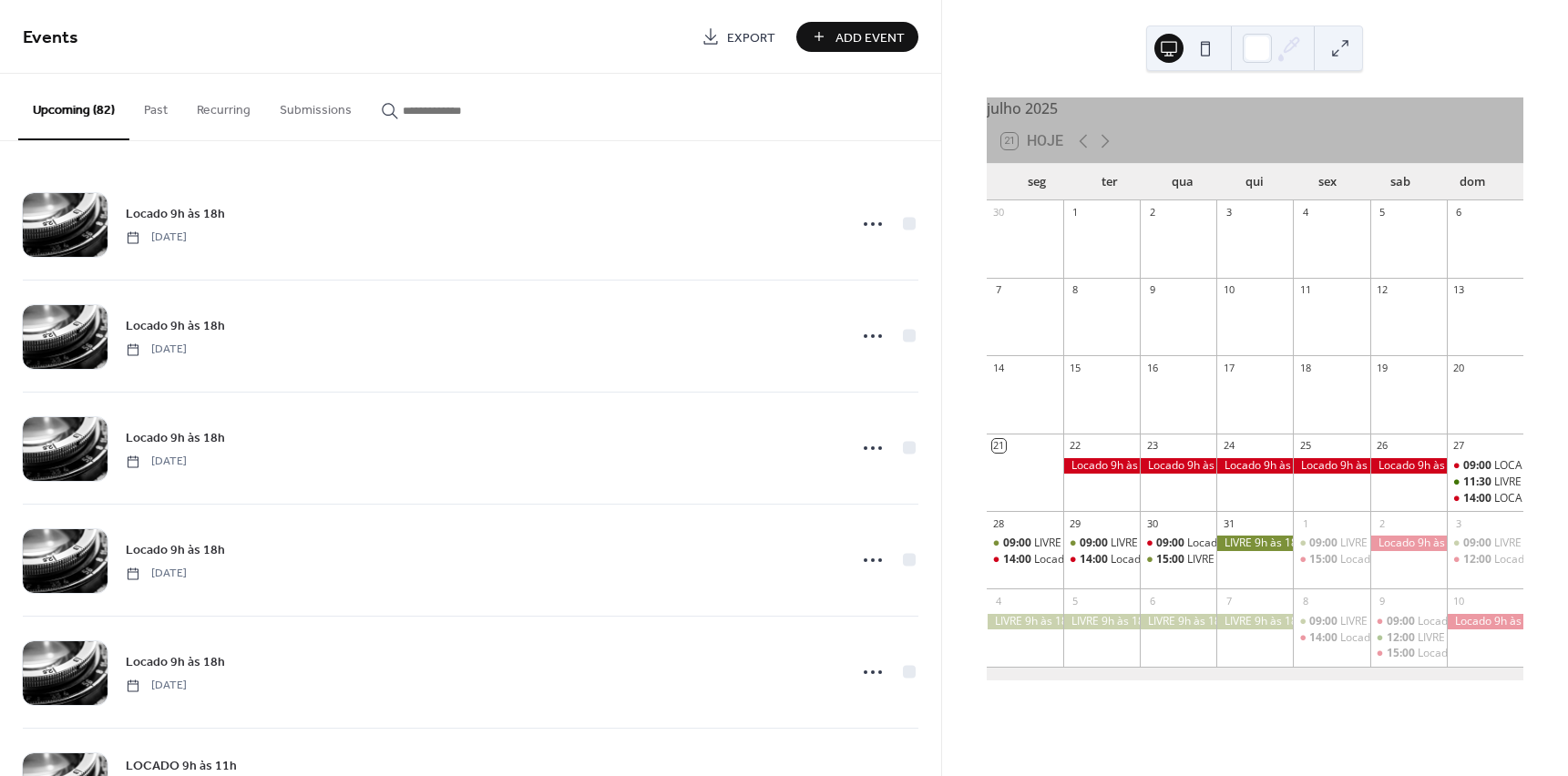 scroll, scrollTop: 0, scrollLeft: 0, axis: both 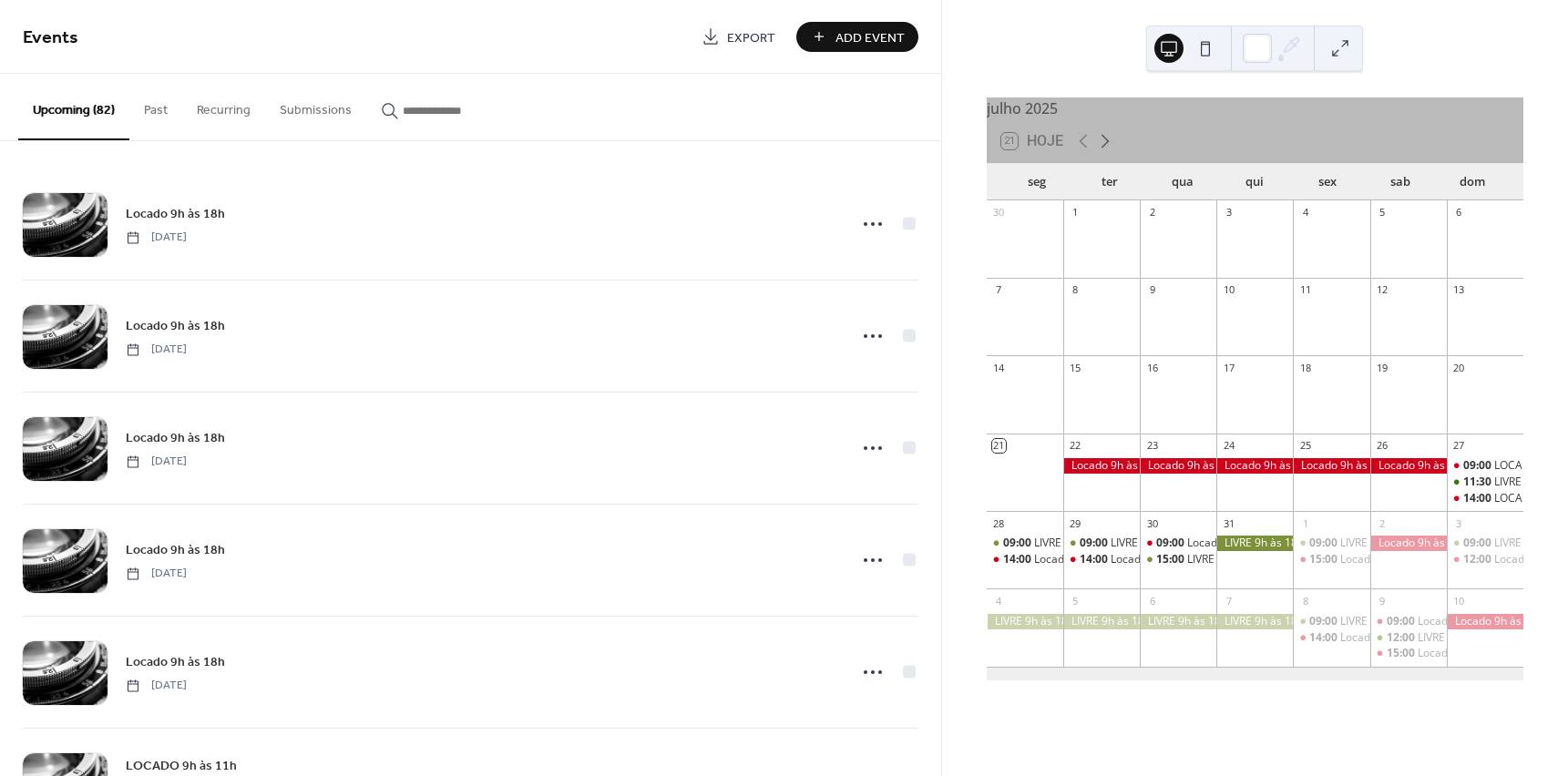 click 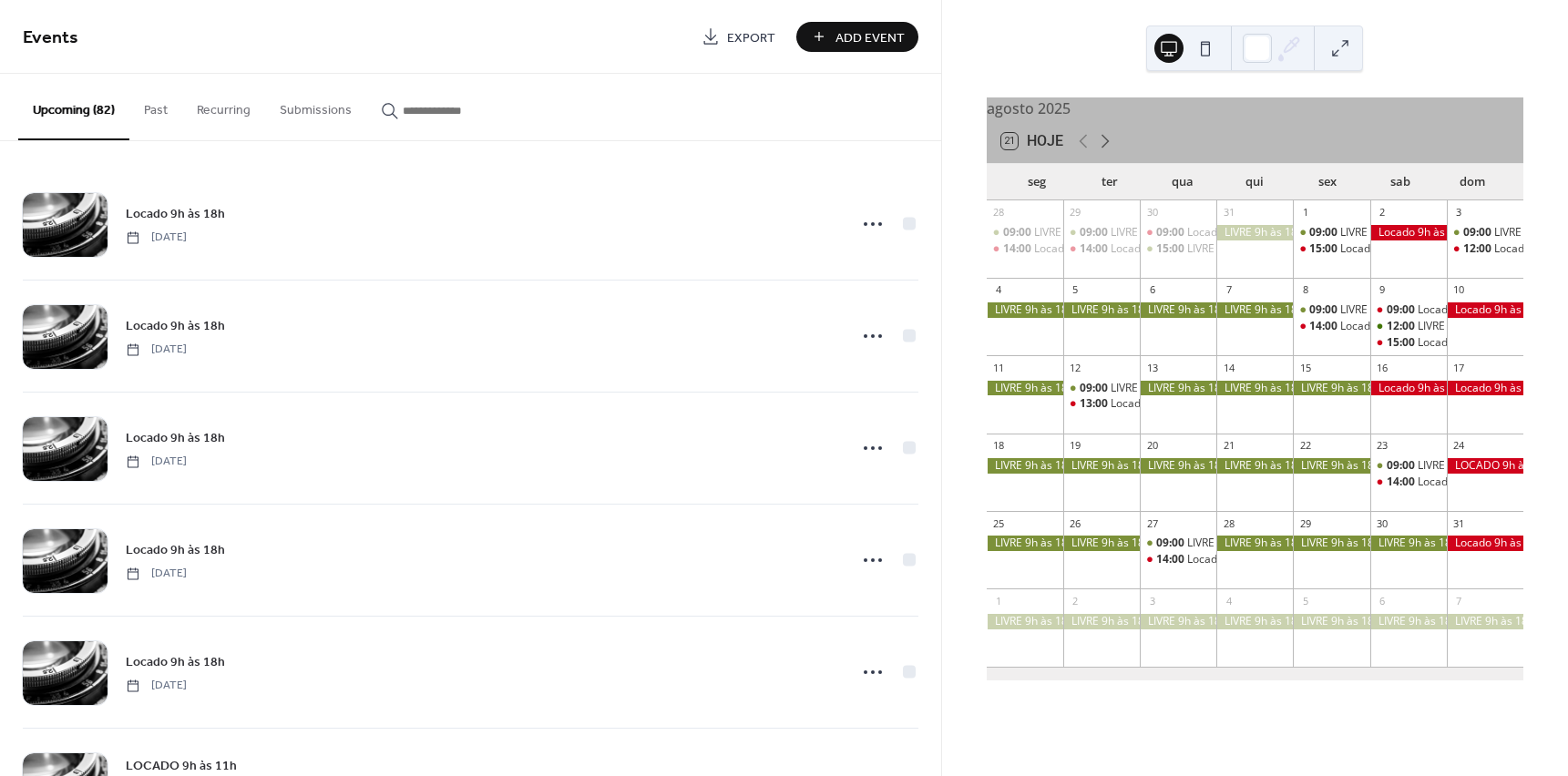 click 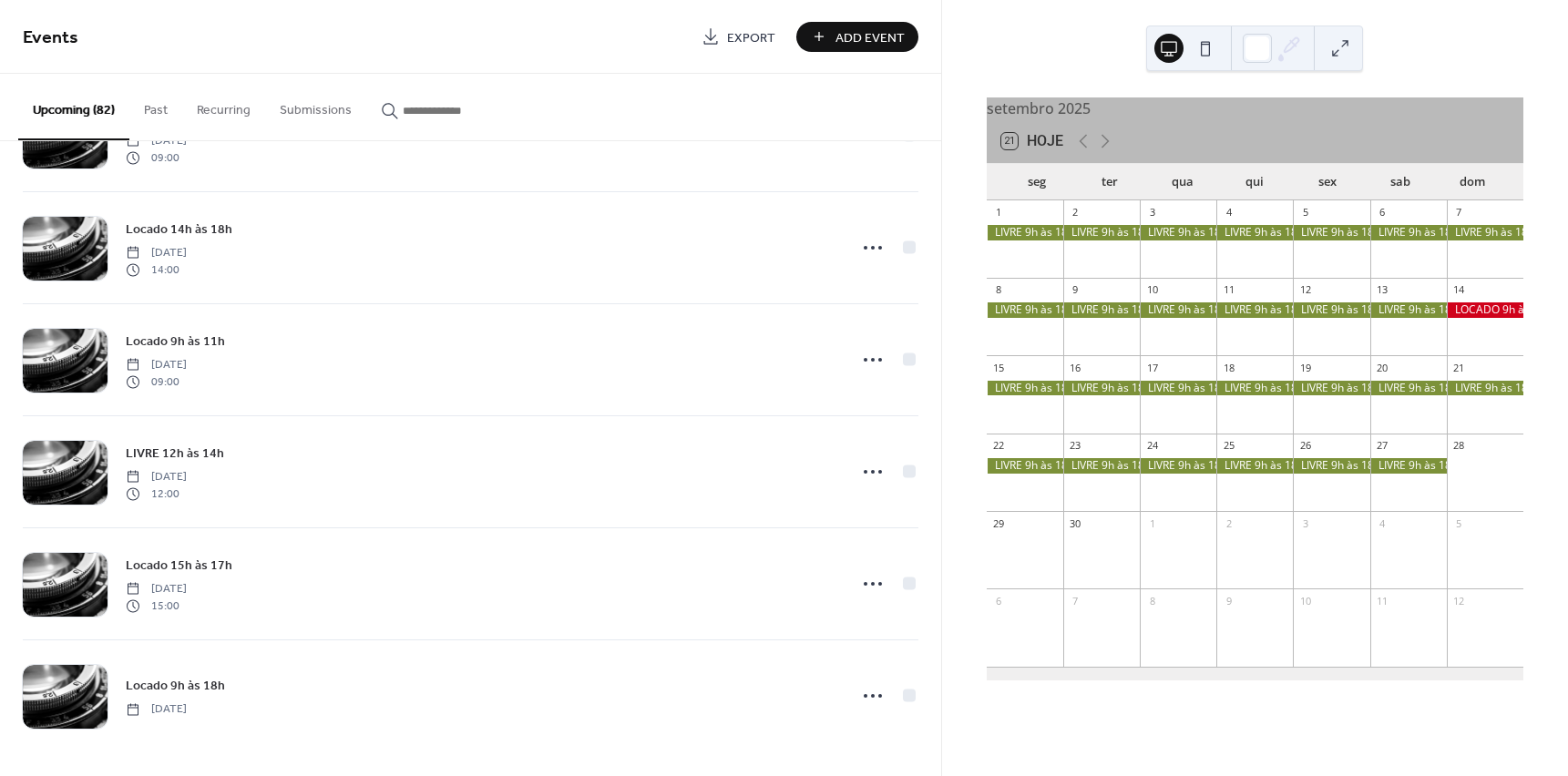 scroll, scrollTop: 2780, scrollLeft: 0, axis: vertical 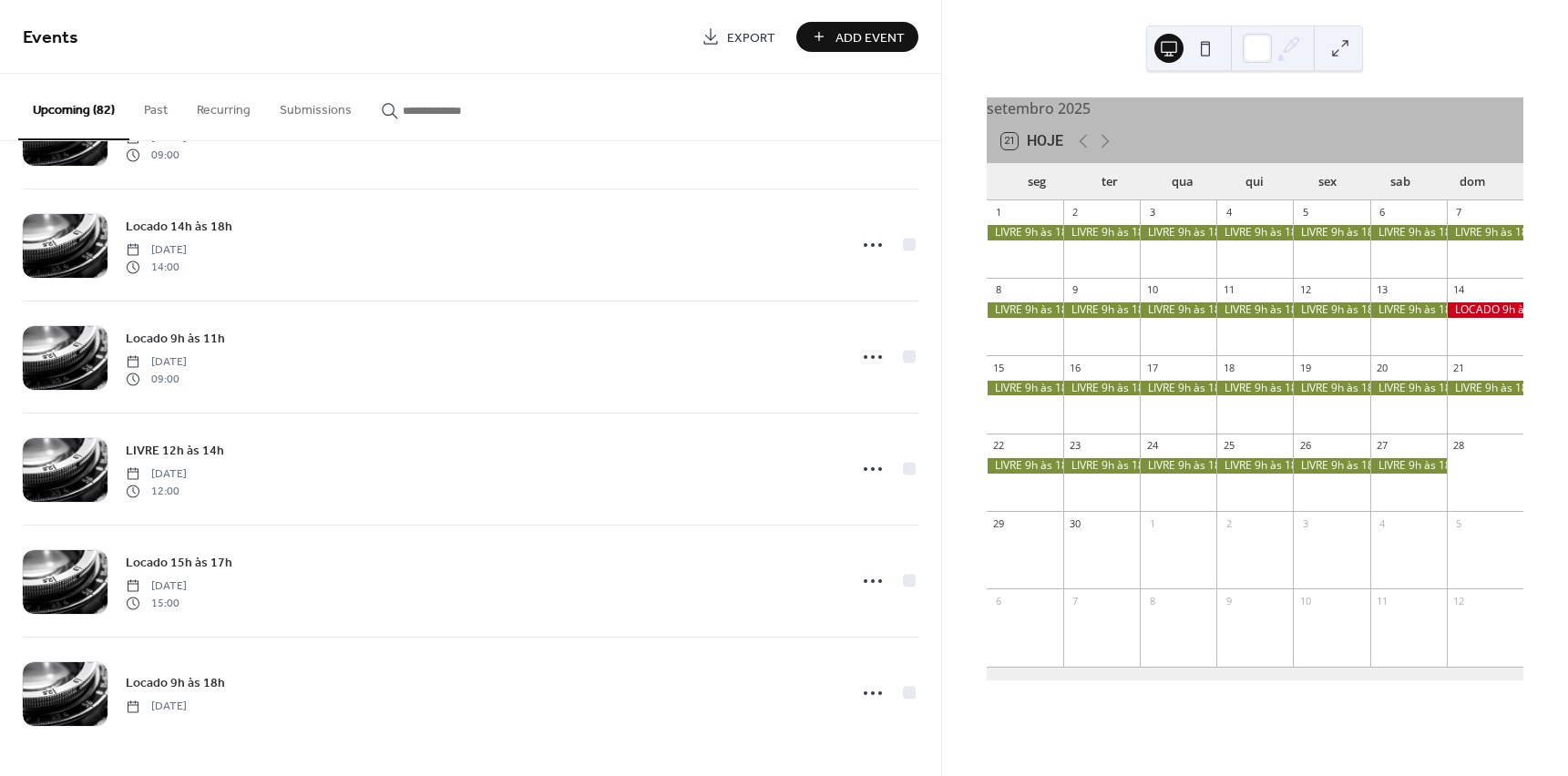 click on "Upcoming (82)" at bounding box center (74, 107) 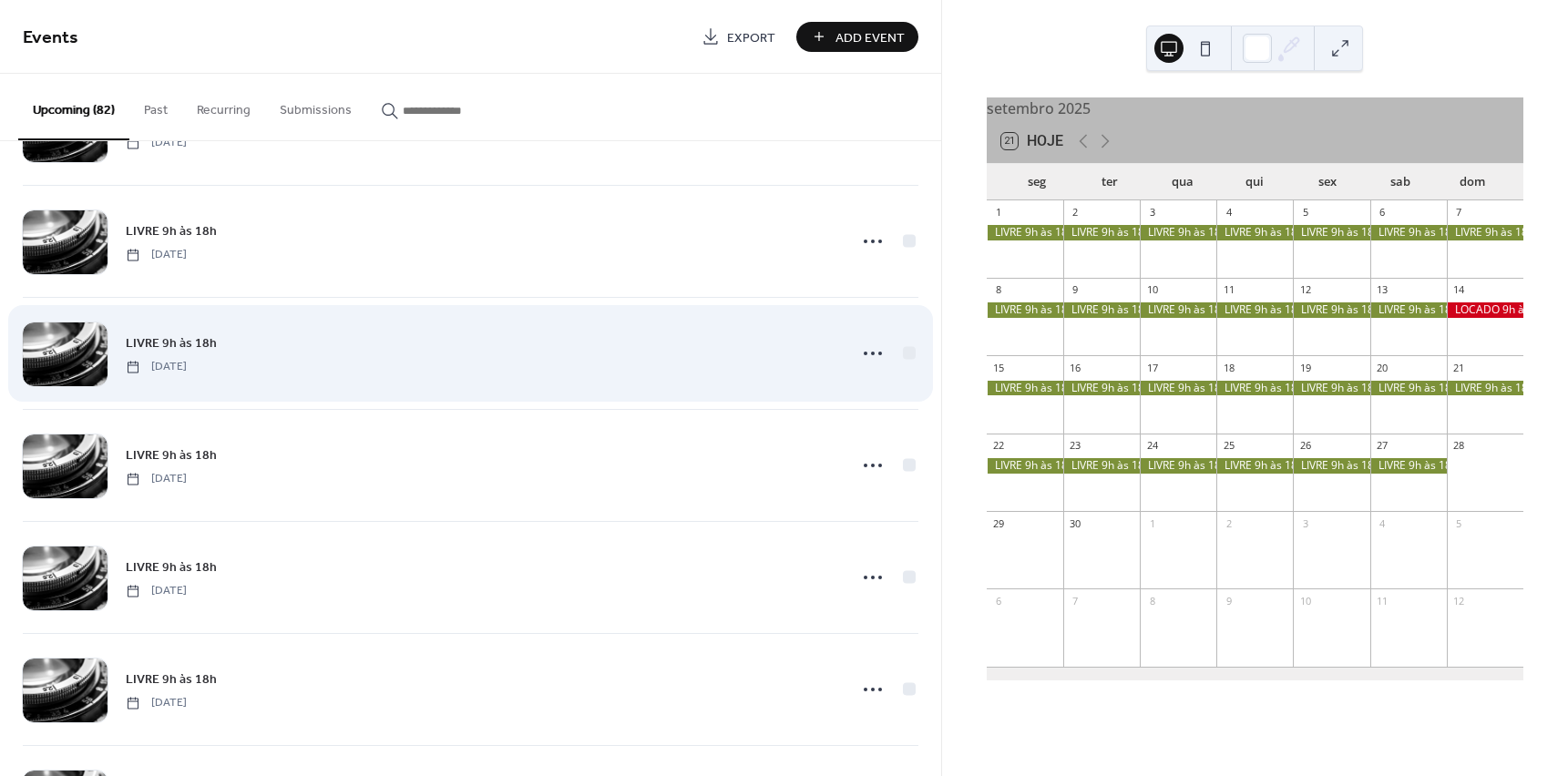 scroll, scrollTop: 7898, scrollLeft: 0, axis: vertical 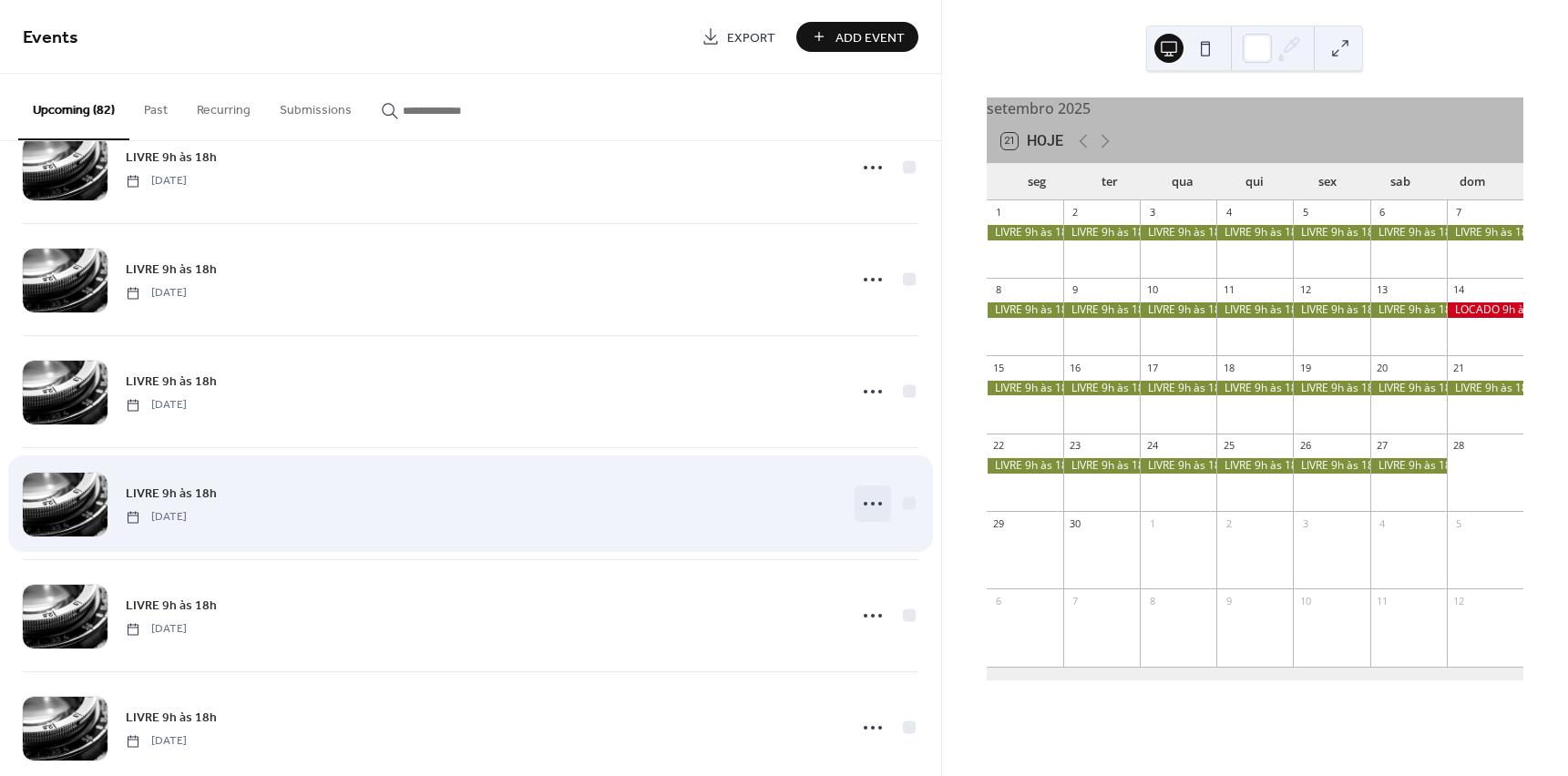 click 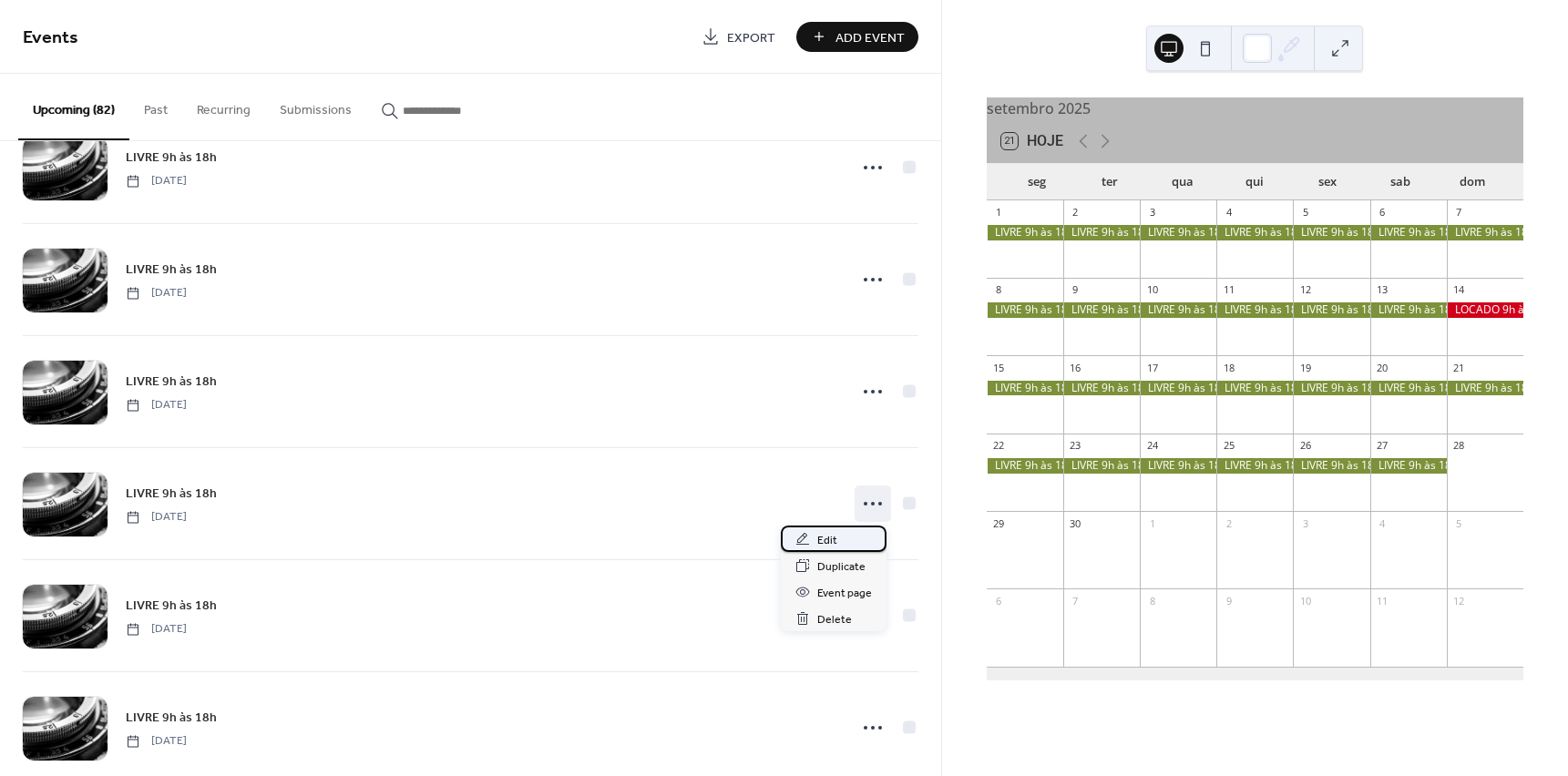 click on "Edit" at bounding box center [827, 540] 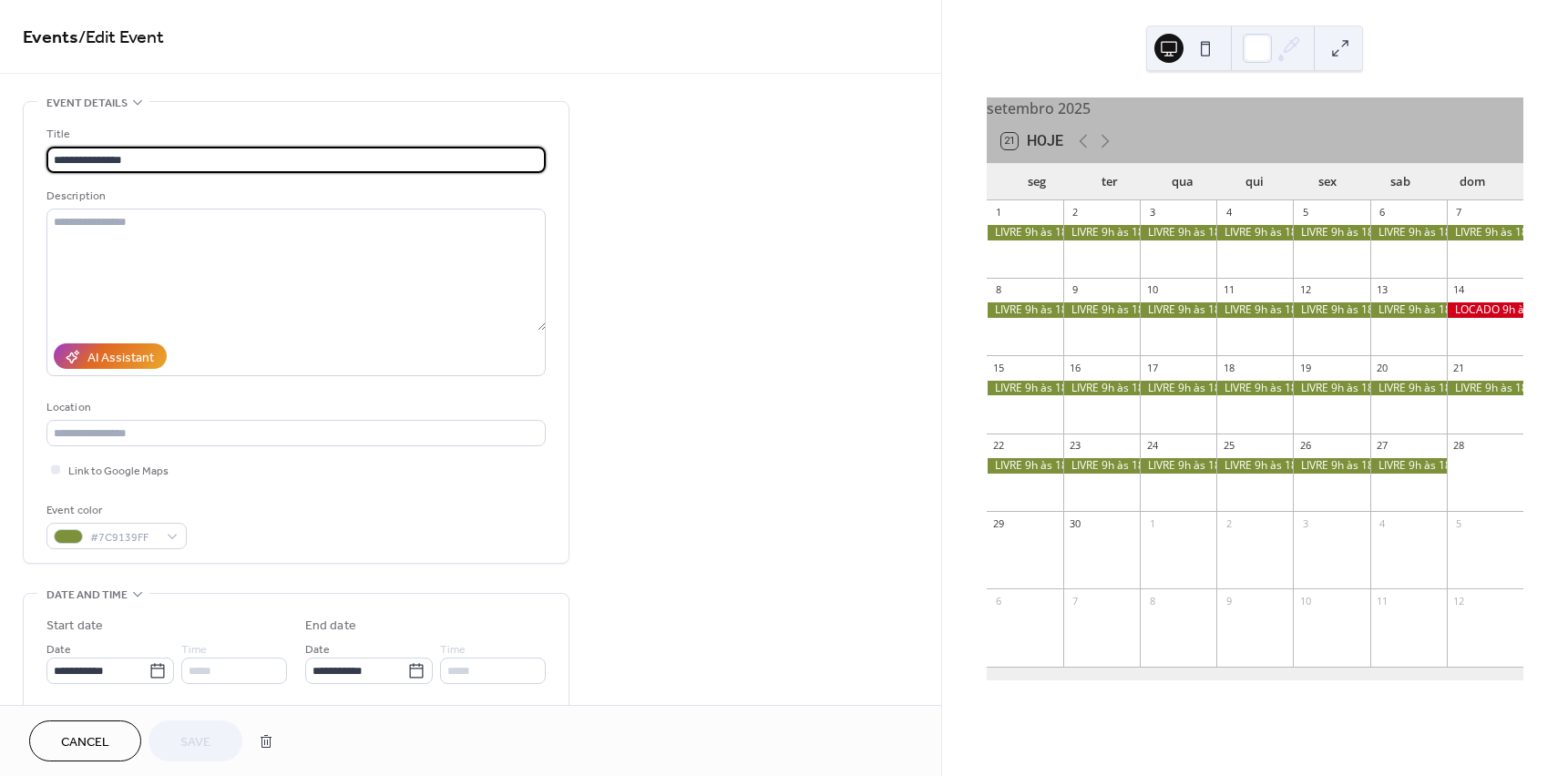 drag, startPoint x: 86, startPoint y: 161, endPoint x: 178, endPoint y: 161, distance: 92 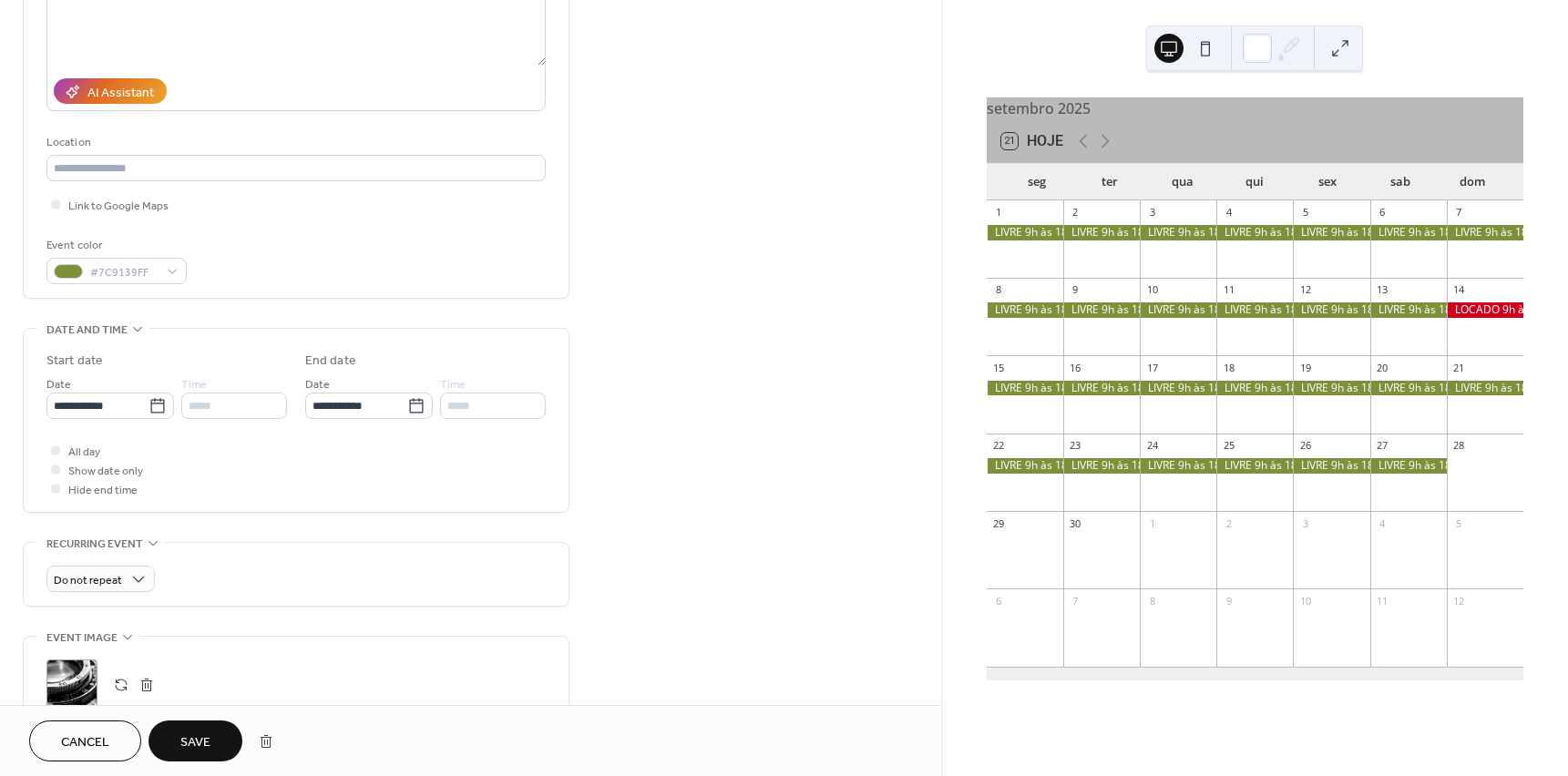 scroll, scrollTop: 273, scrollLeft: 0, axis: vertical 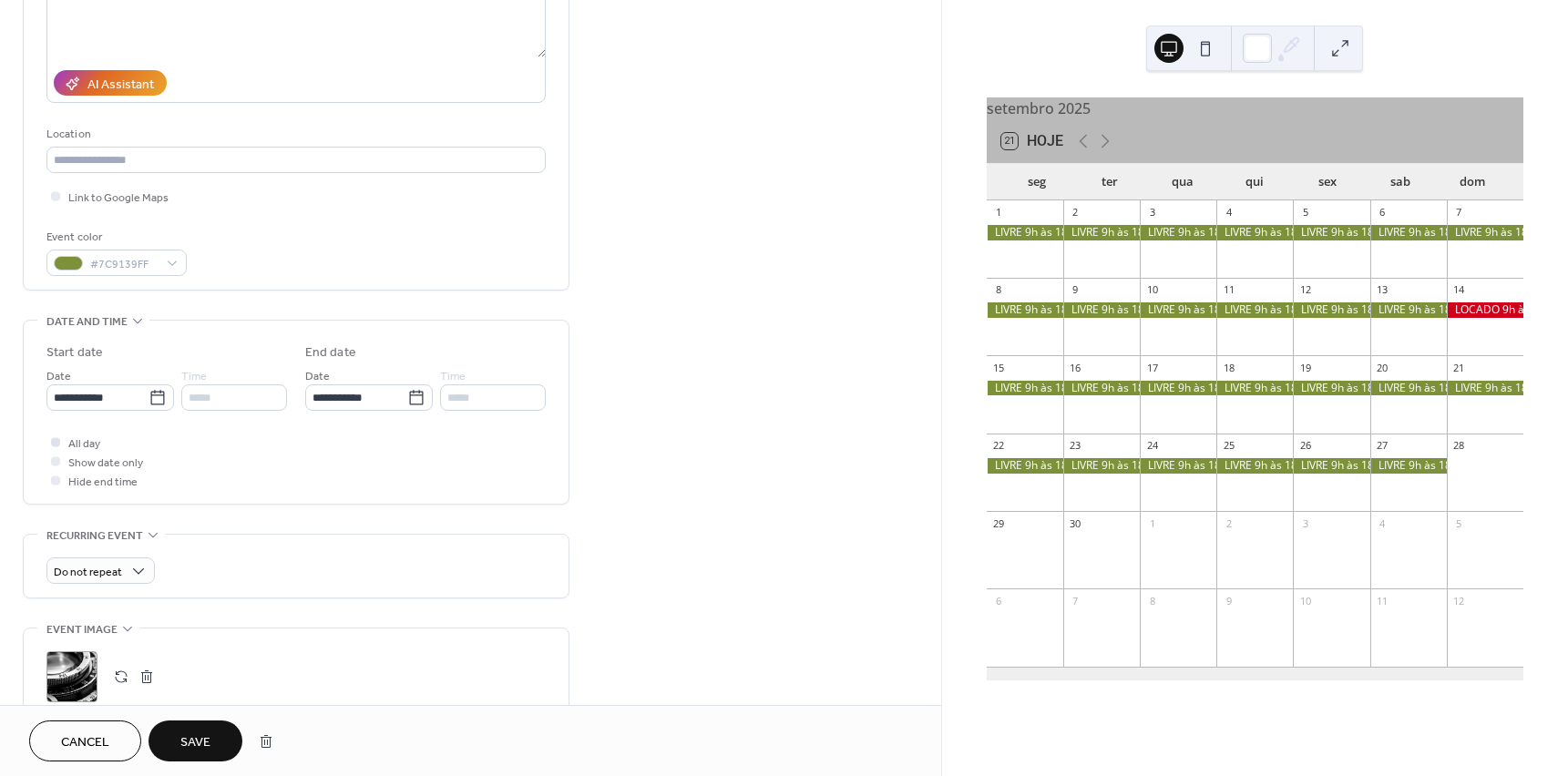 type on "**********" 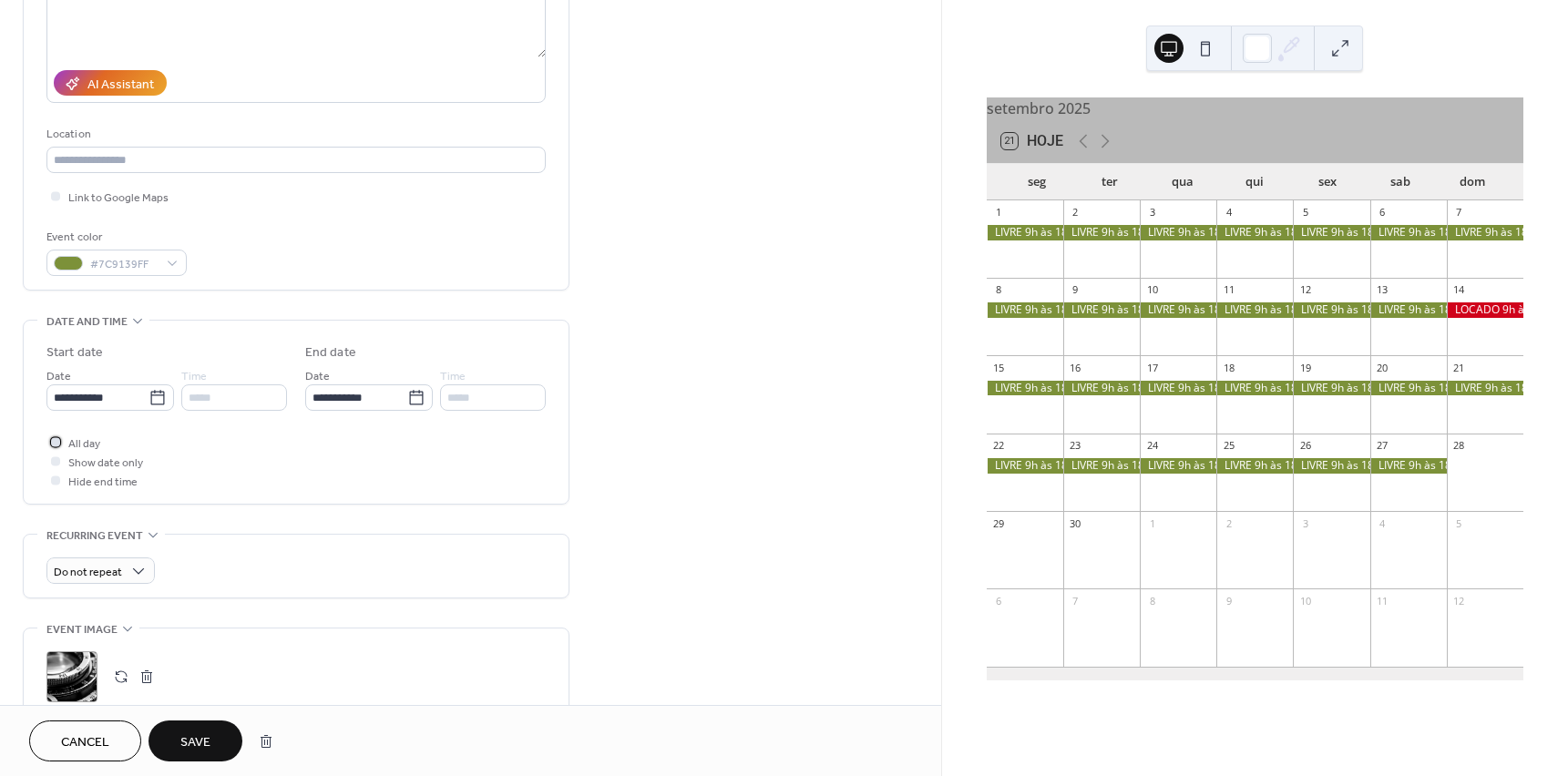 click 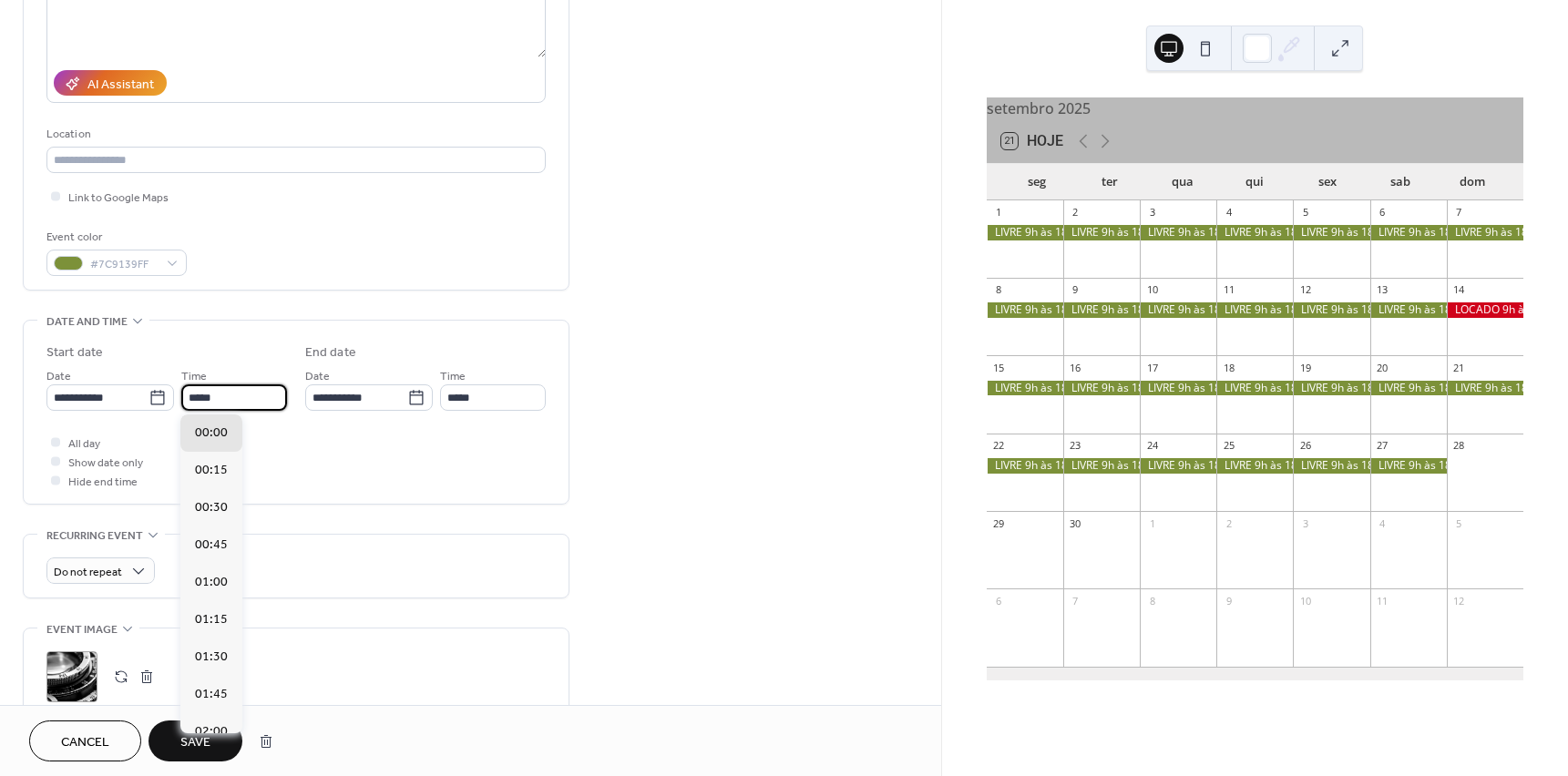 click on "*****" at bounding box center (234, 397) 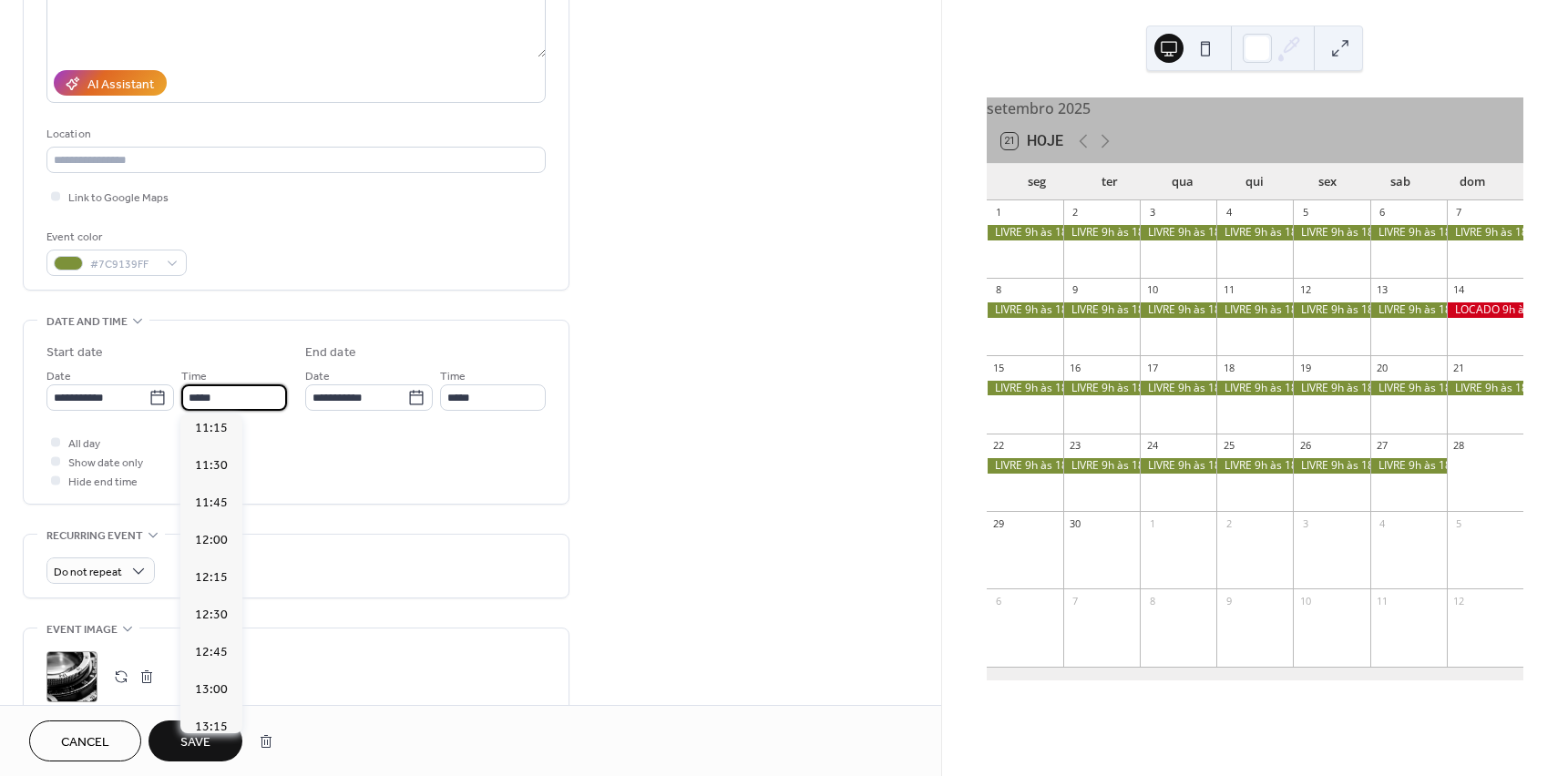 scroll, scrollTop: 1822, scrollLeft: 0, axis: vertical 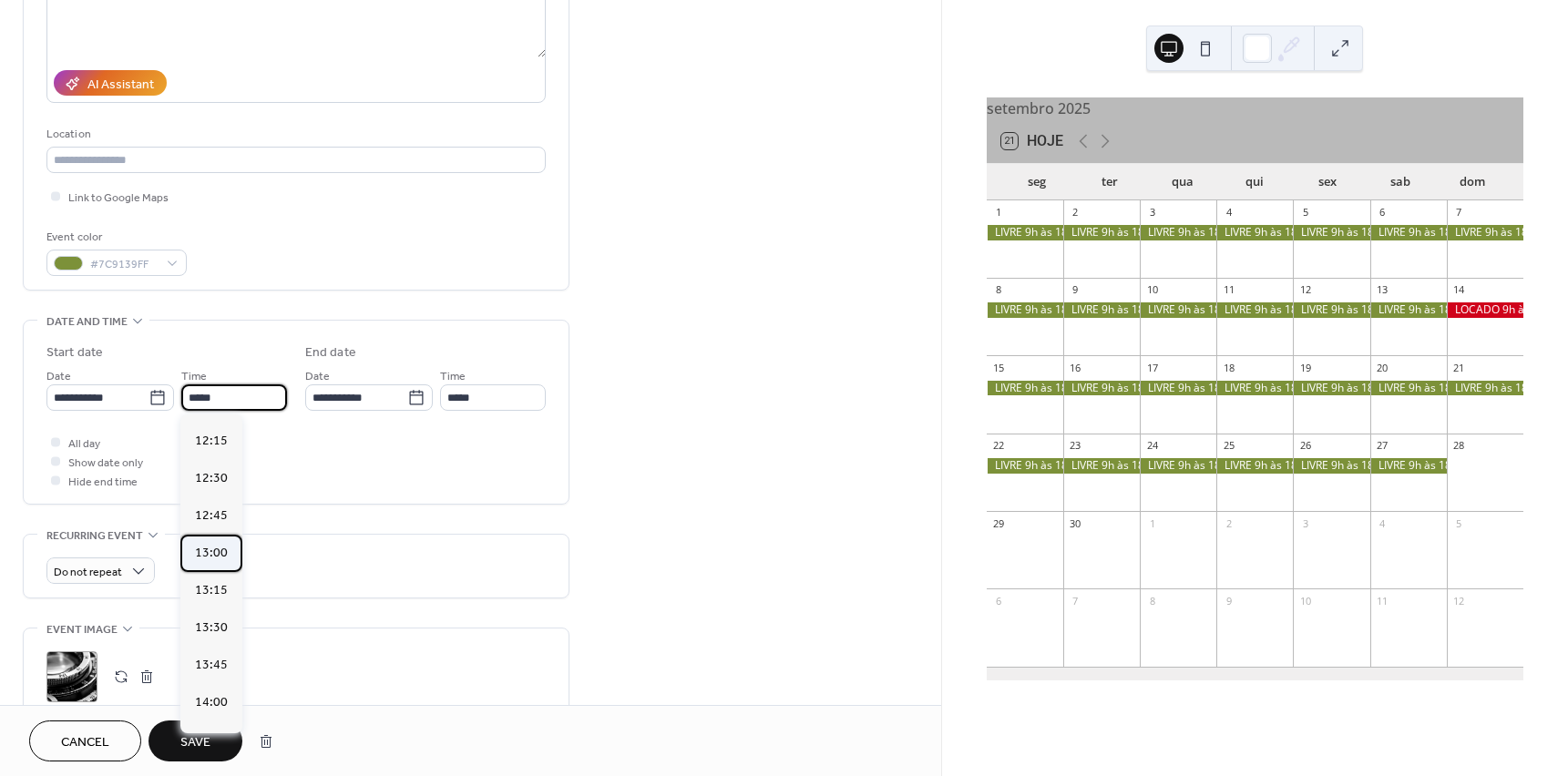 click on "13:00" at bounding box center [211, 553] 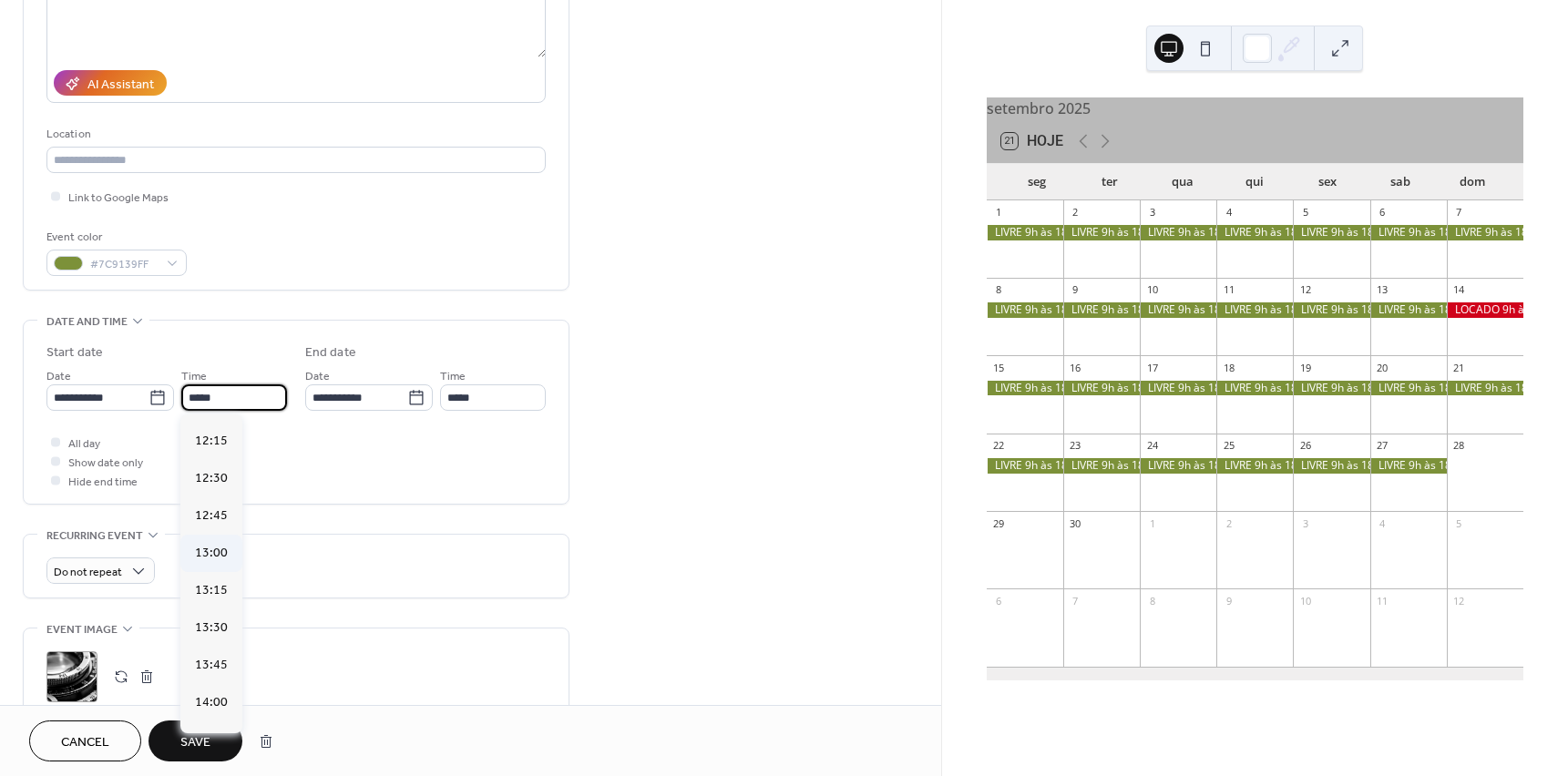 type on "*****" 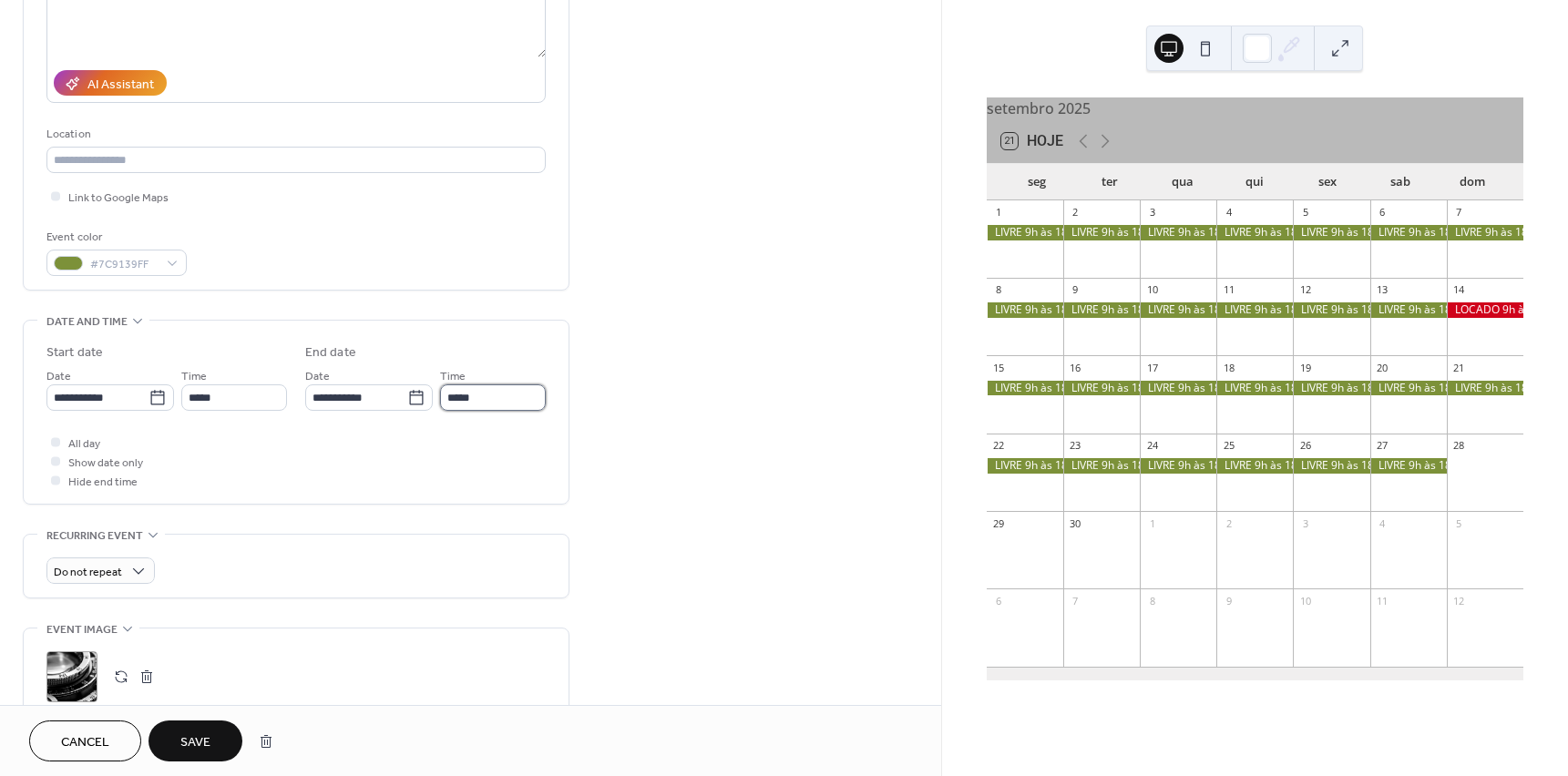 click on "*****" at bounding box center [493, 397] 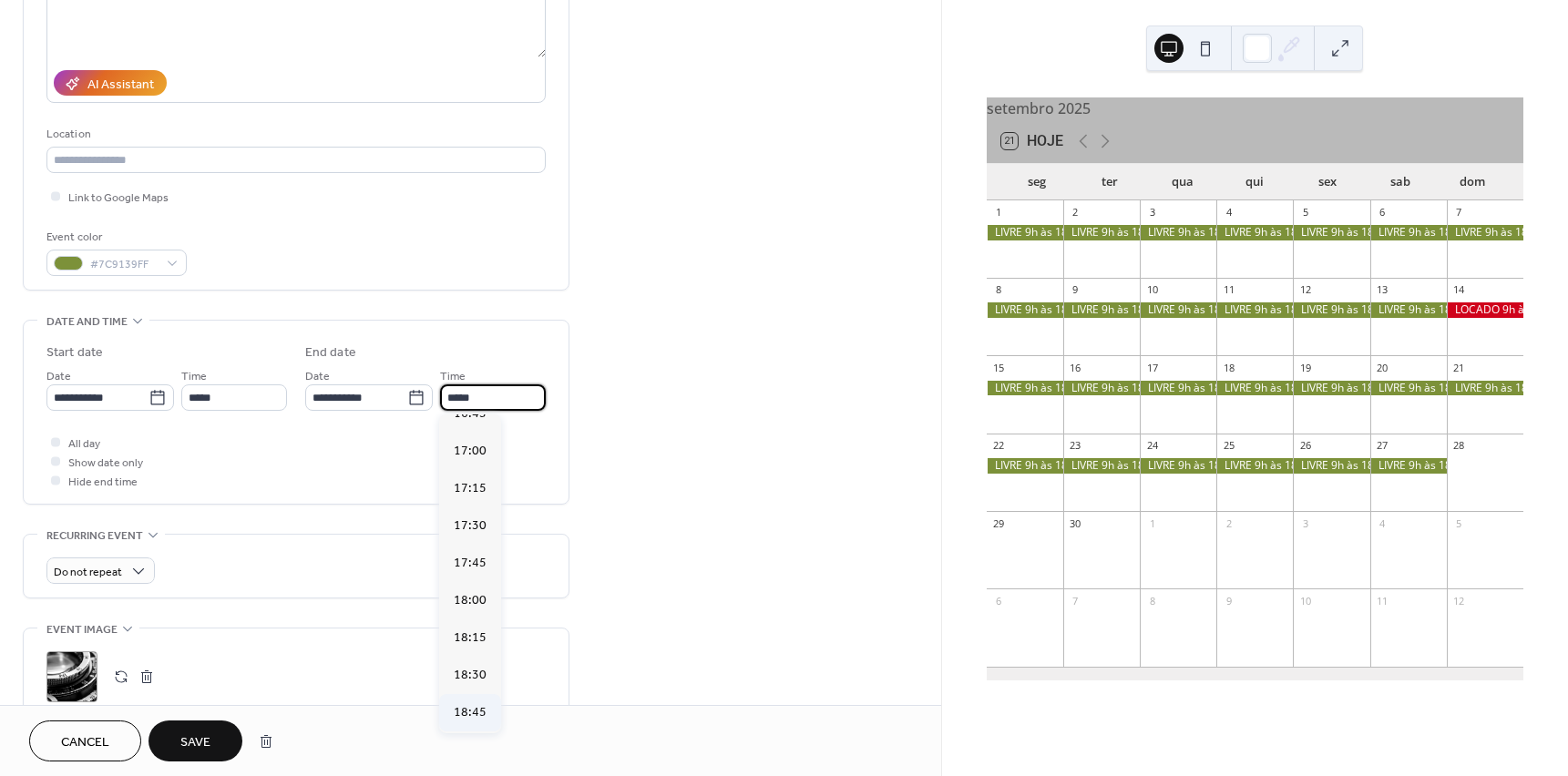 scroll, scrollTop: 546, scrollLeft: 0, axis: vertical 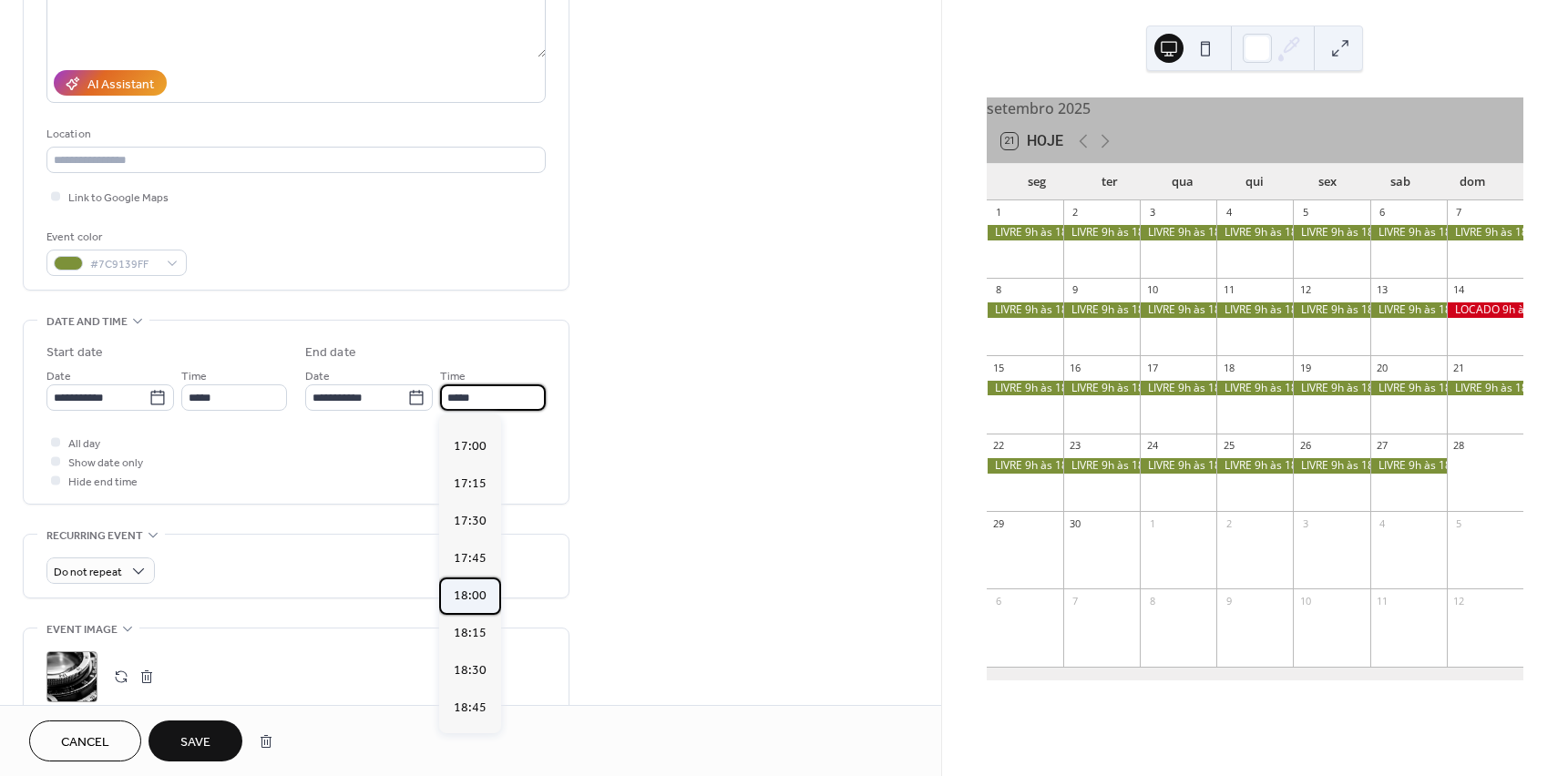 click on "18:00" at bounding box center (470, 596) 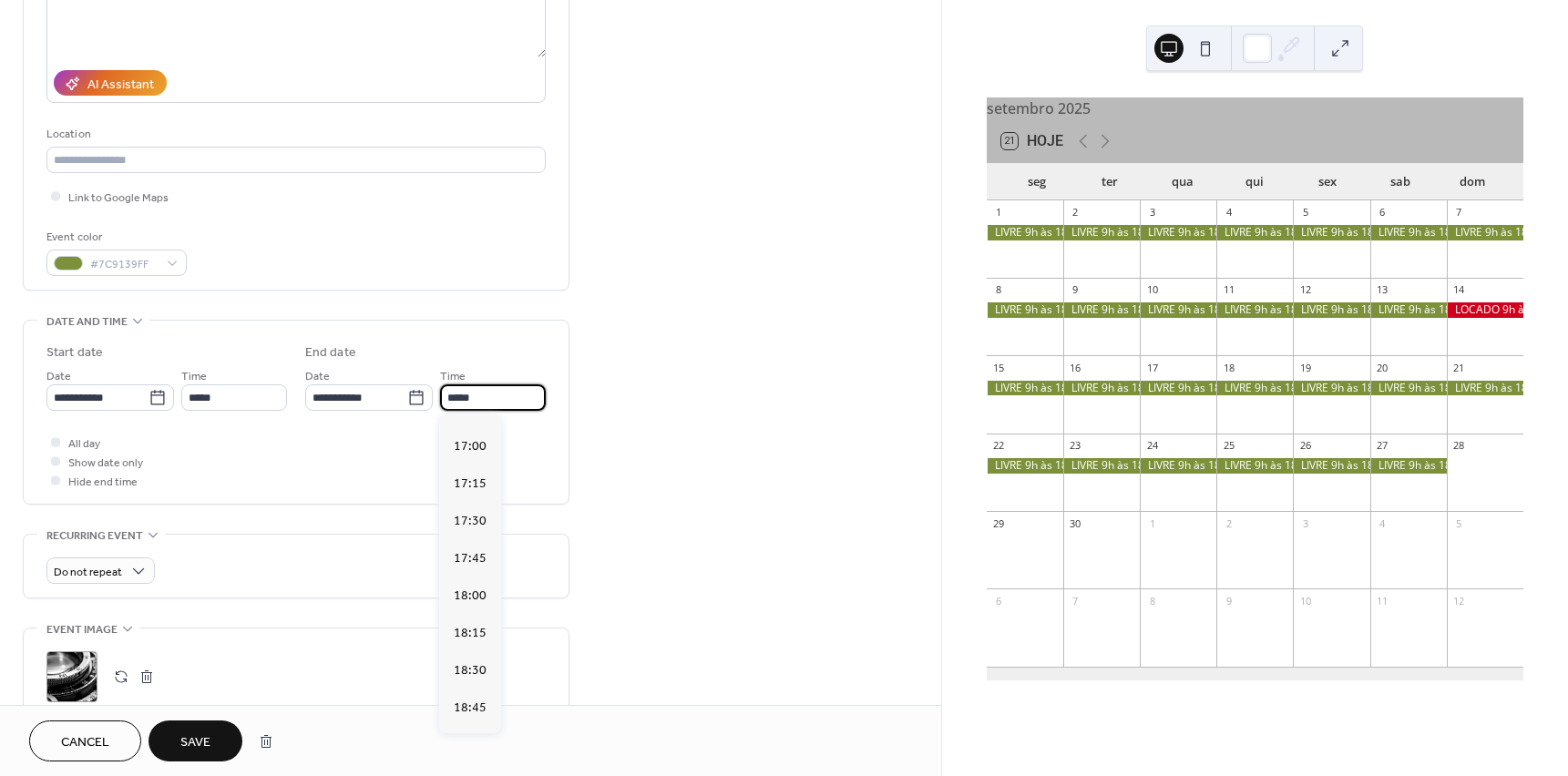 type on "*****" 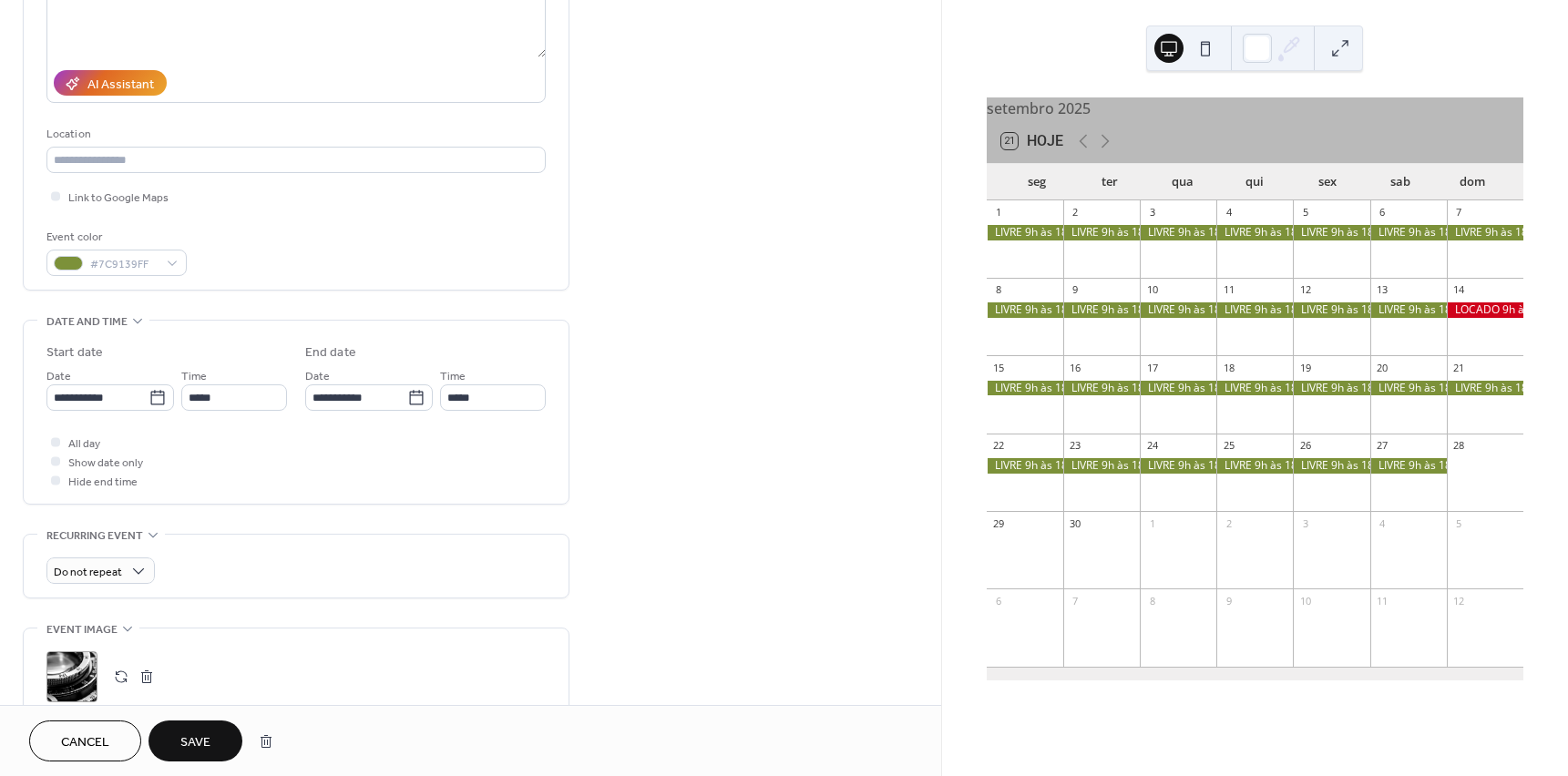click on "Save" at bounding box center [195, 742] 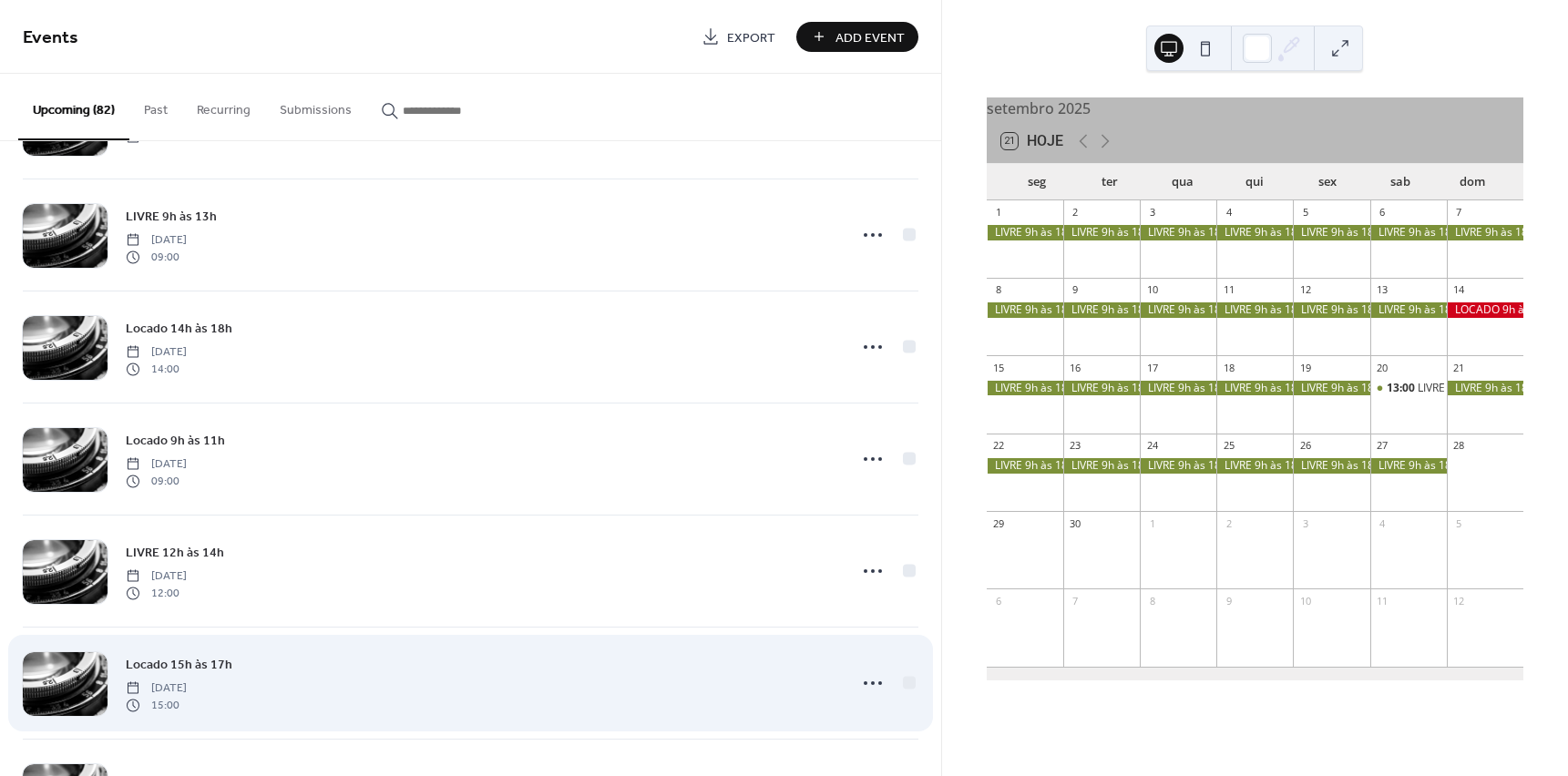 scroll, scrollTop: 2780, scrollLeft: 0, axis: vertical 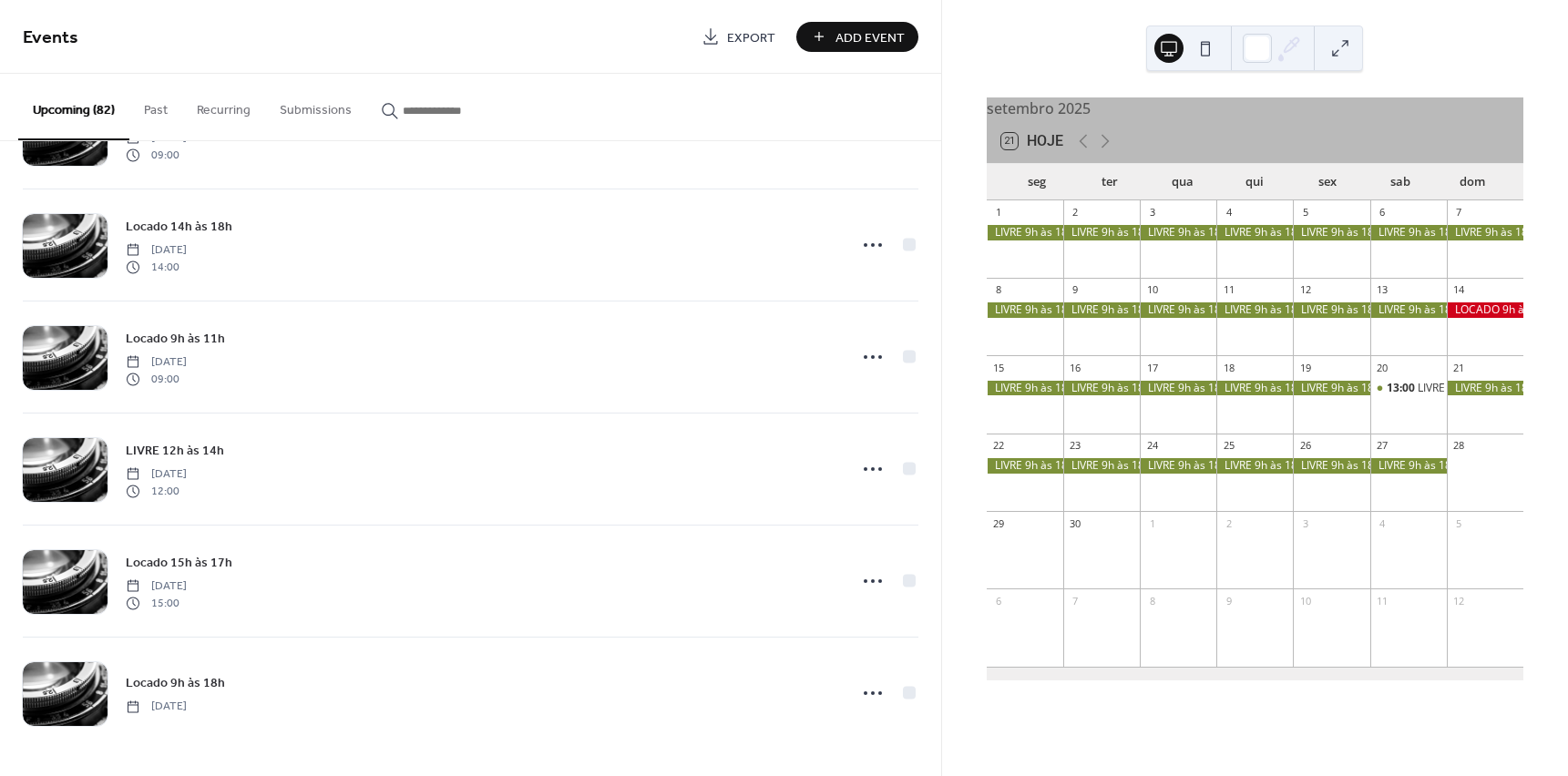 click on "Upcoming (82)" at bounding box center (74, 107) 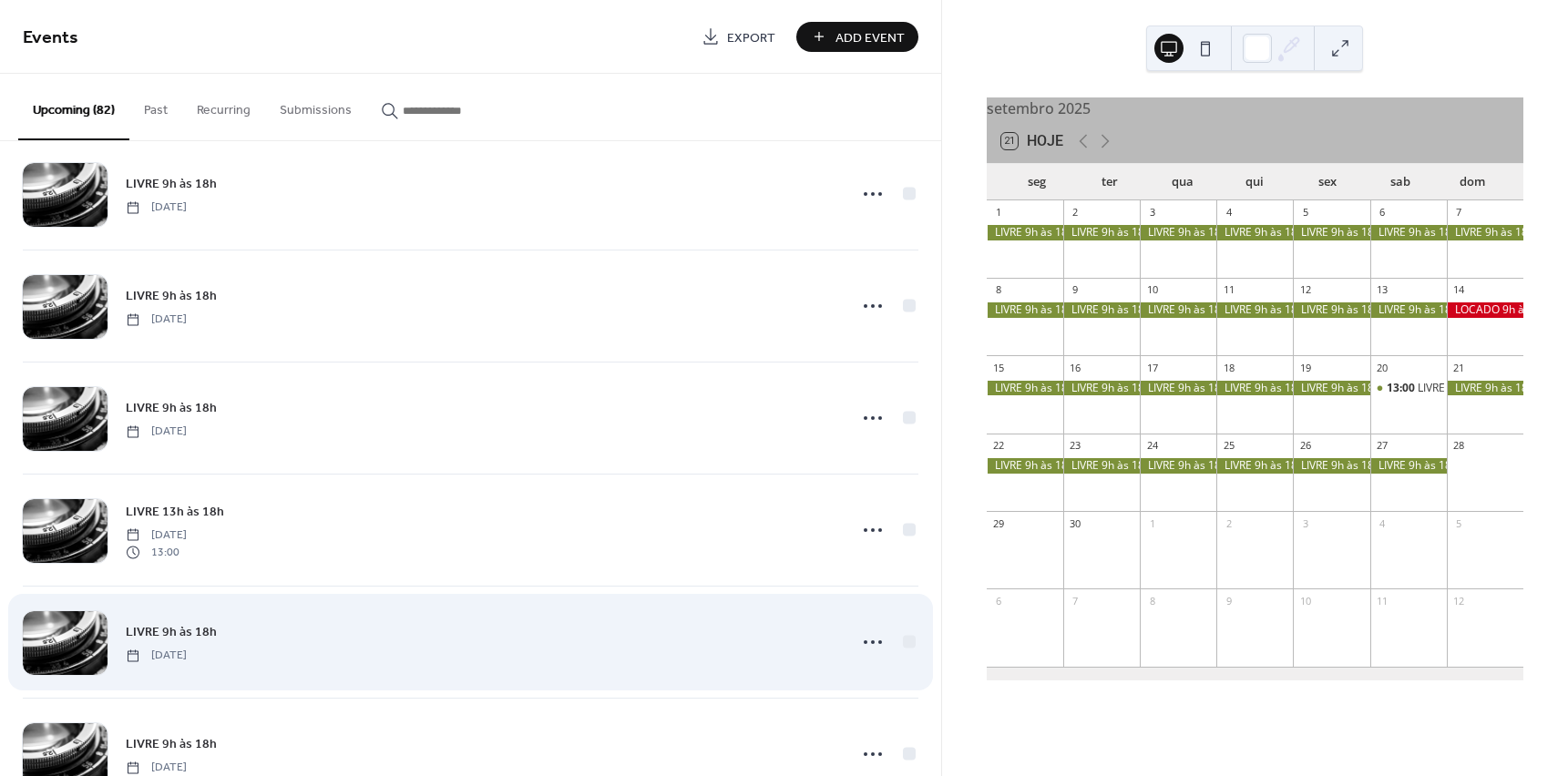 scroll, scrollTop: 7898, scrollLeft: 0, axis: vertical 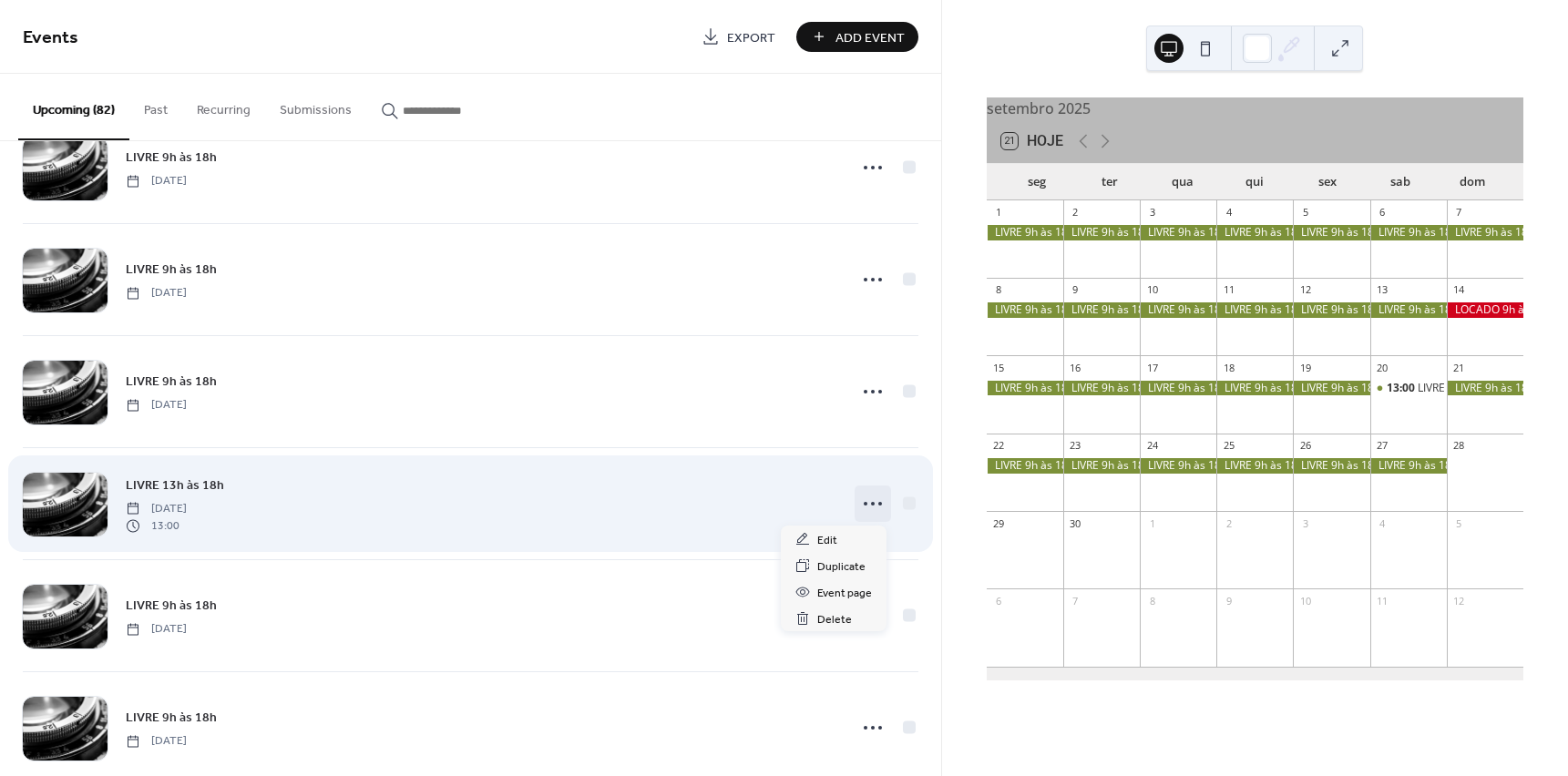click 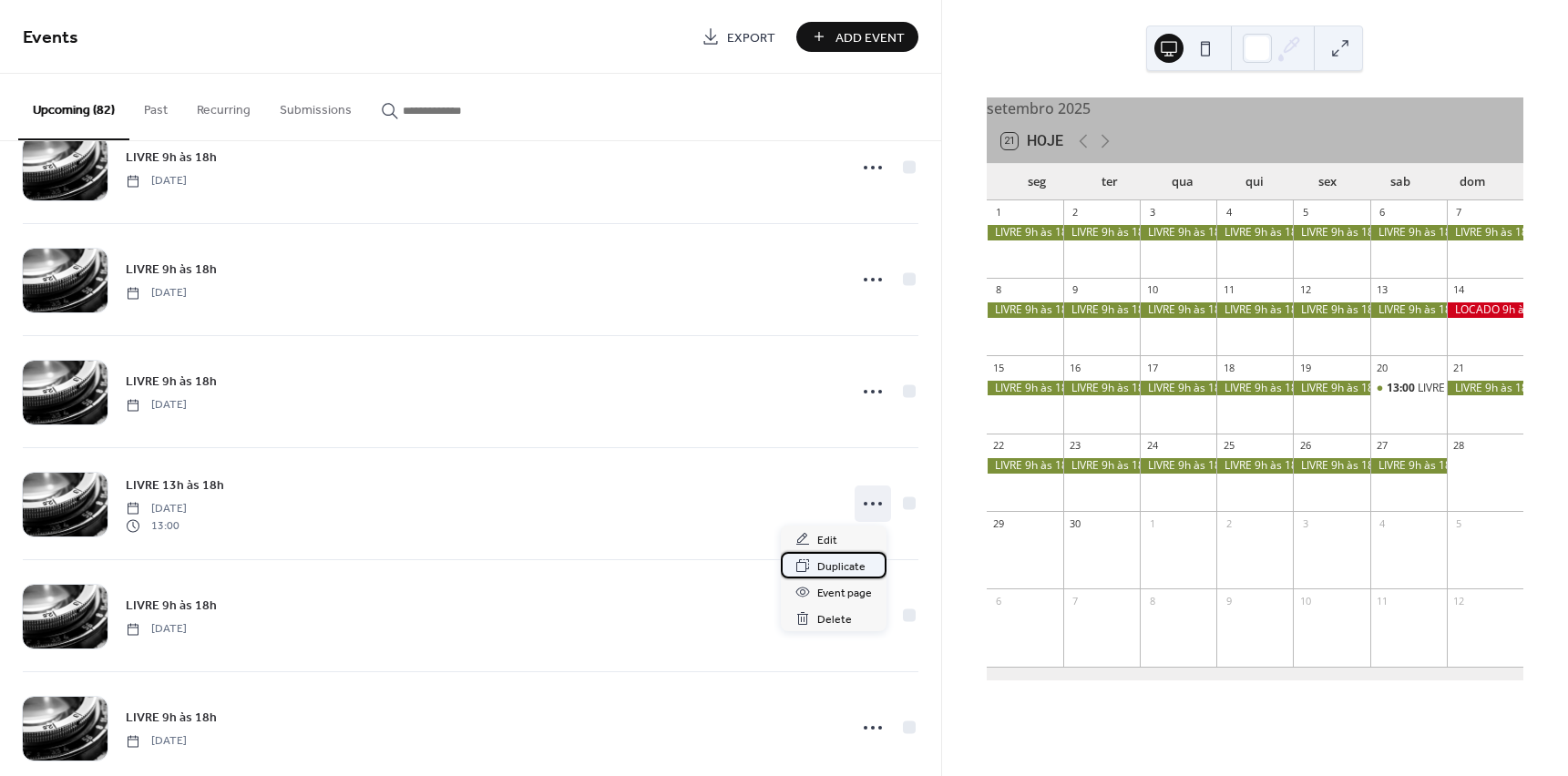 click on "Duplicate" at bounding box center [841, 567] 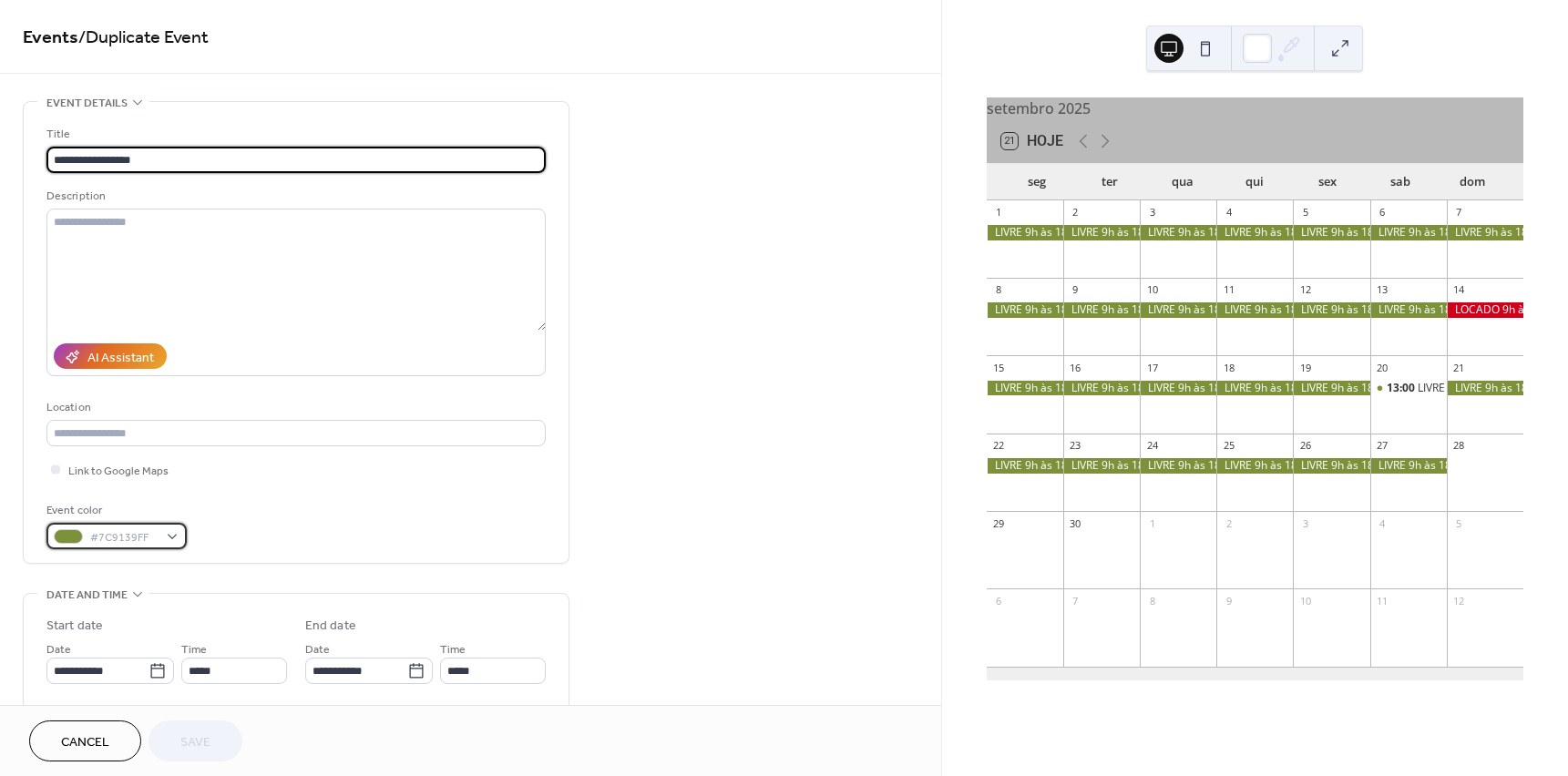 click on "#7C9139FF" at bounding box center [117, 536] 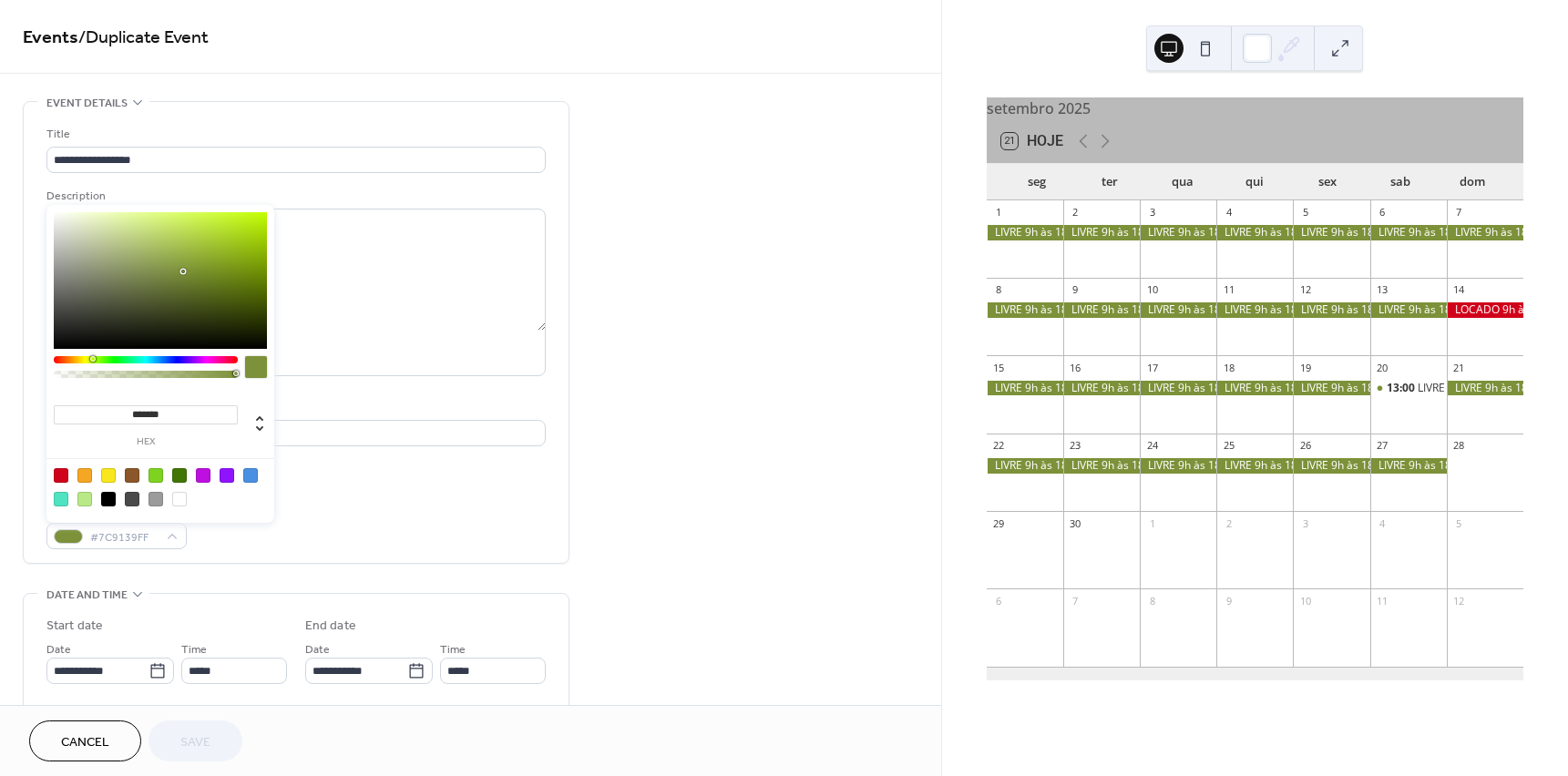 click at bounding box center (61, 475) 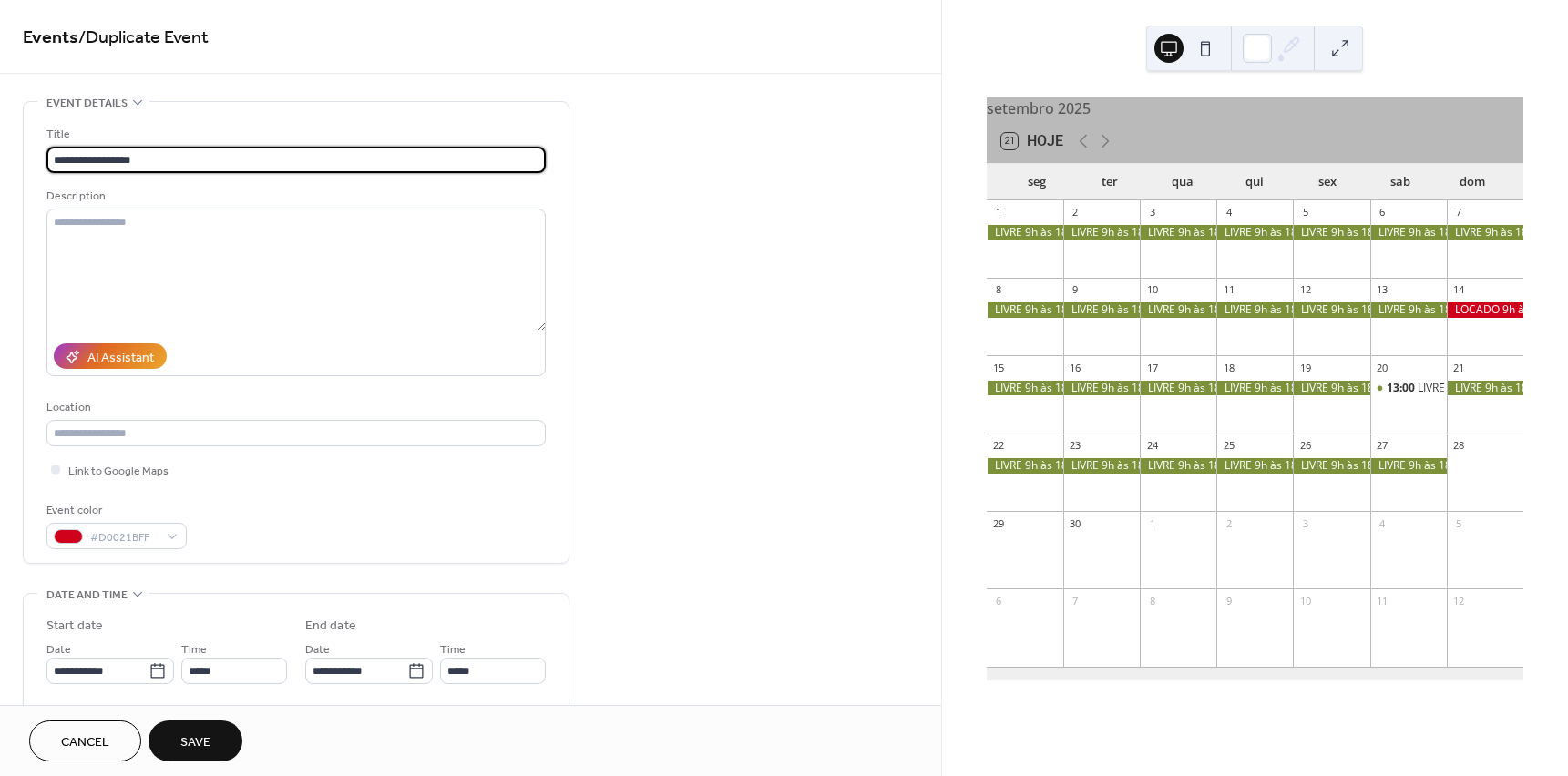 drag, startPoint x: 176, startPoint y: 157, endPoint x: -72, endPoint y: 150, distance: 248.09877 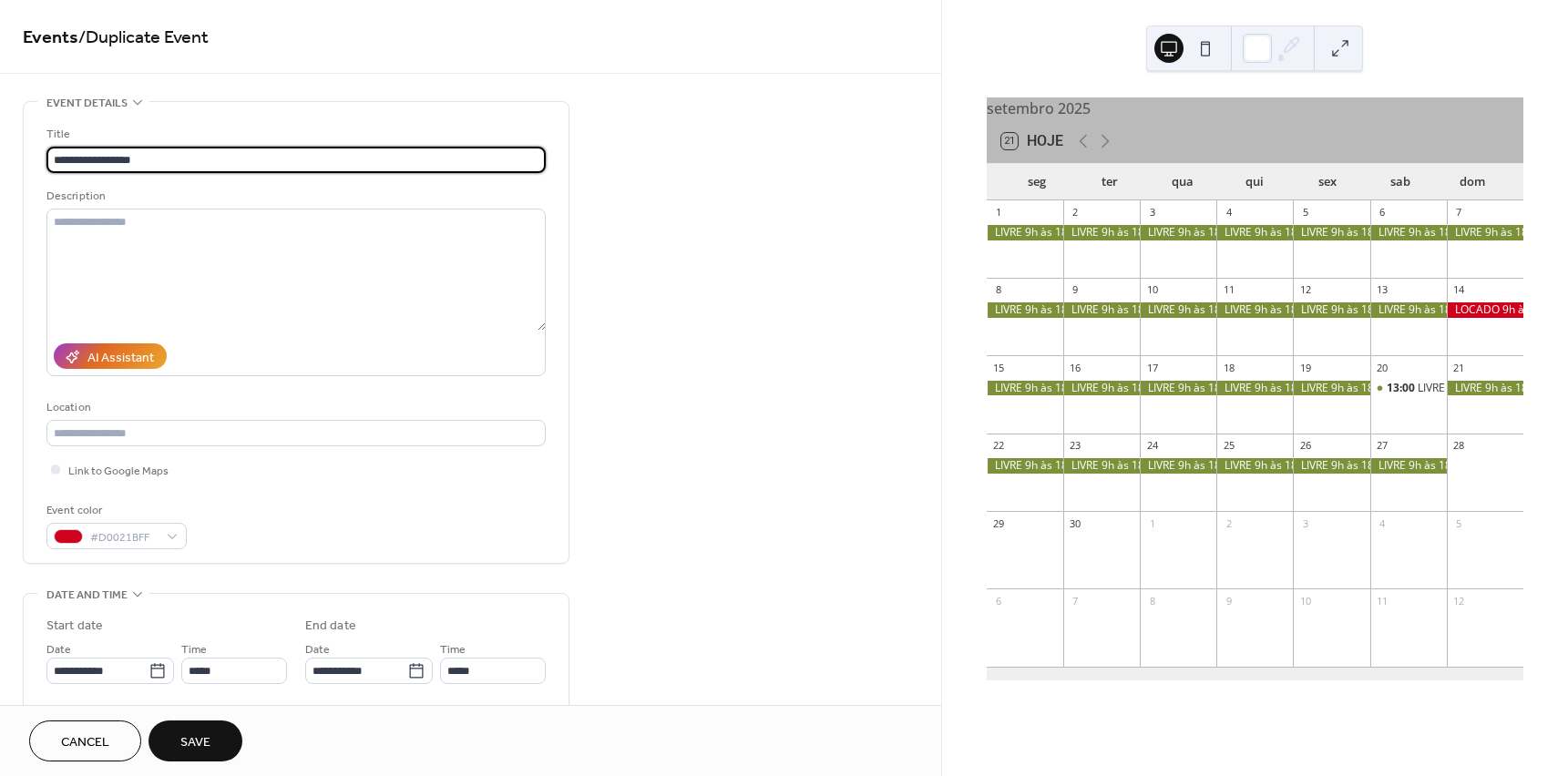 click on "**********" at bounding box center [784, 388] 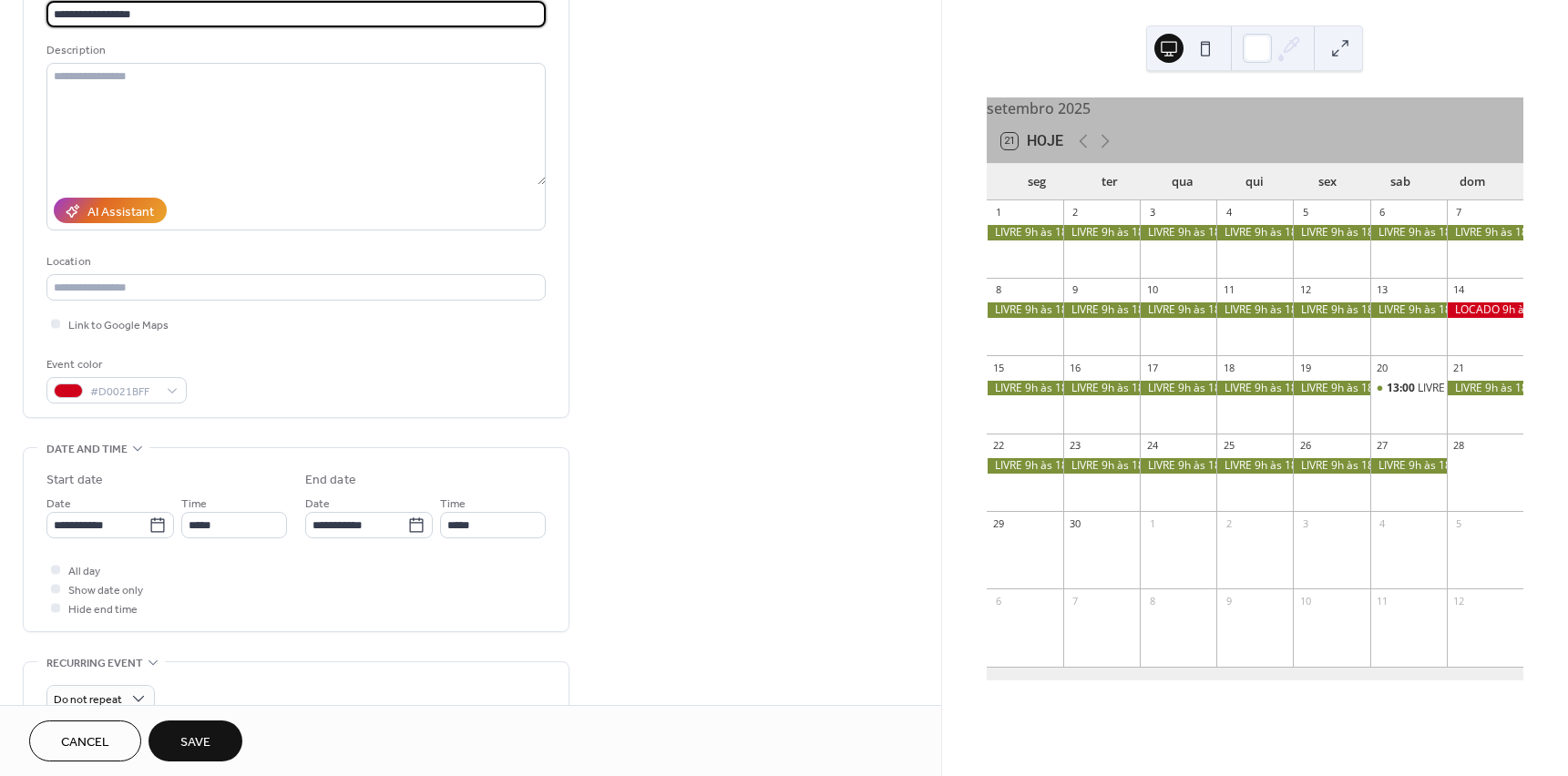 scroll, scrollTop: 182, scrollLeft: 0, axis: vertical 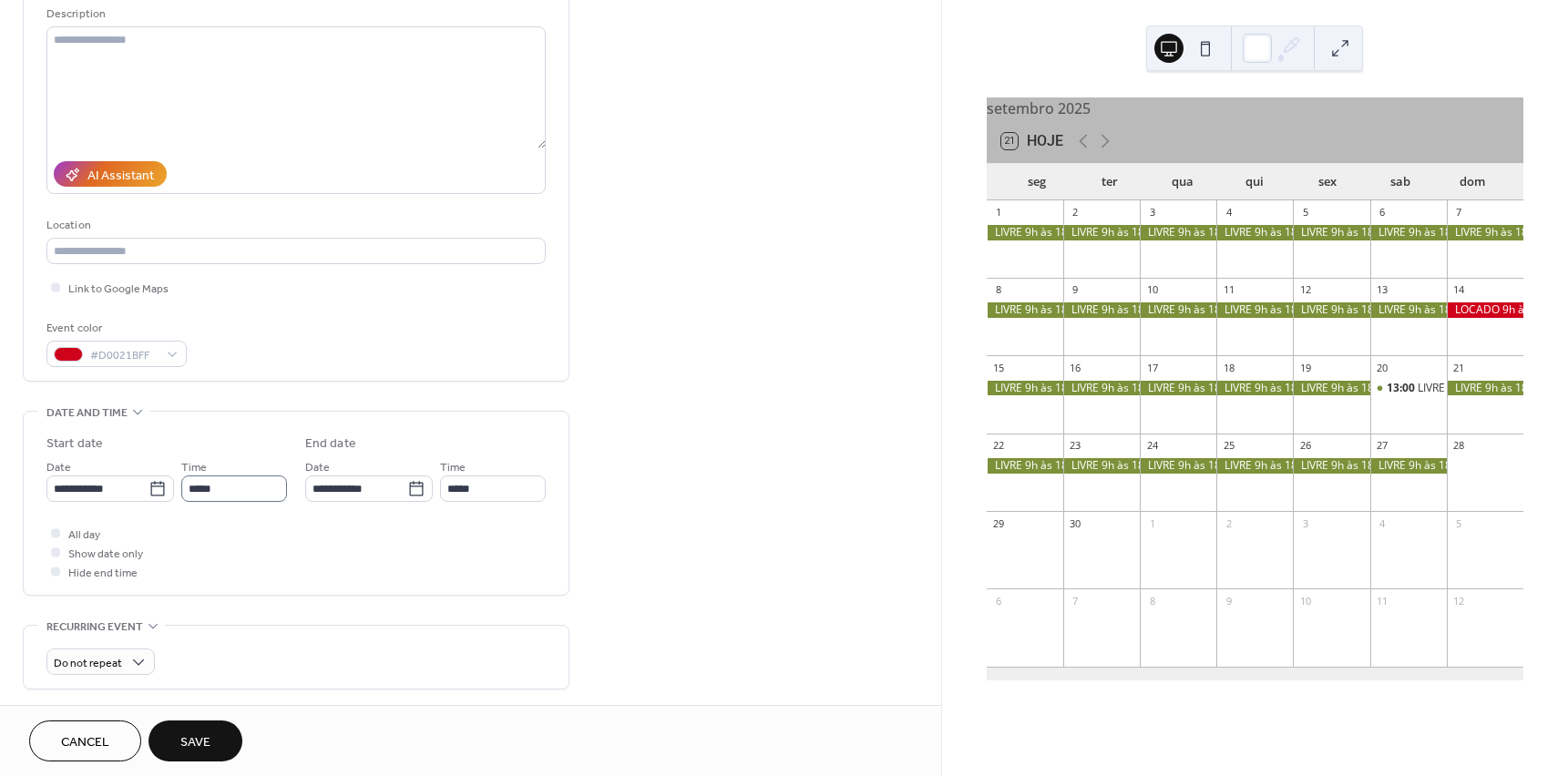 type on "**********" 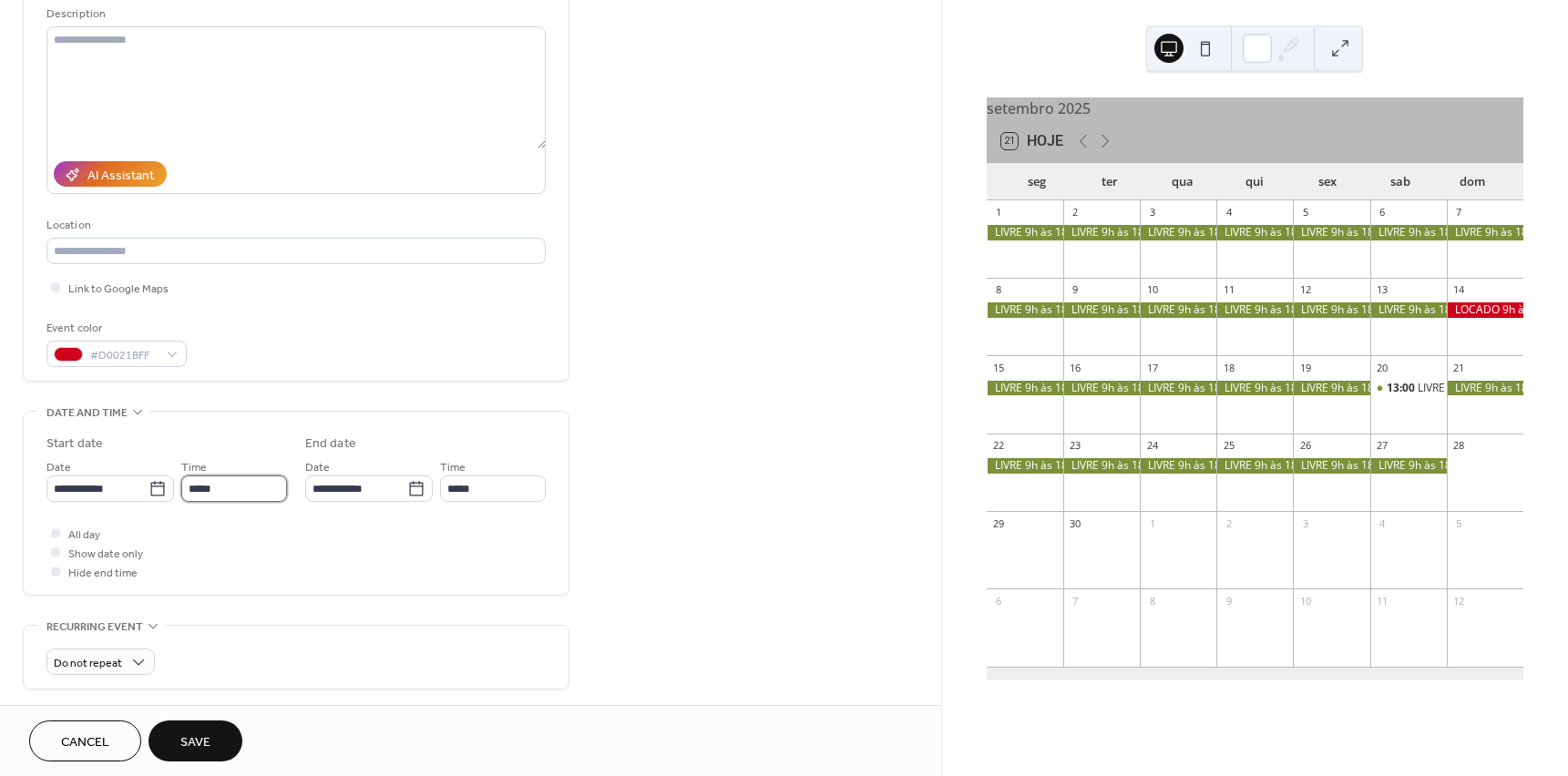 click on "*****" at bounding box center (234, 488) 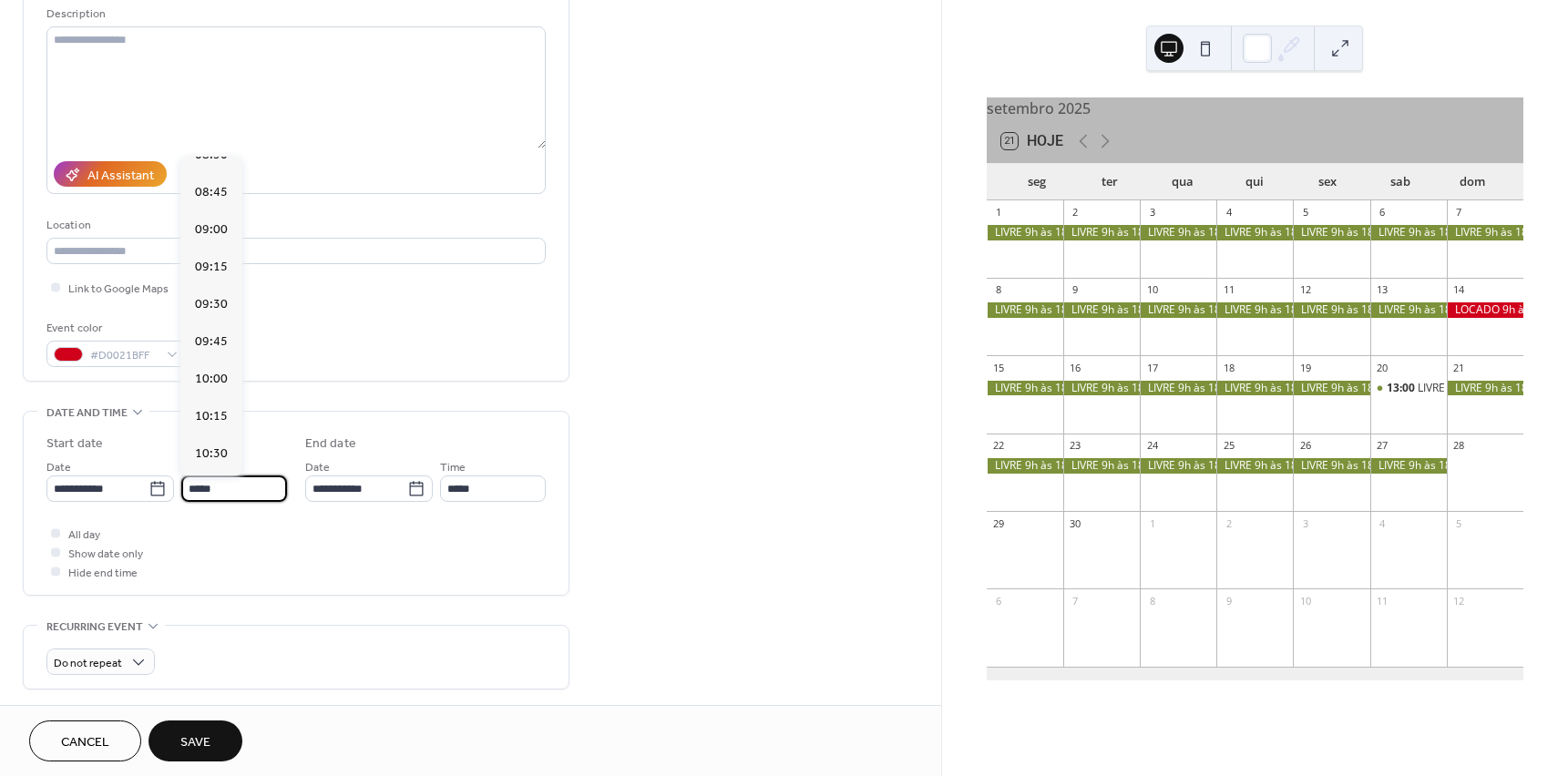 scroll, scrollTop: 1213, scrollLeft: 0, axis: vertical 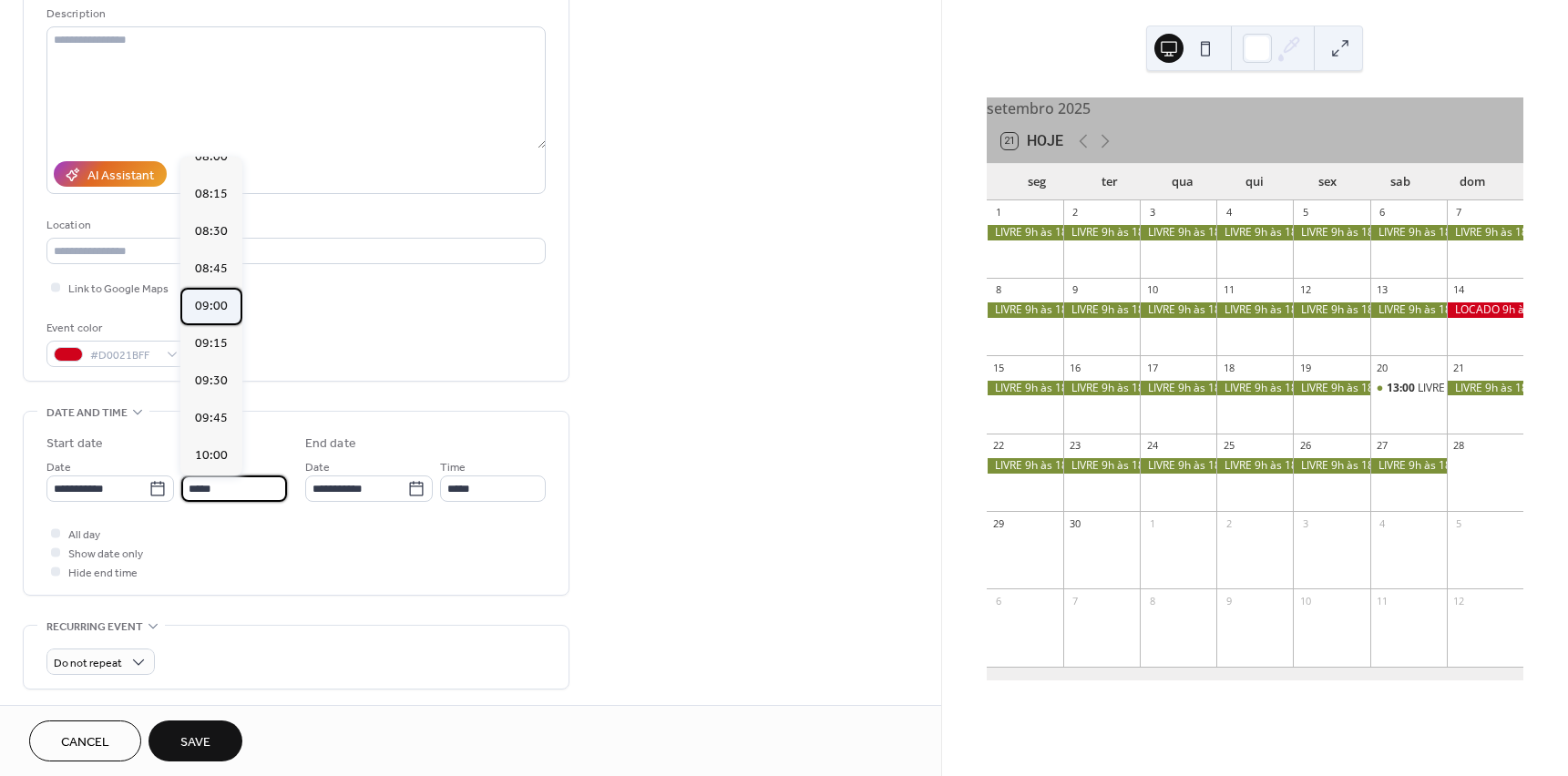 click on "09:00" at bounding box center [211, 306] 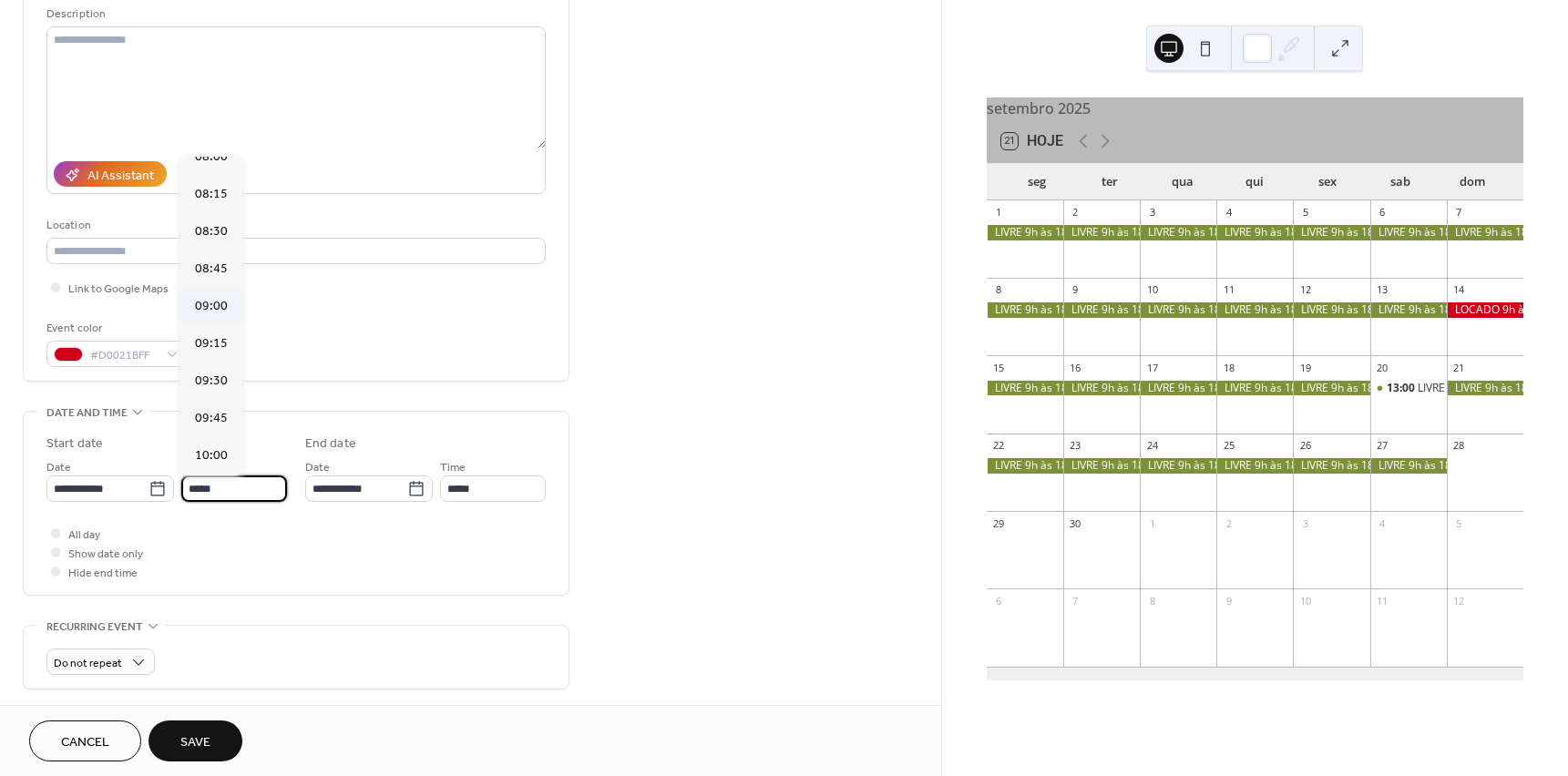 type on "*****" 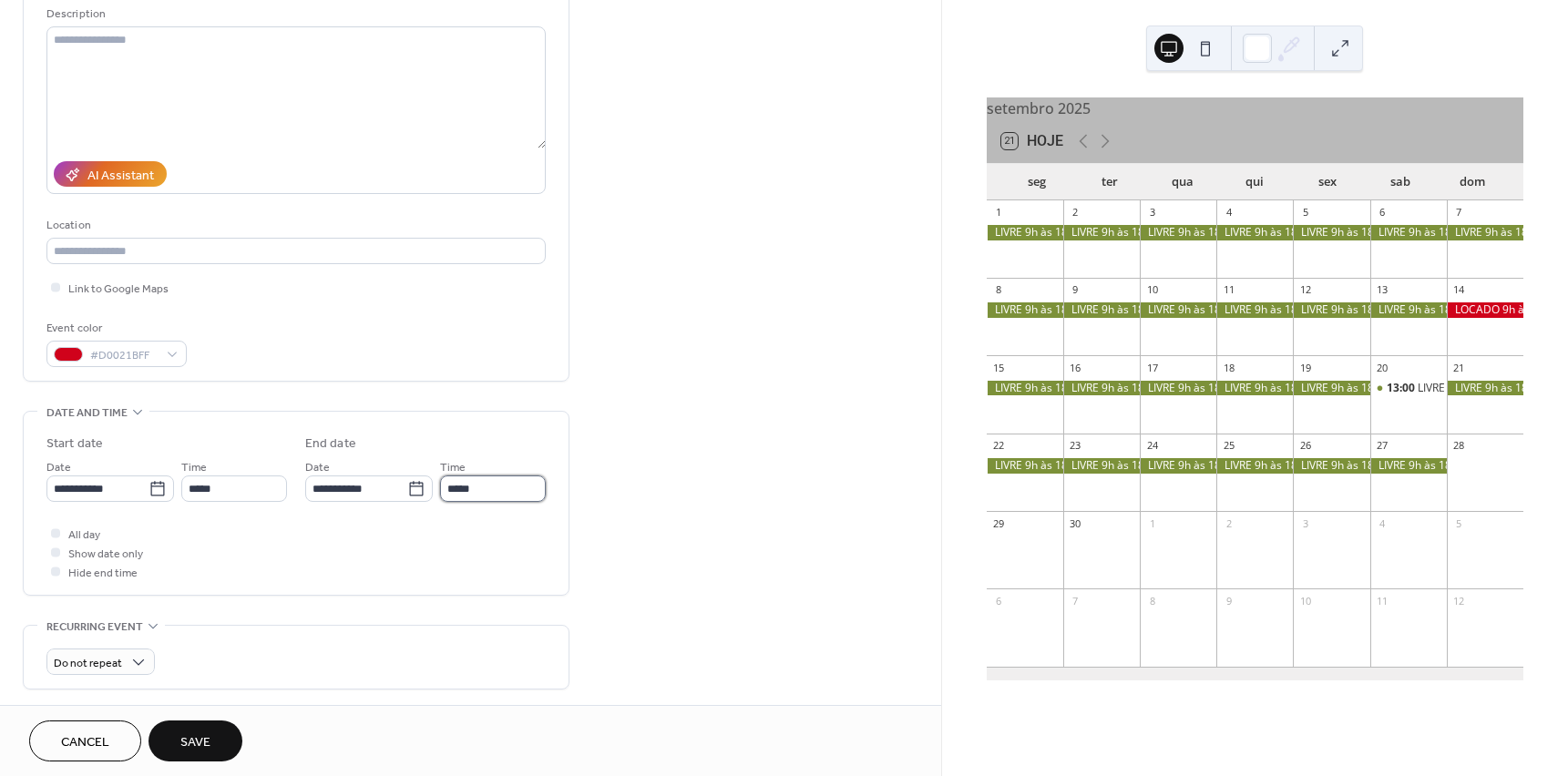 click on "*****" at bounding box center [493, 488] 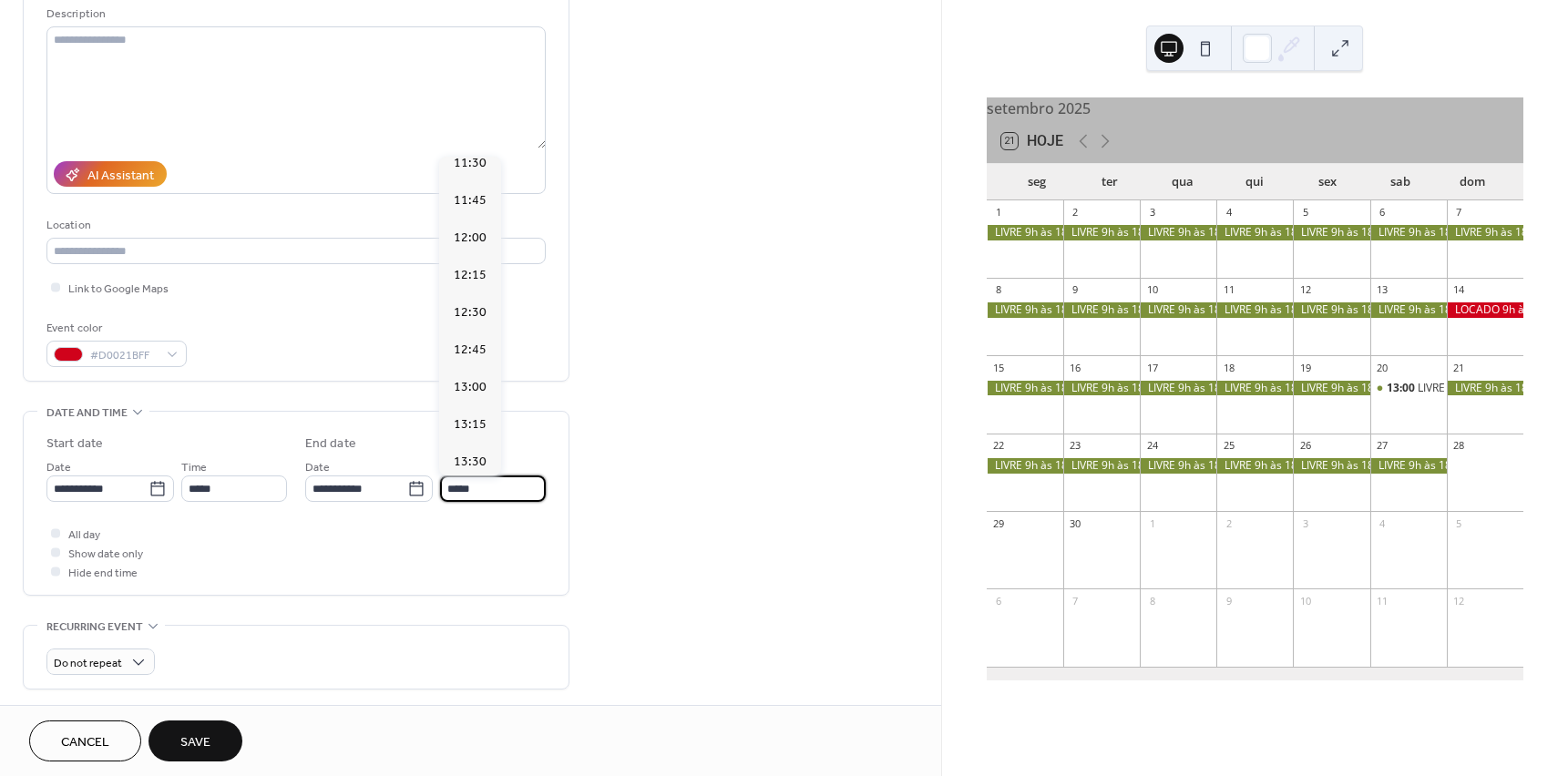 scroll, scrollTop: 345, scrollLeft: 0, axis: vertical 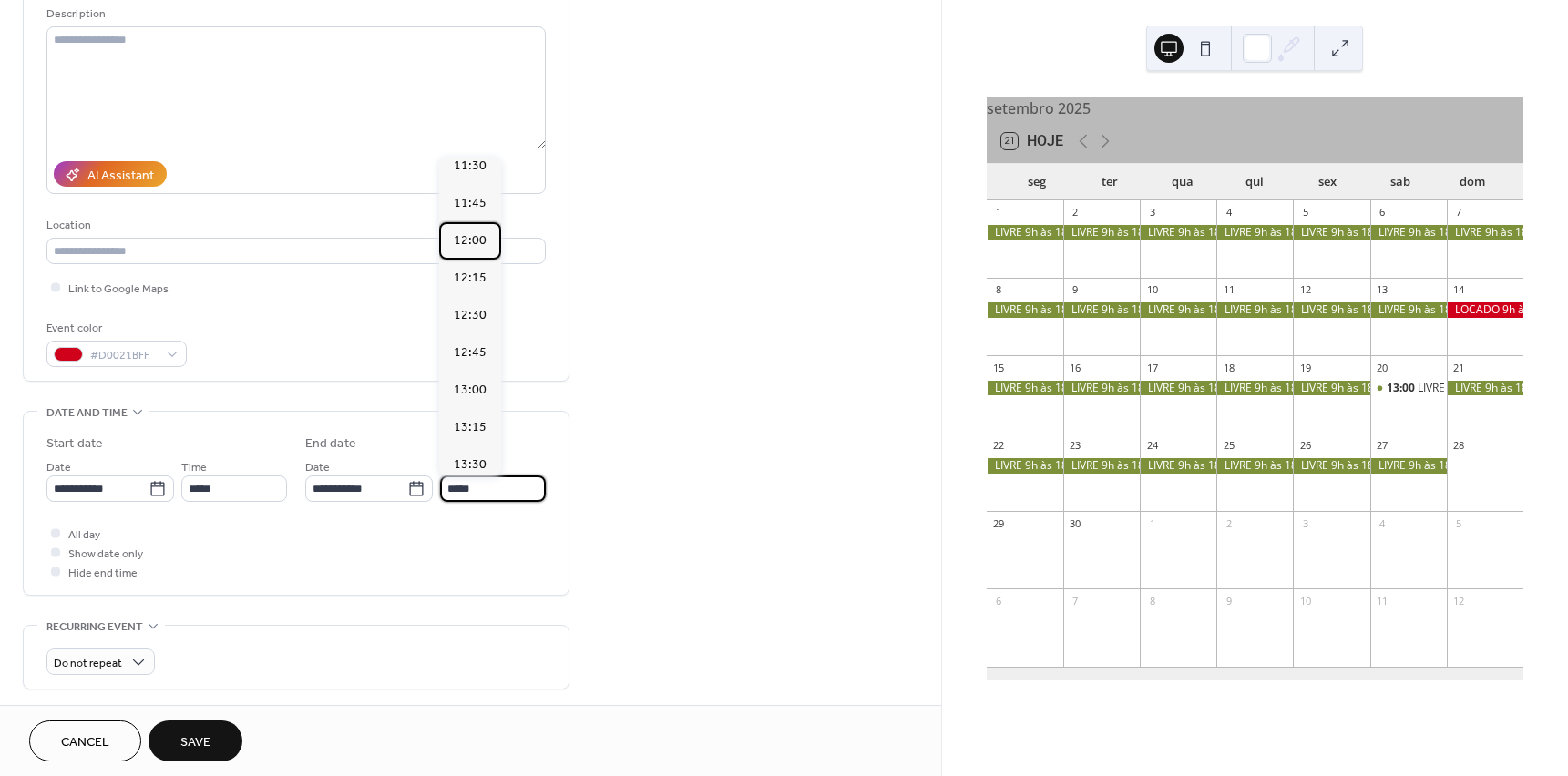 click on "12:00" at bounding box center (470, 240) 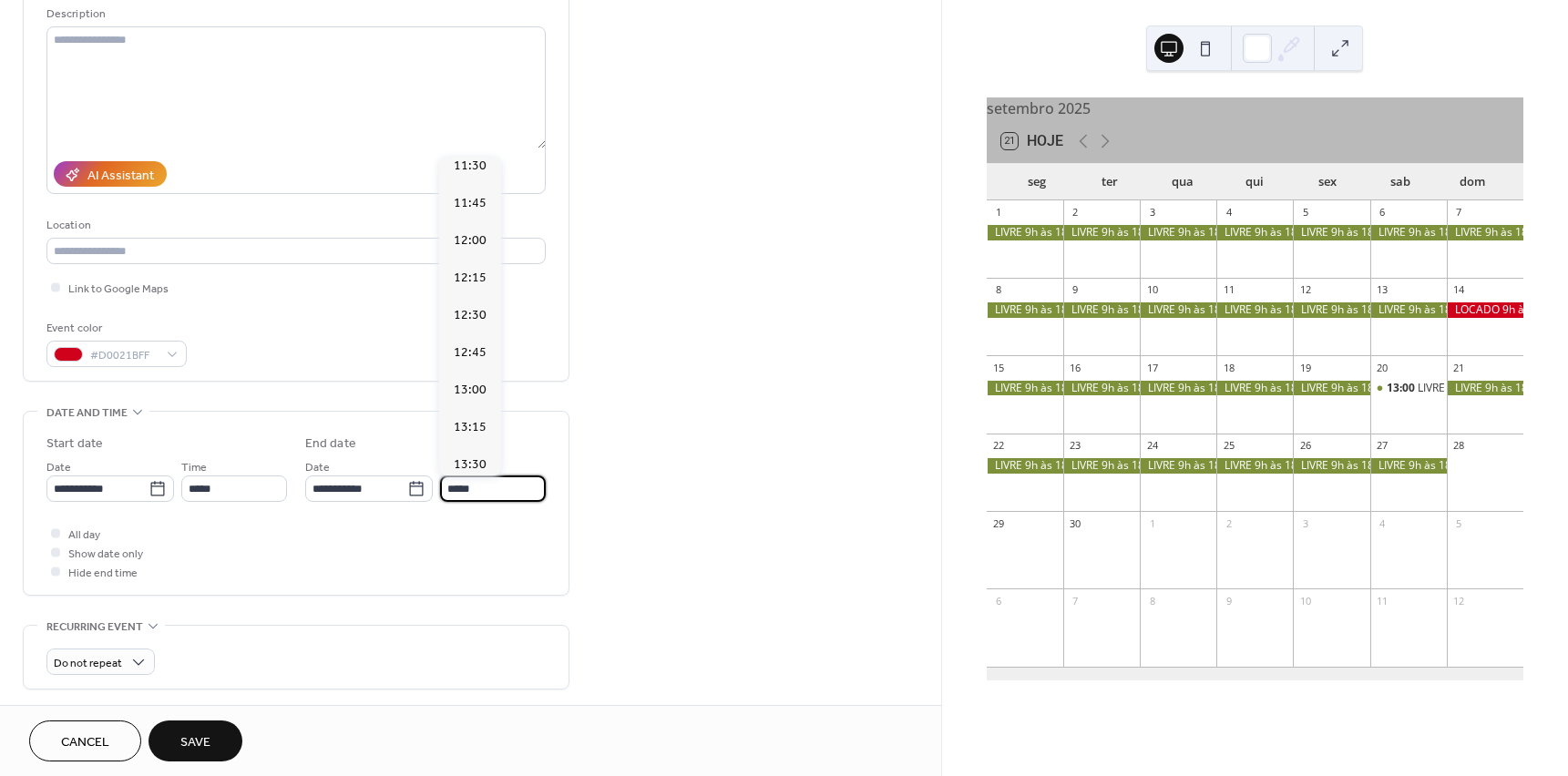 type on "*****" 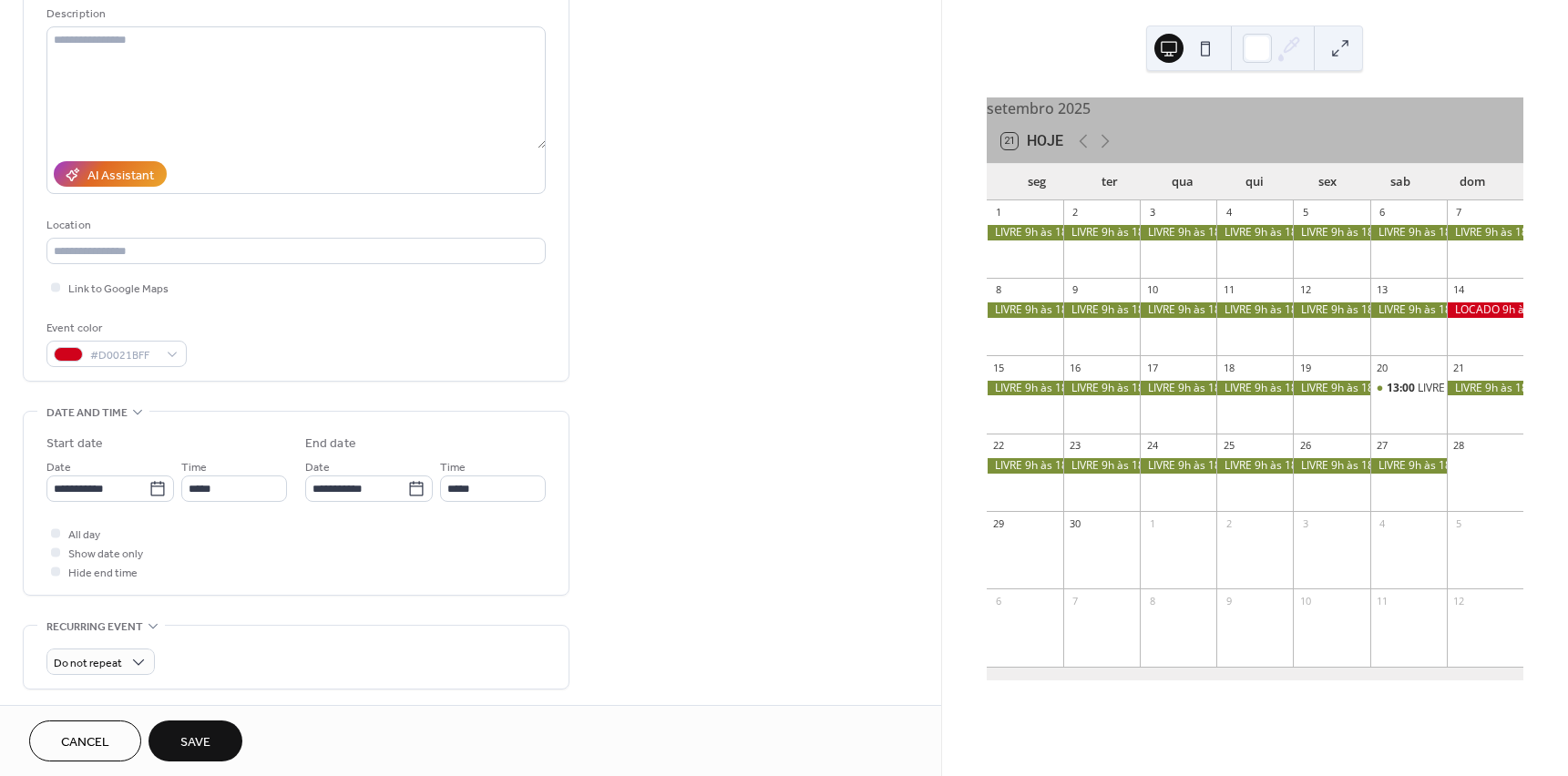 click on "Save" at bounding box center [195, 742] 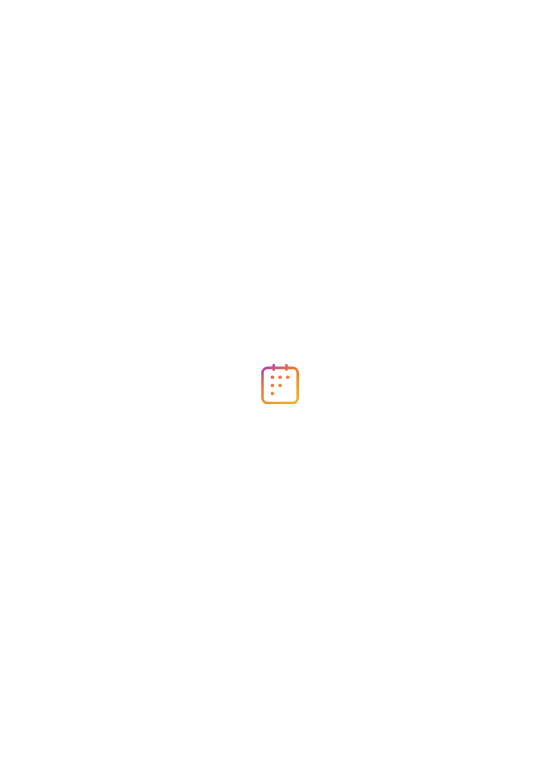 scroll, scrollTop: 0, scrollLeft: 0, axis: both 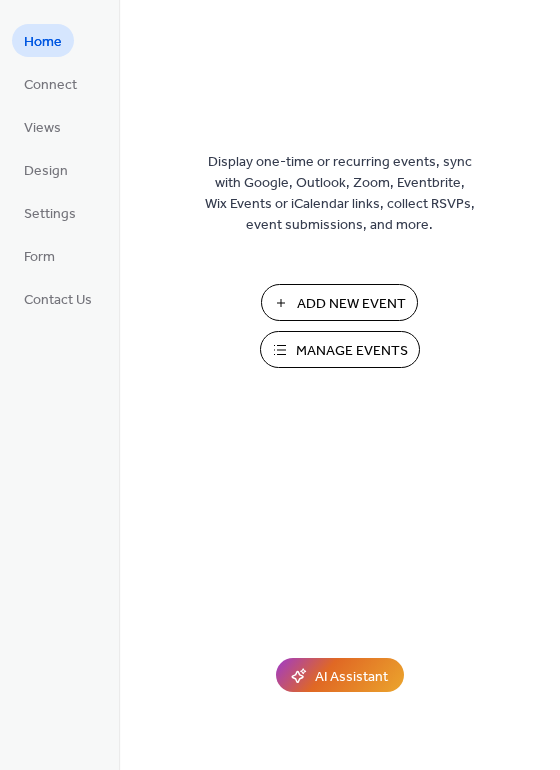 click on "Manage Events" at bounding box center (352, 351) 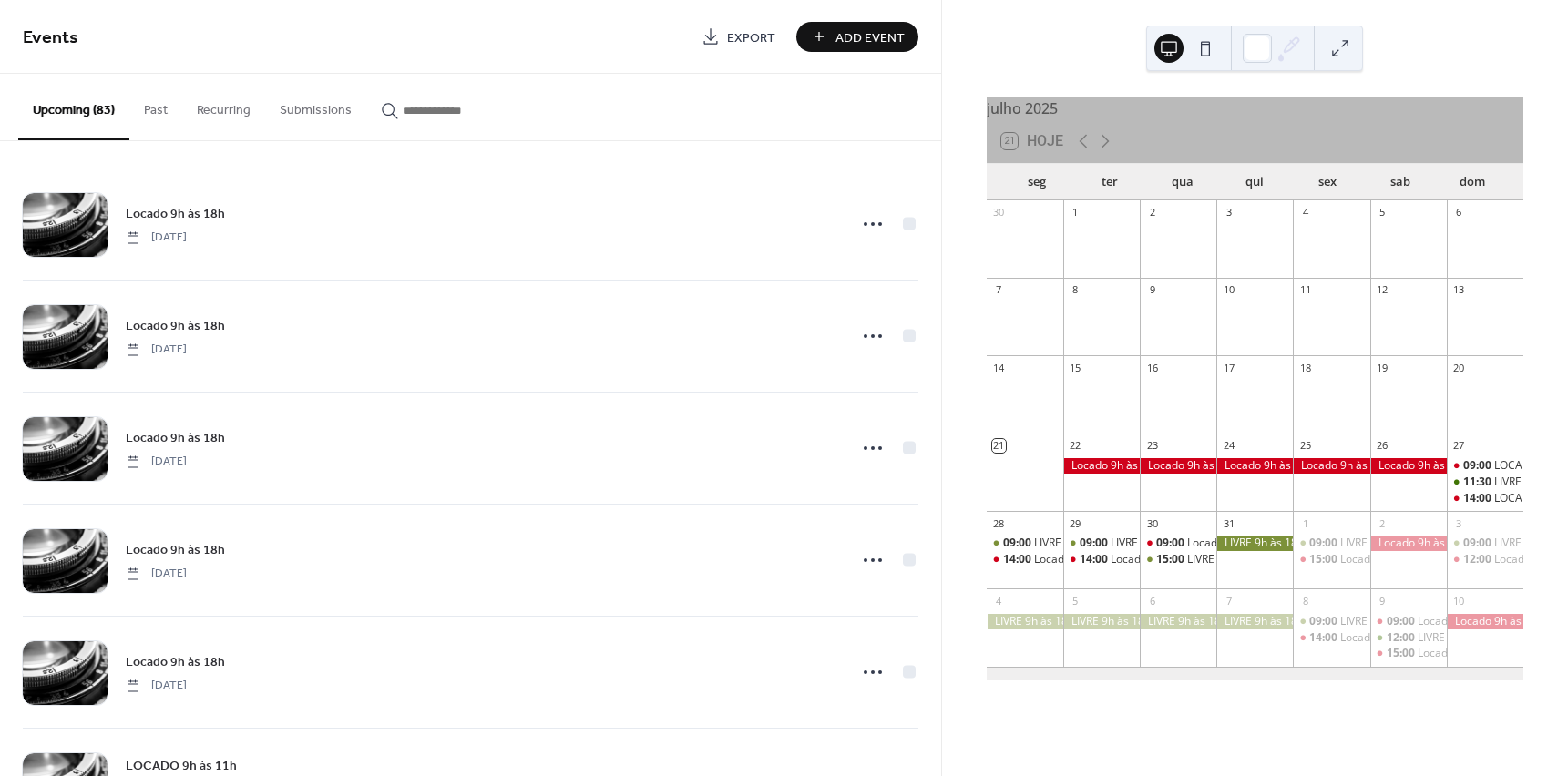scroll, scrollTop: 0, scrollLeft: 0, axis: both 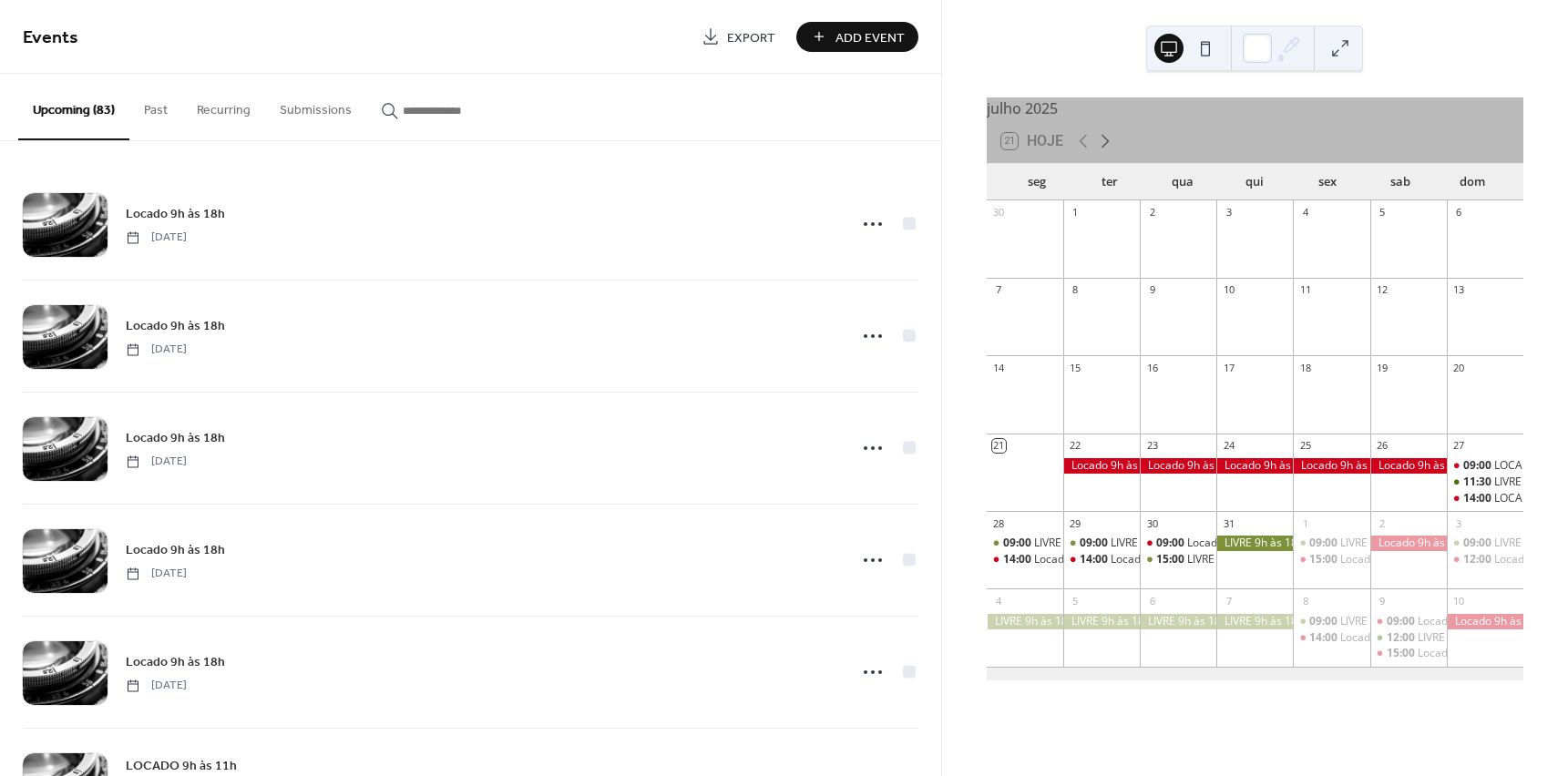 click 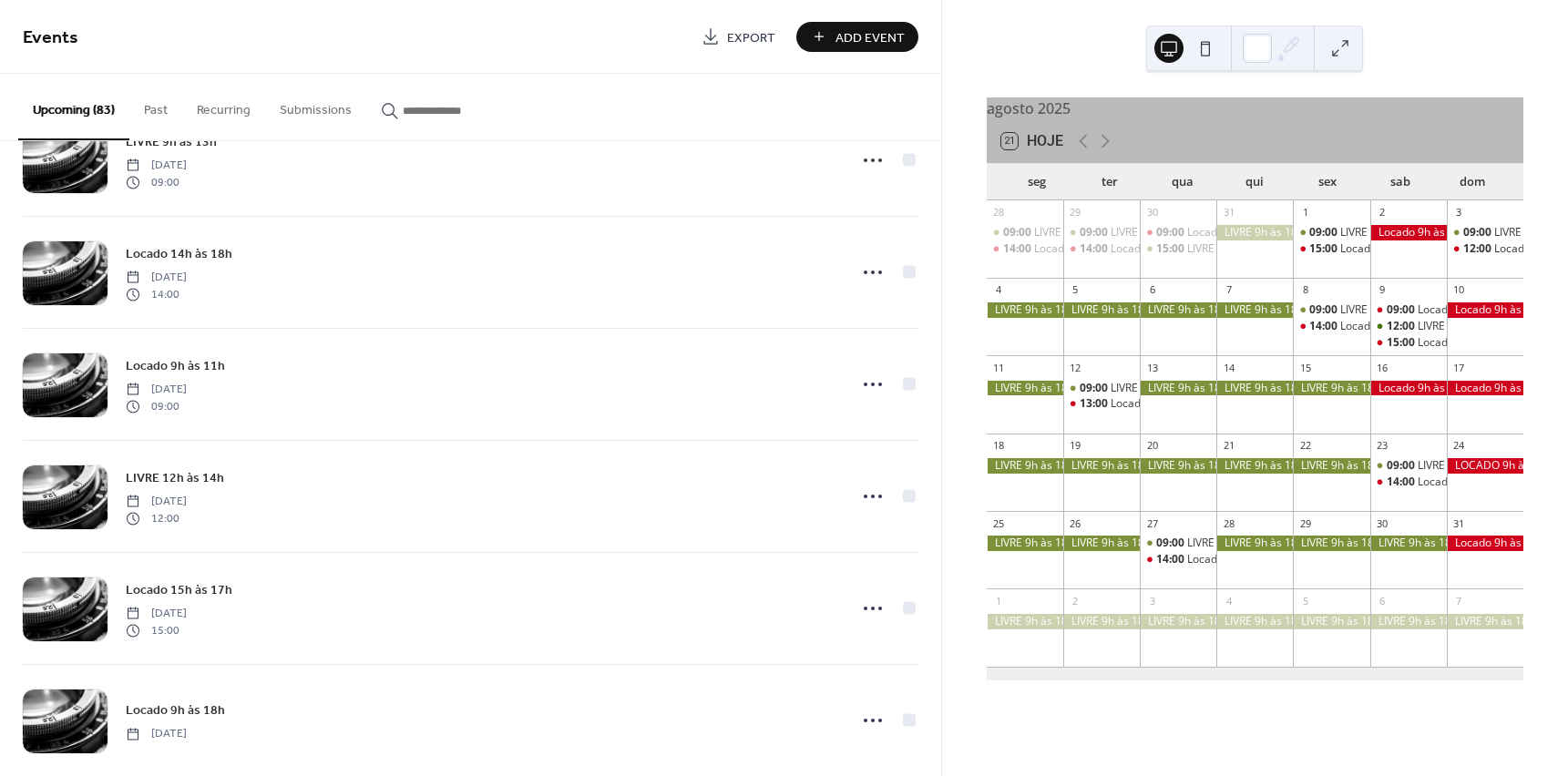 scroll, scrollTop: 2780, scrollLeft: 0, axis: vertical 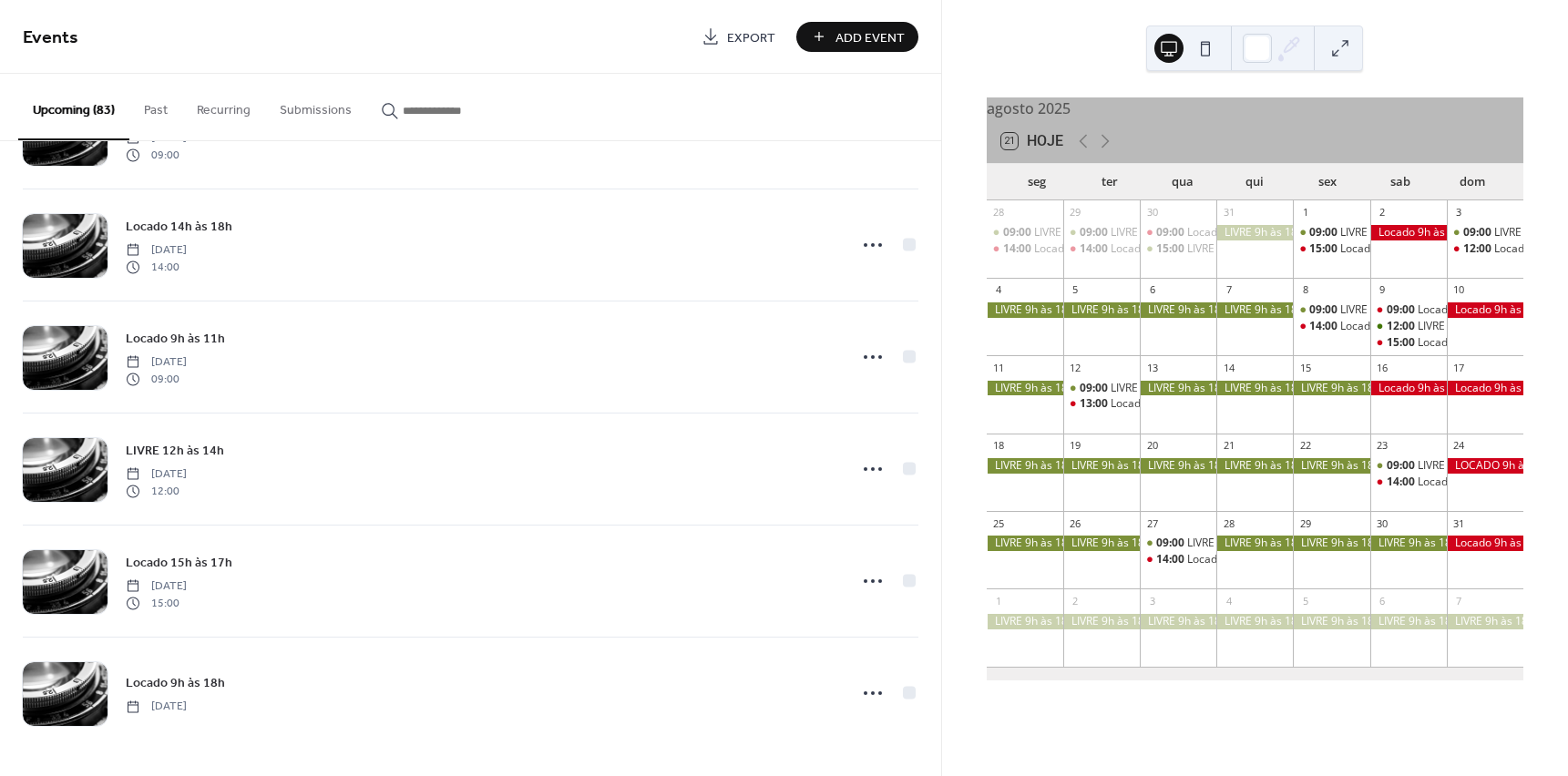 click on "Upcoming (83)" at bounding box center [74, 107] 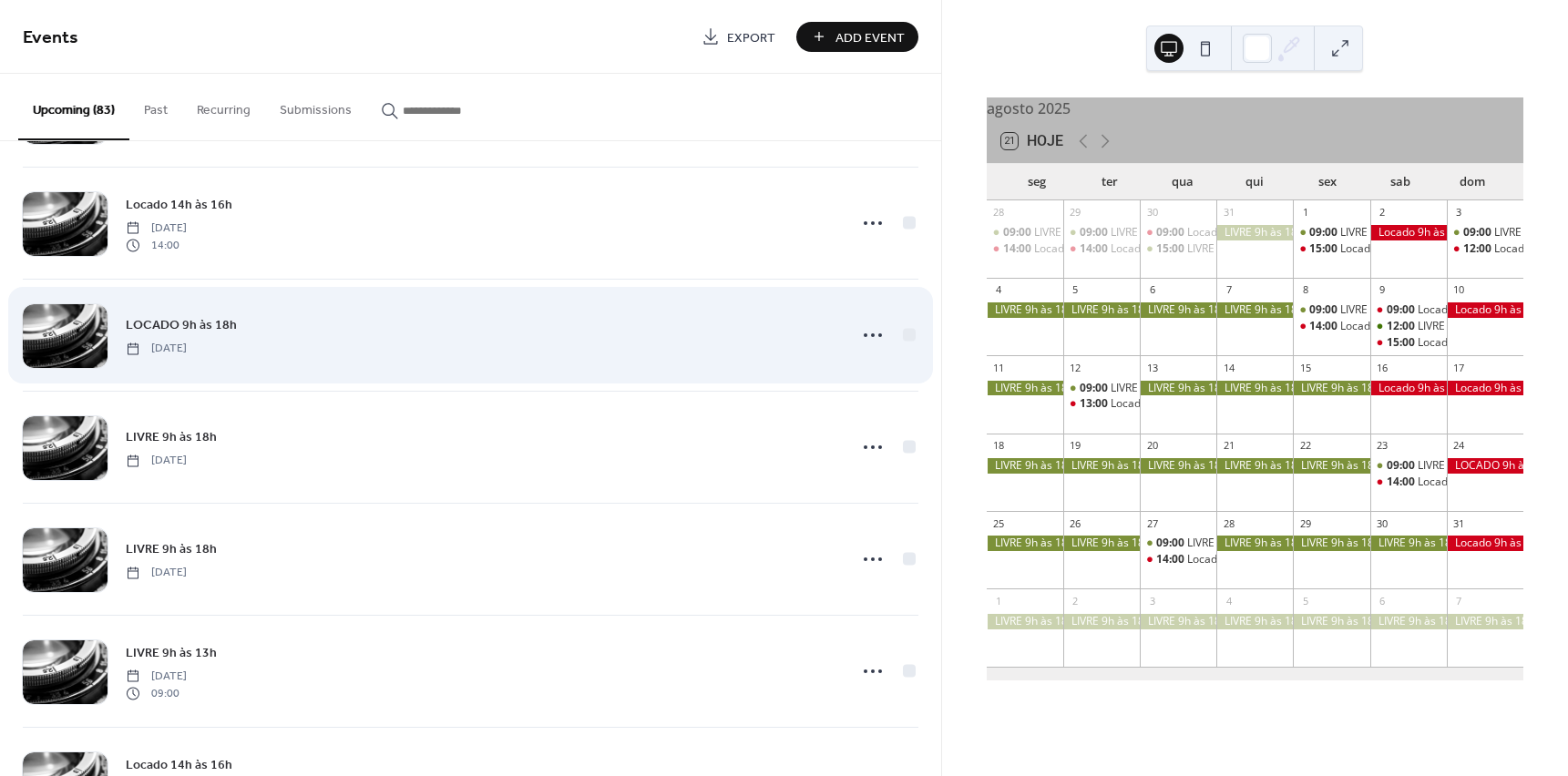 scroll, scrollTop: 4929, scrollLeft: 0, axis: vertical 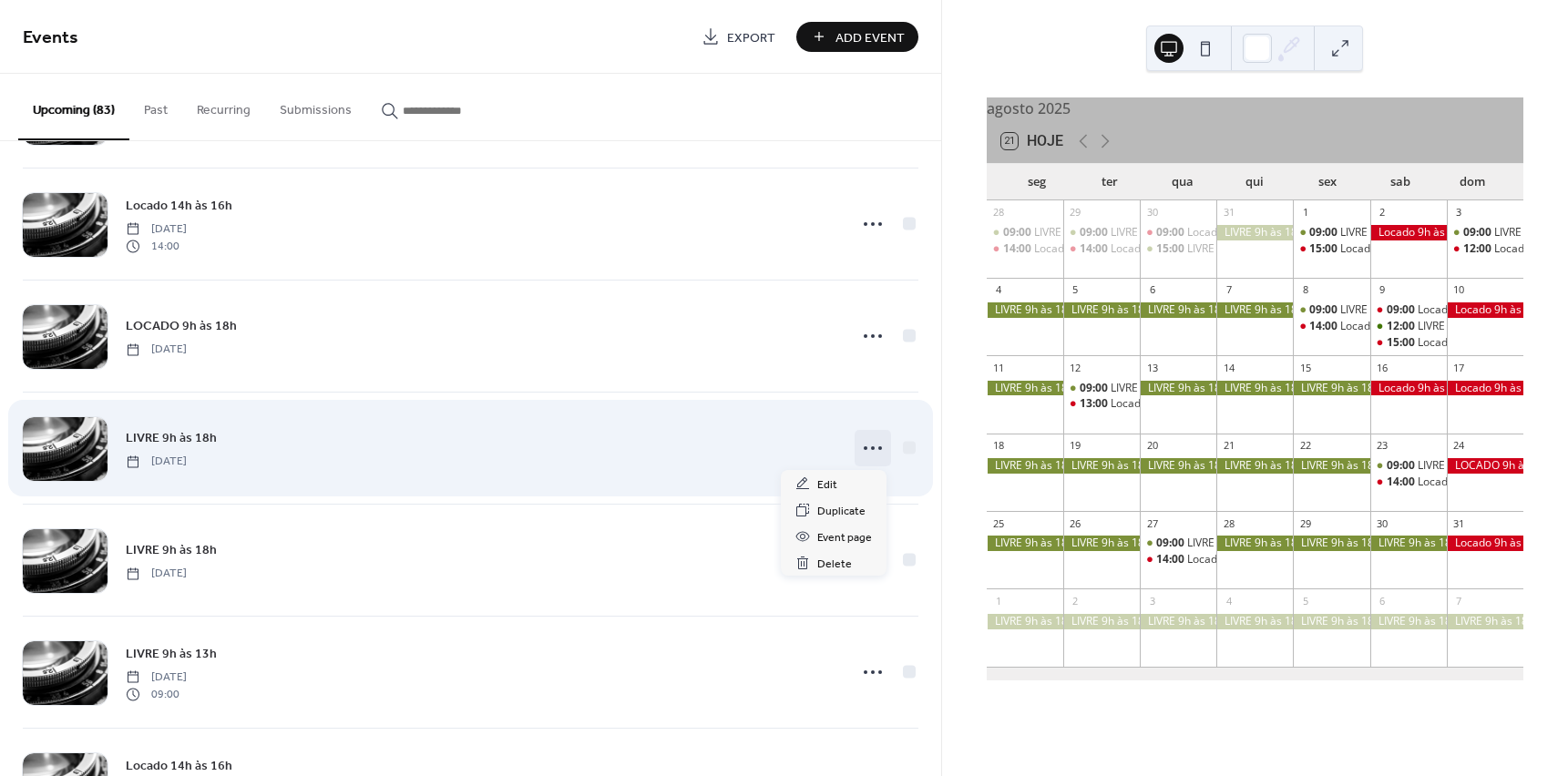 click 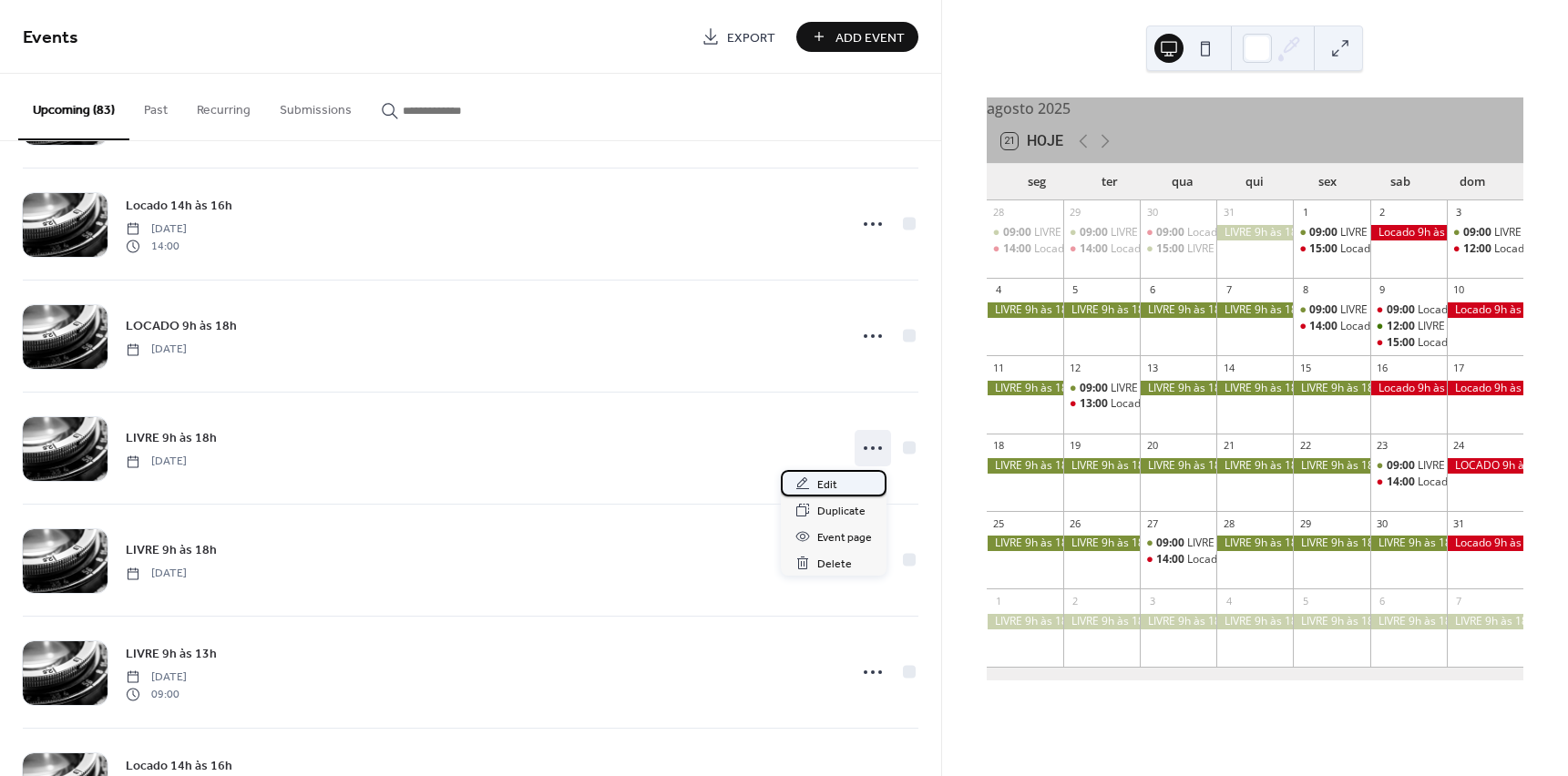 click on "Edit" at bounding box center [827, 485] 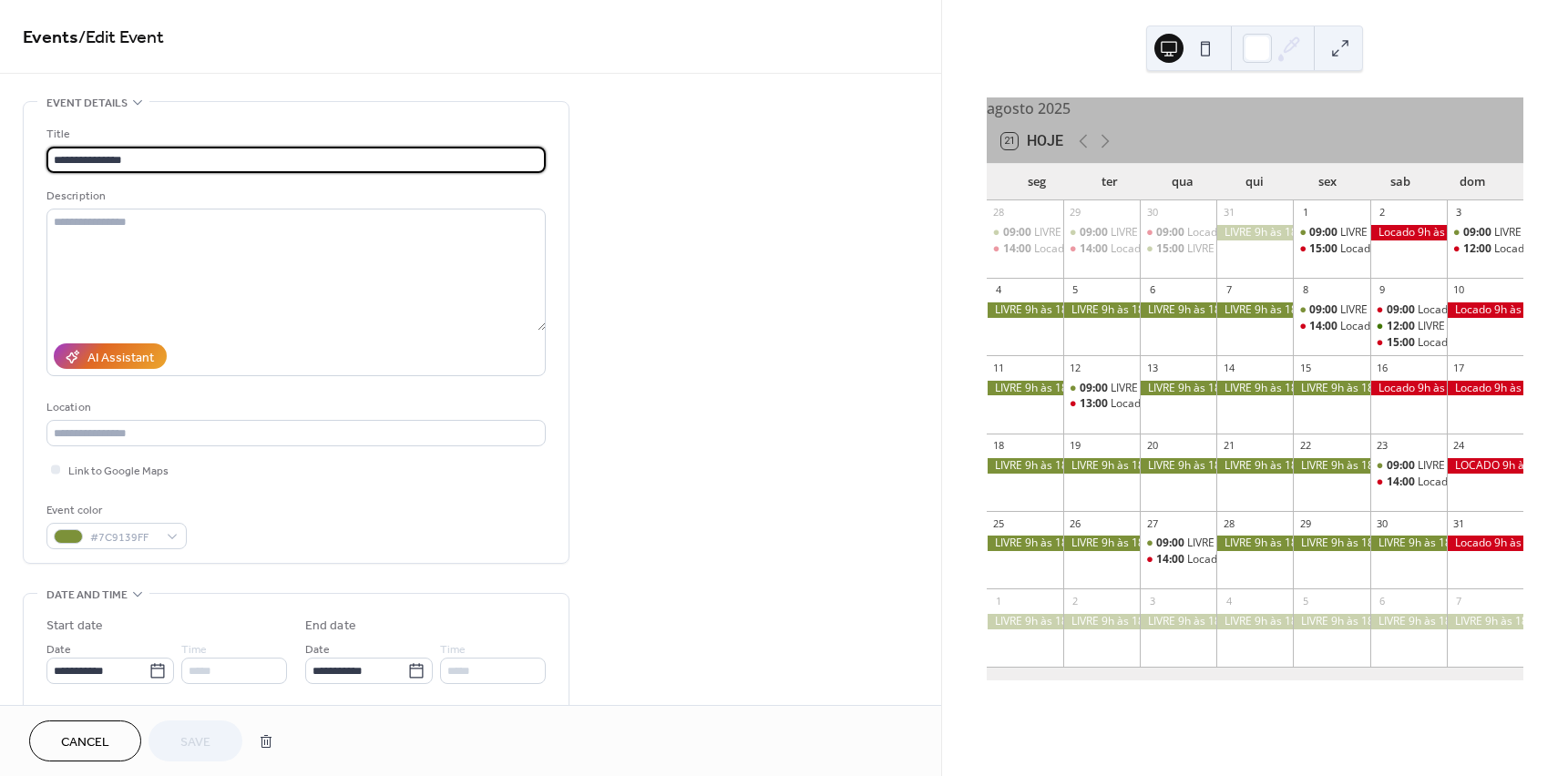 drag, startPoint x: 87, startPoint y: 161, endPoint x: 213, endPoint y: 162, distance: 126.004 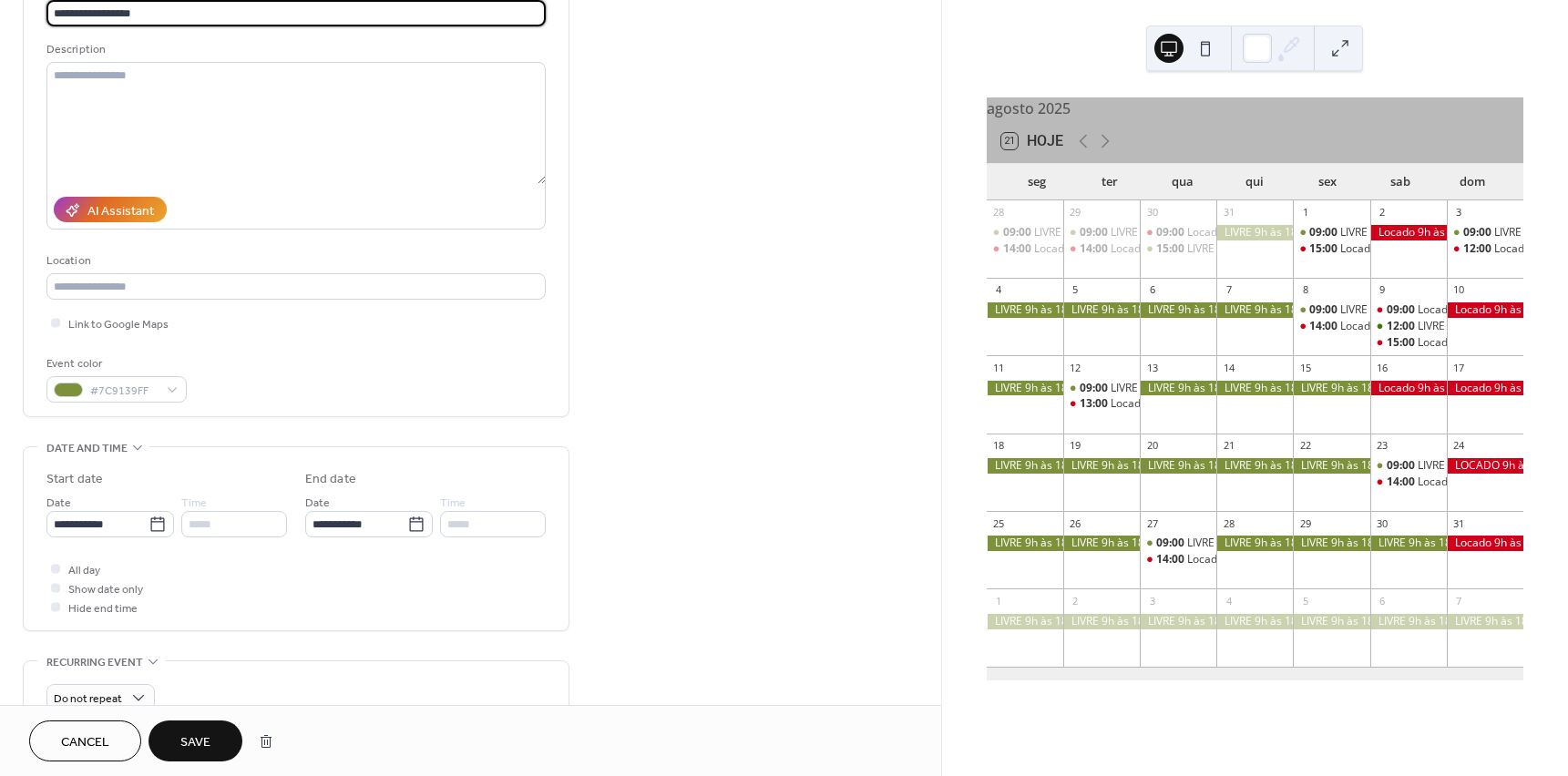 scroll, scrollTop: 182, scrollLeft: 0, axis: vertical 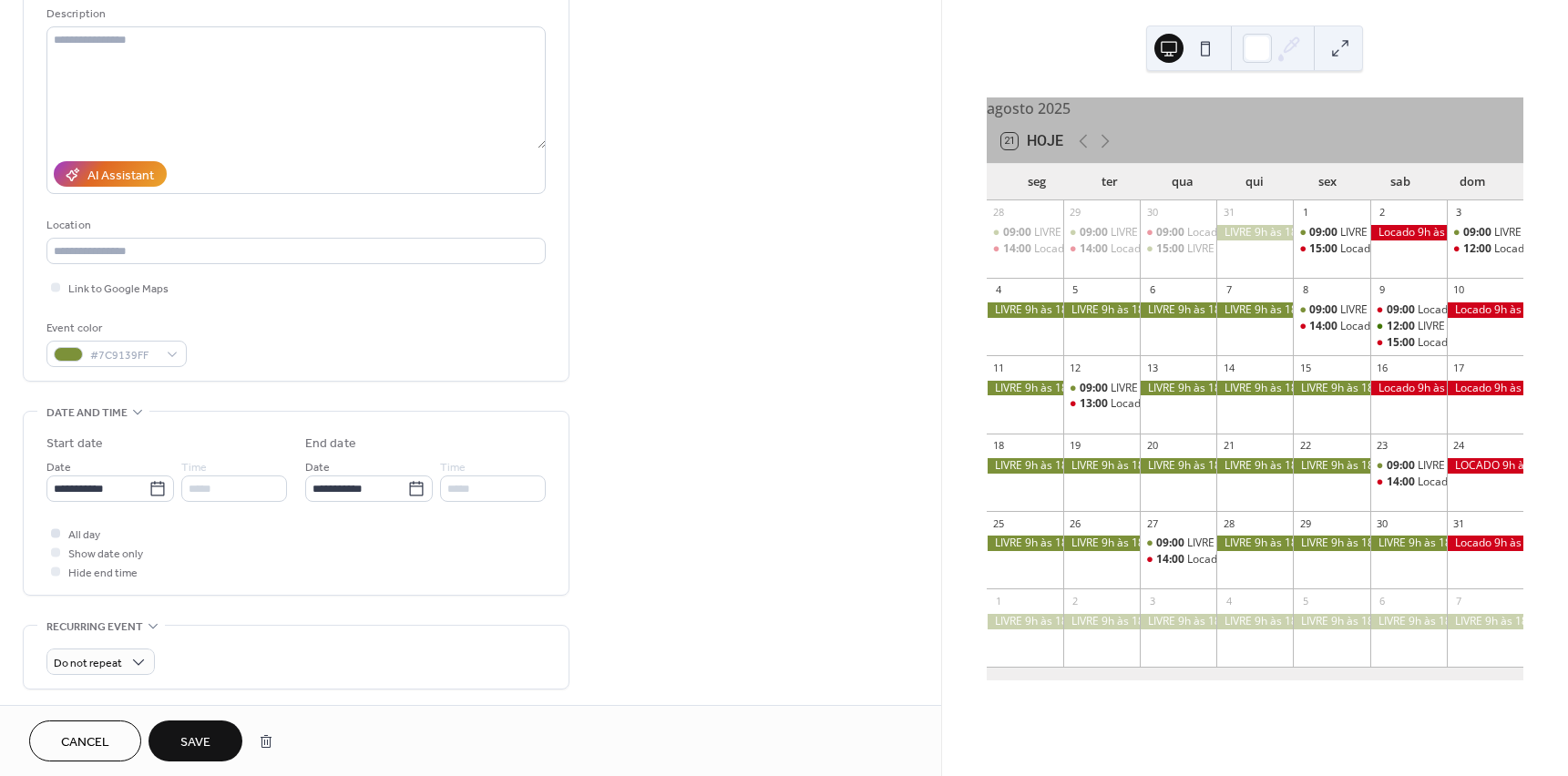 type on "**********" 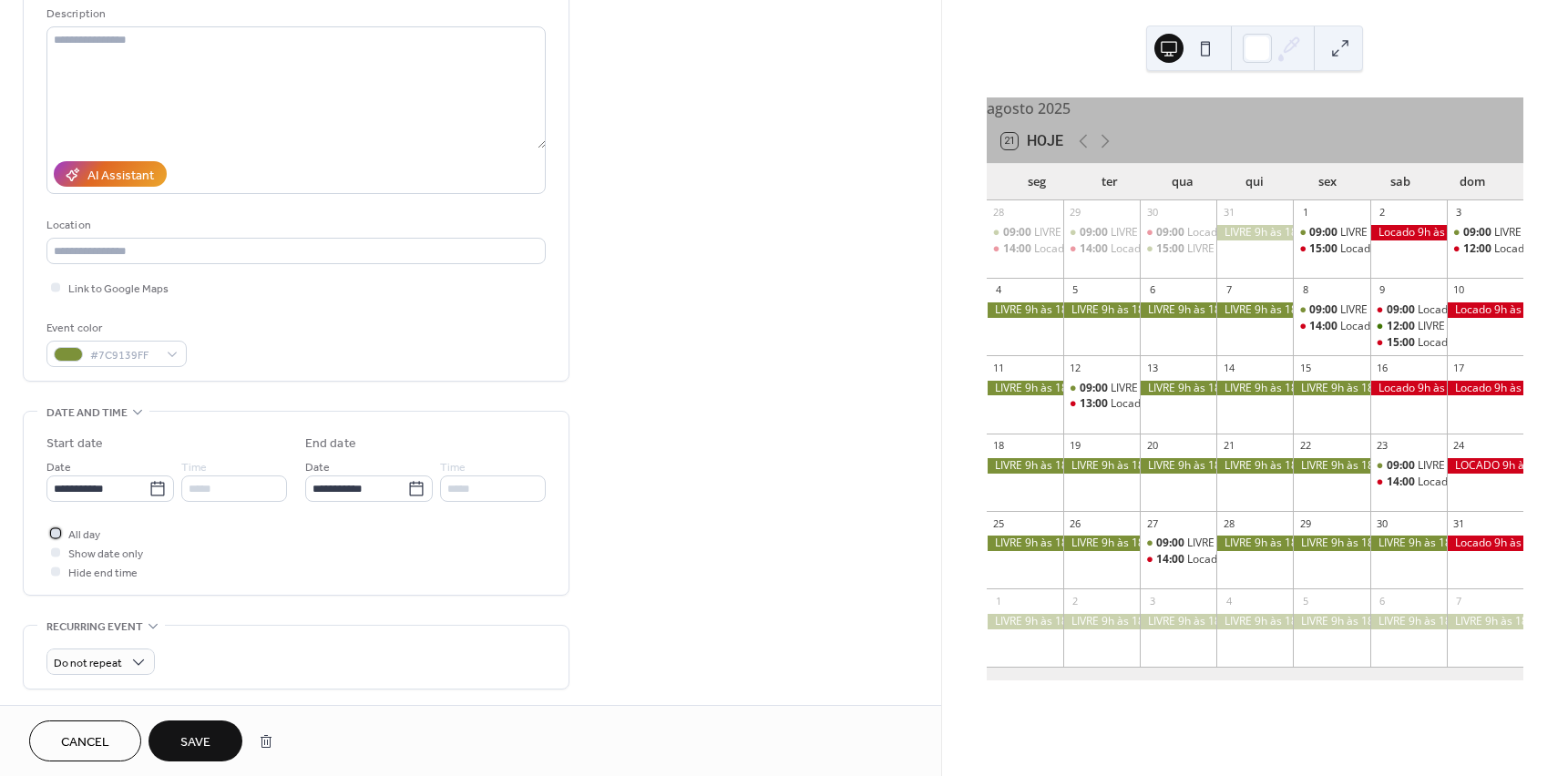 click 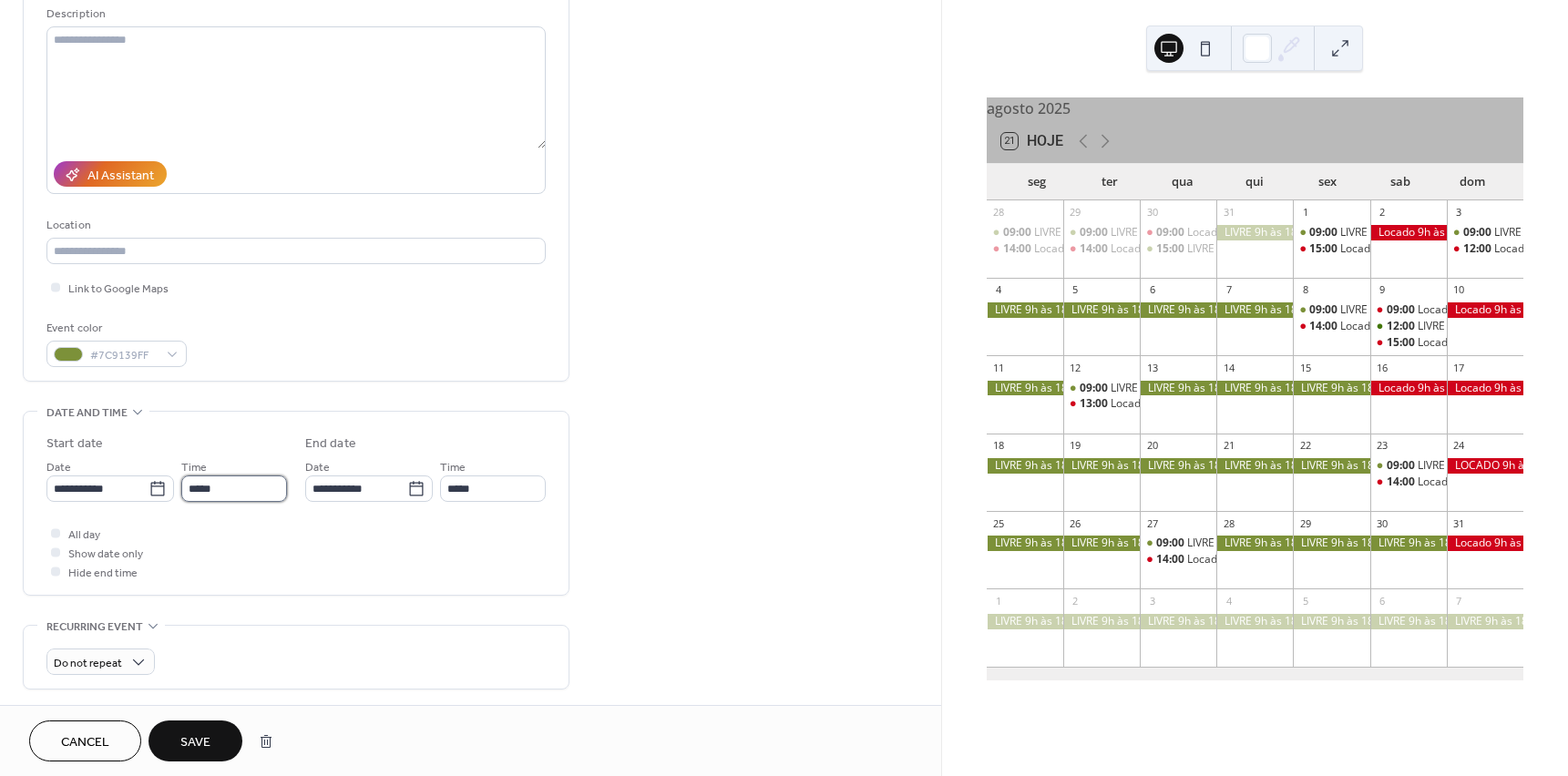 click on "*****" at bounding box center (234, 488) 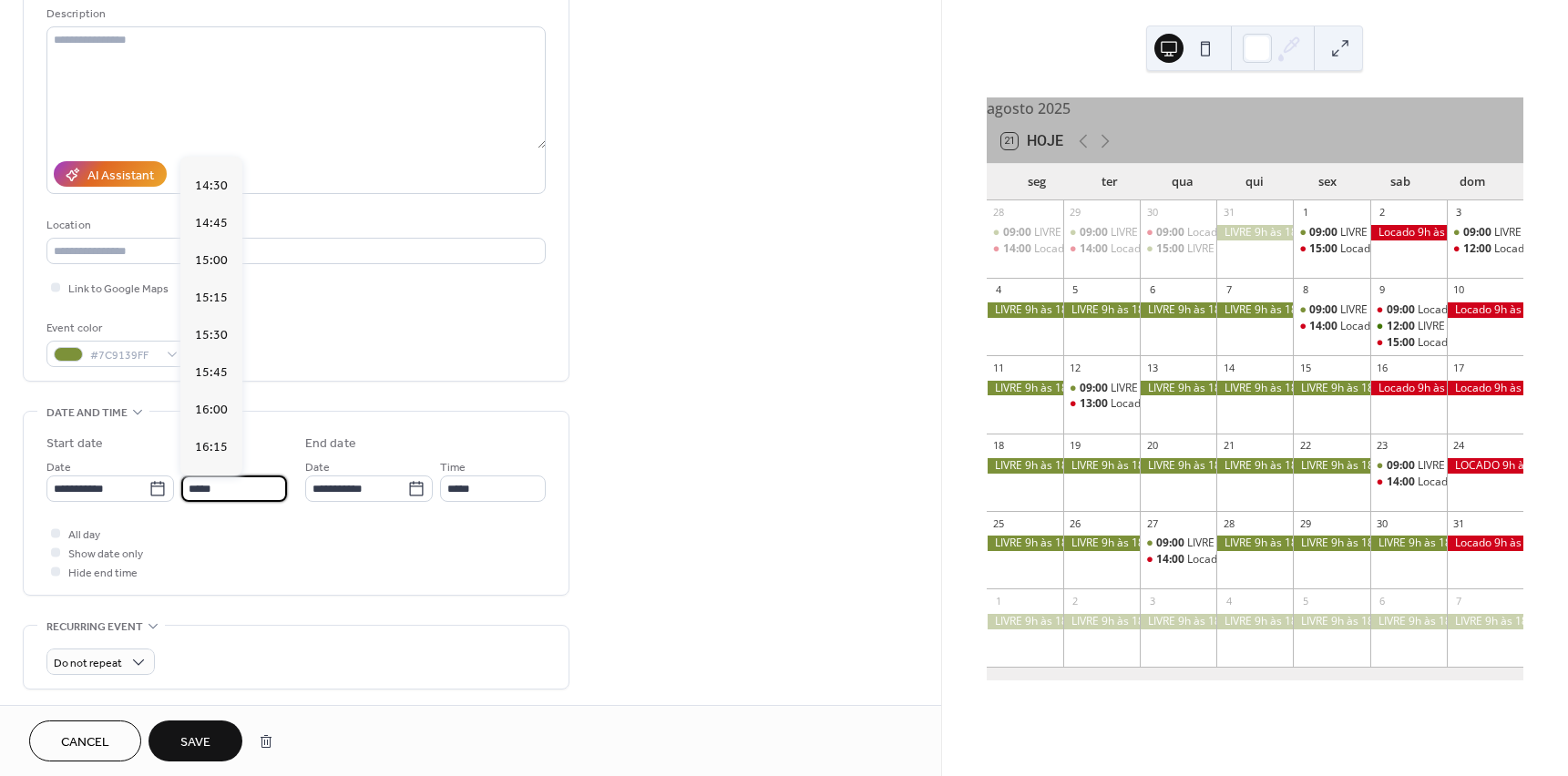 scroll, scrollTop: 2186, scrollLeft: 0, axis: vertical 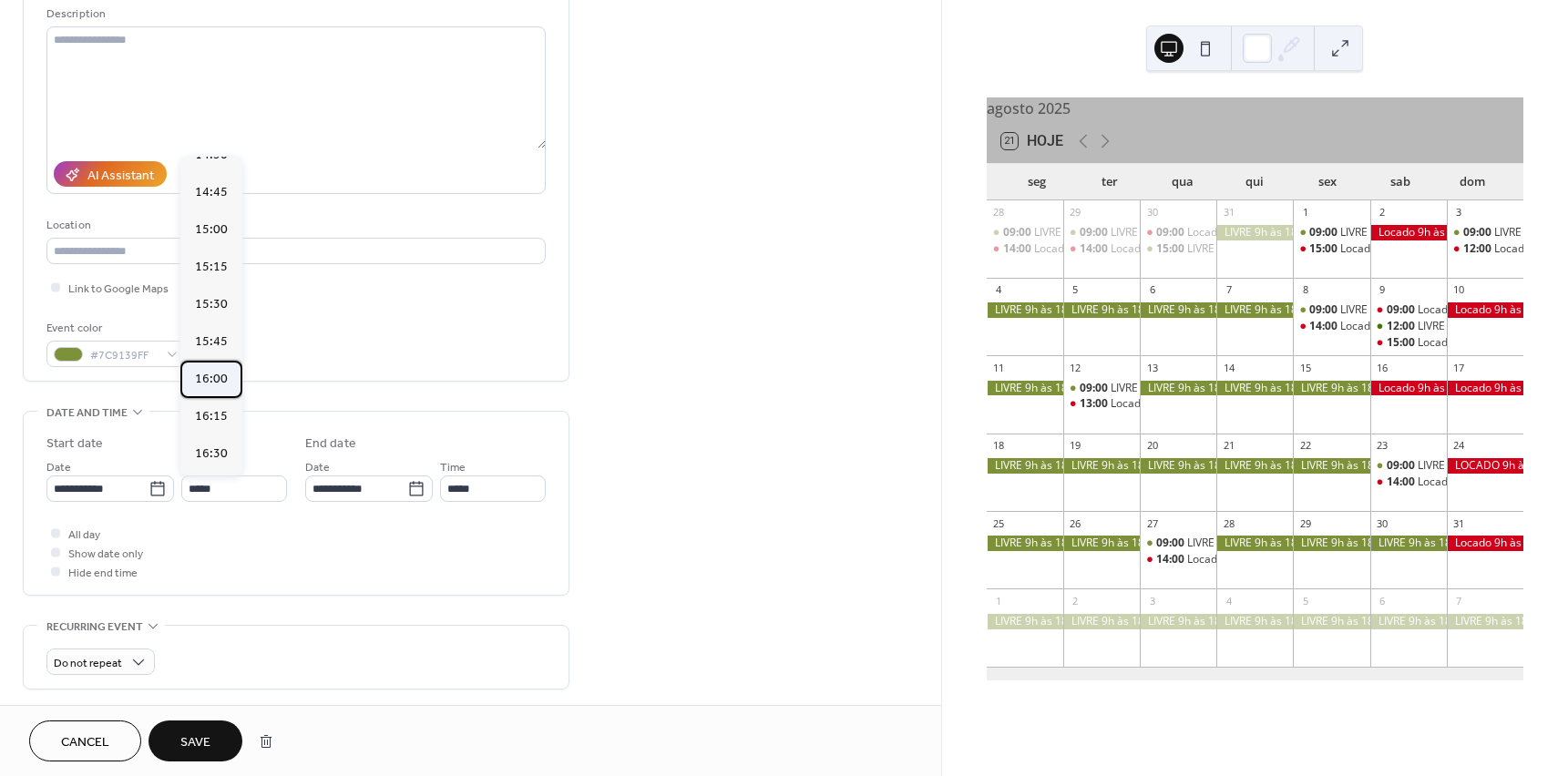 click on "16:00" at bounding box center [211, 379] 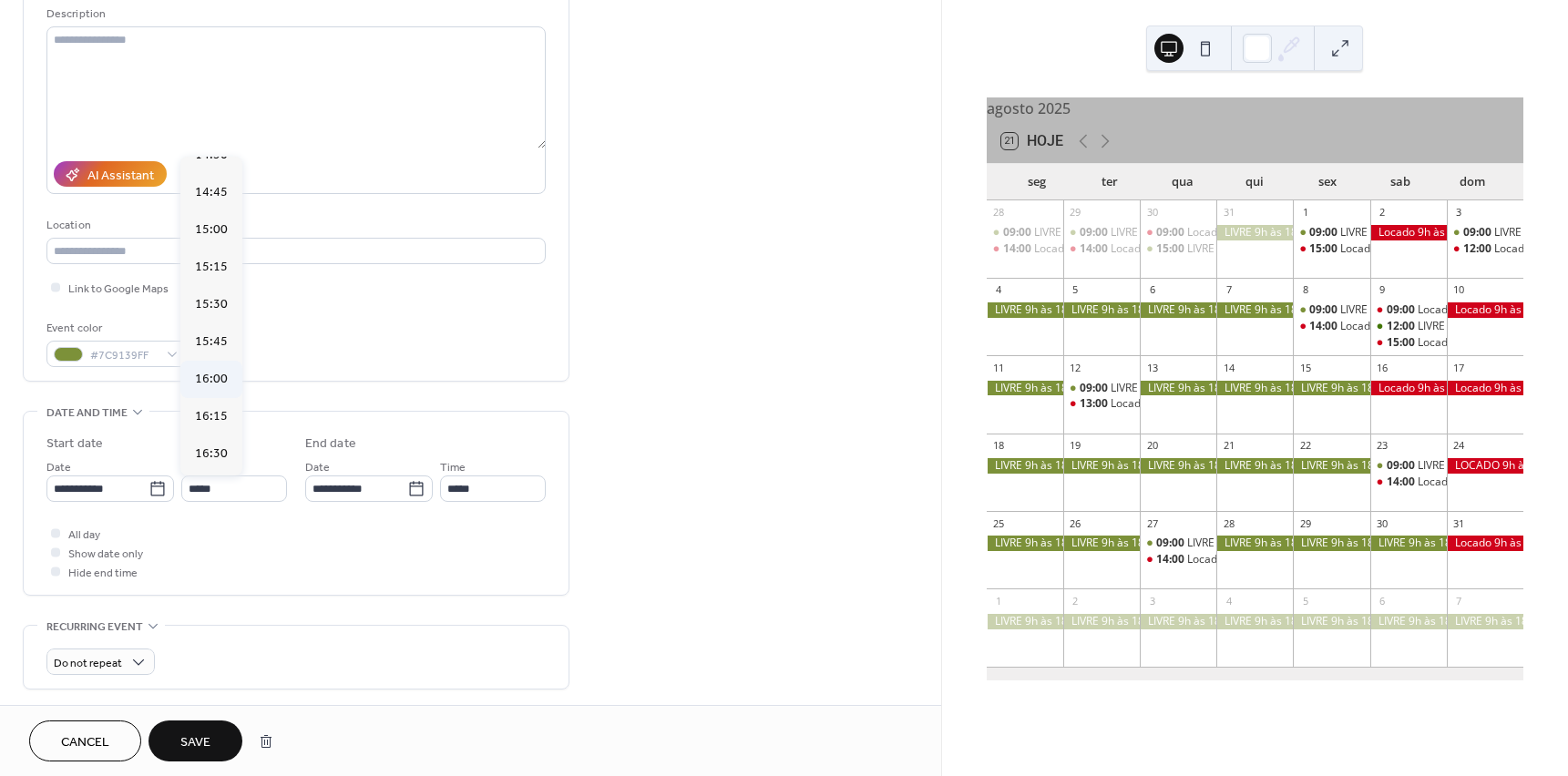 type on "*****" 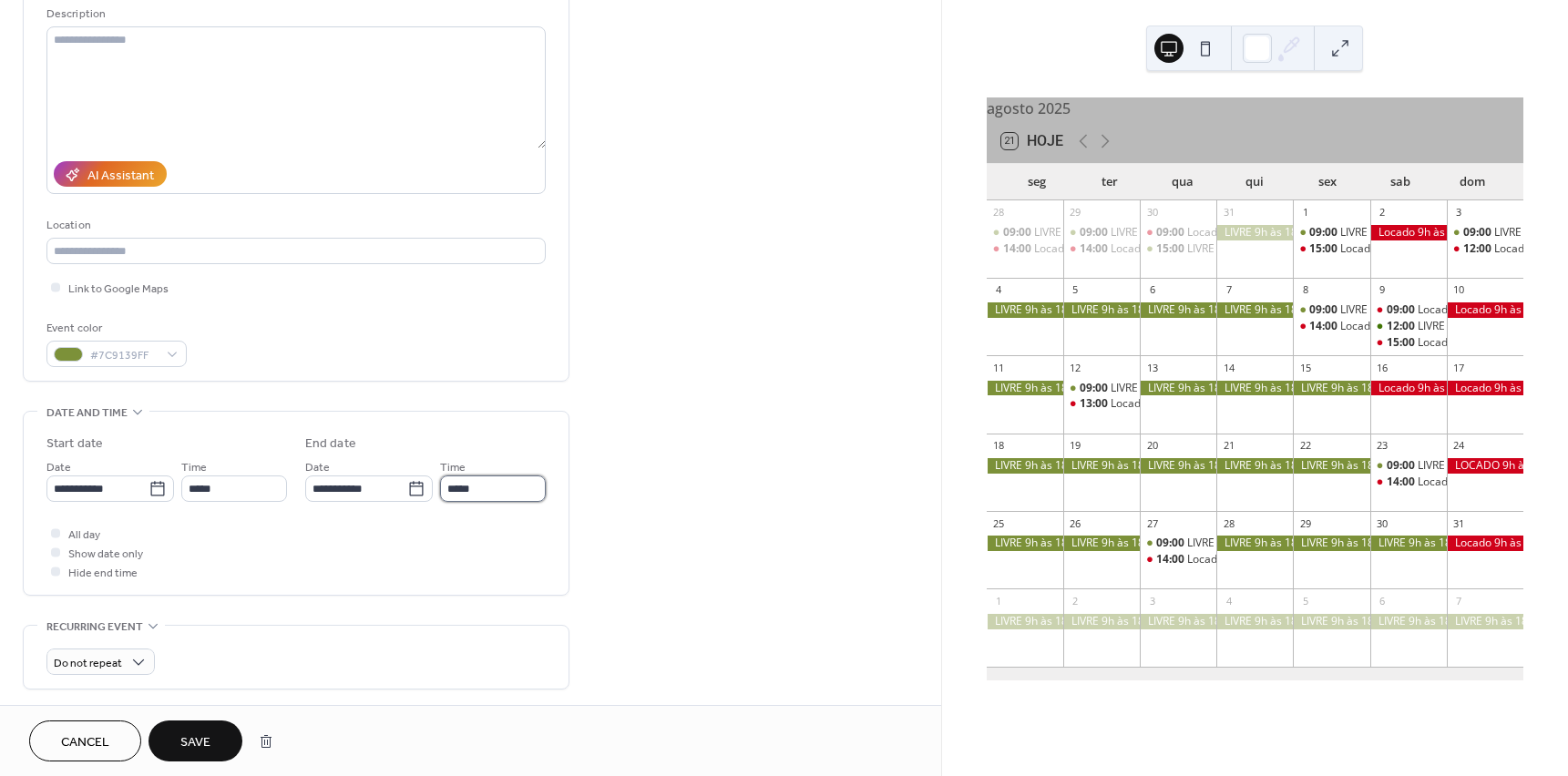 click on "*****" at bounding box center [493, 488] 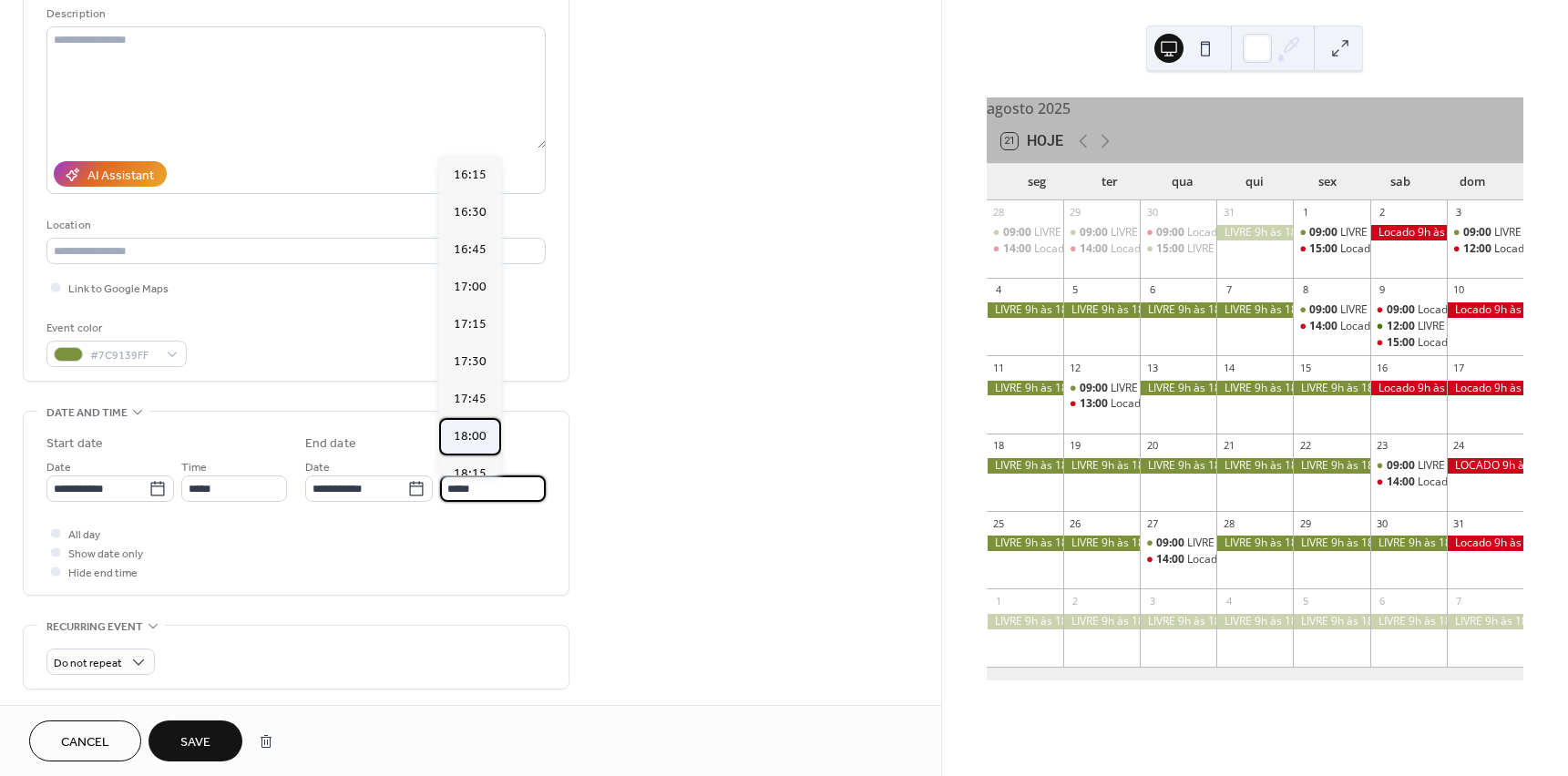 click on "18:00" at bounding box center (470, 436) 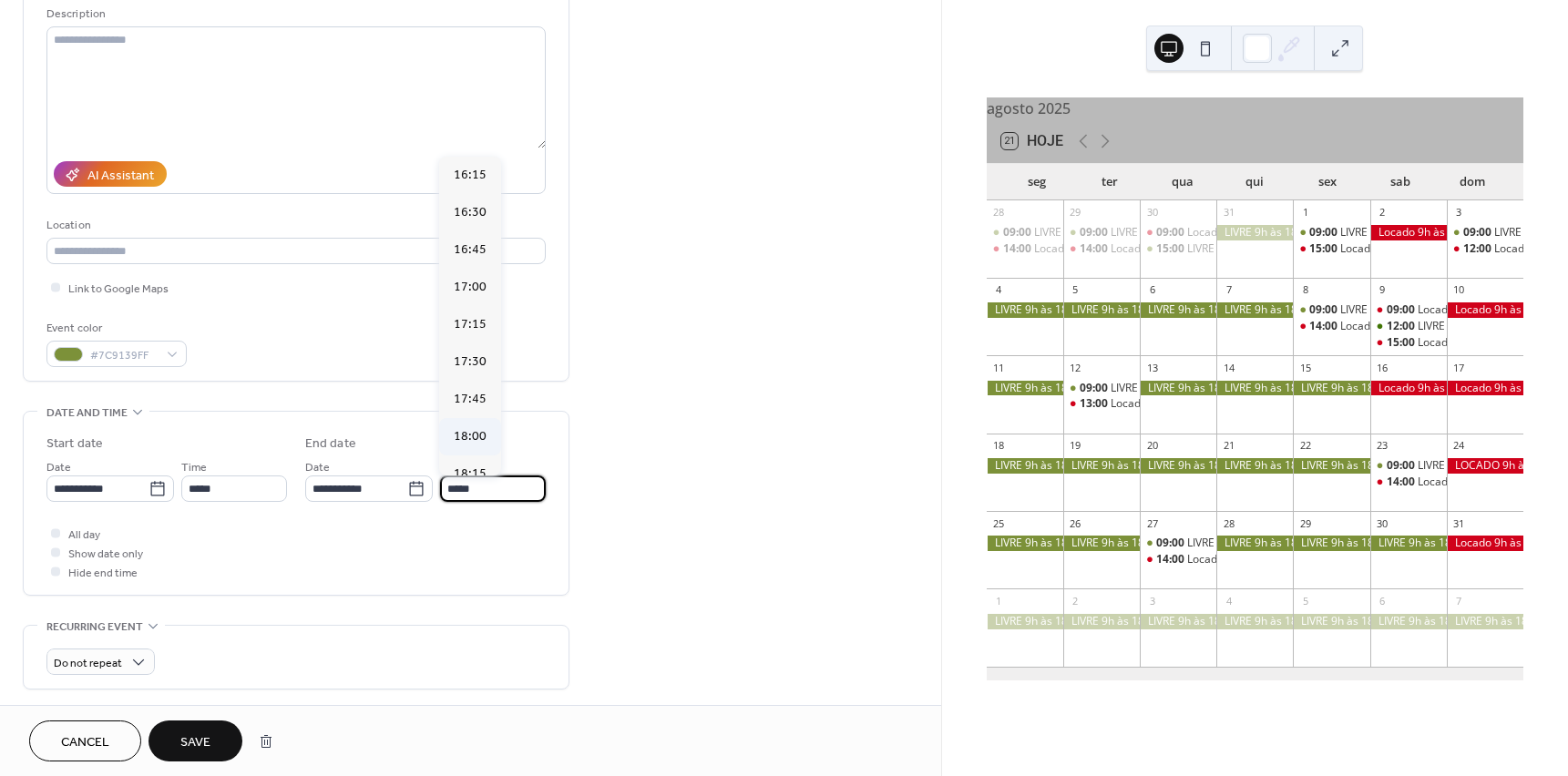 type on "*****" 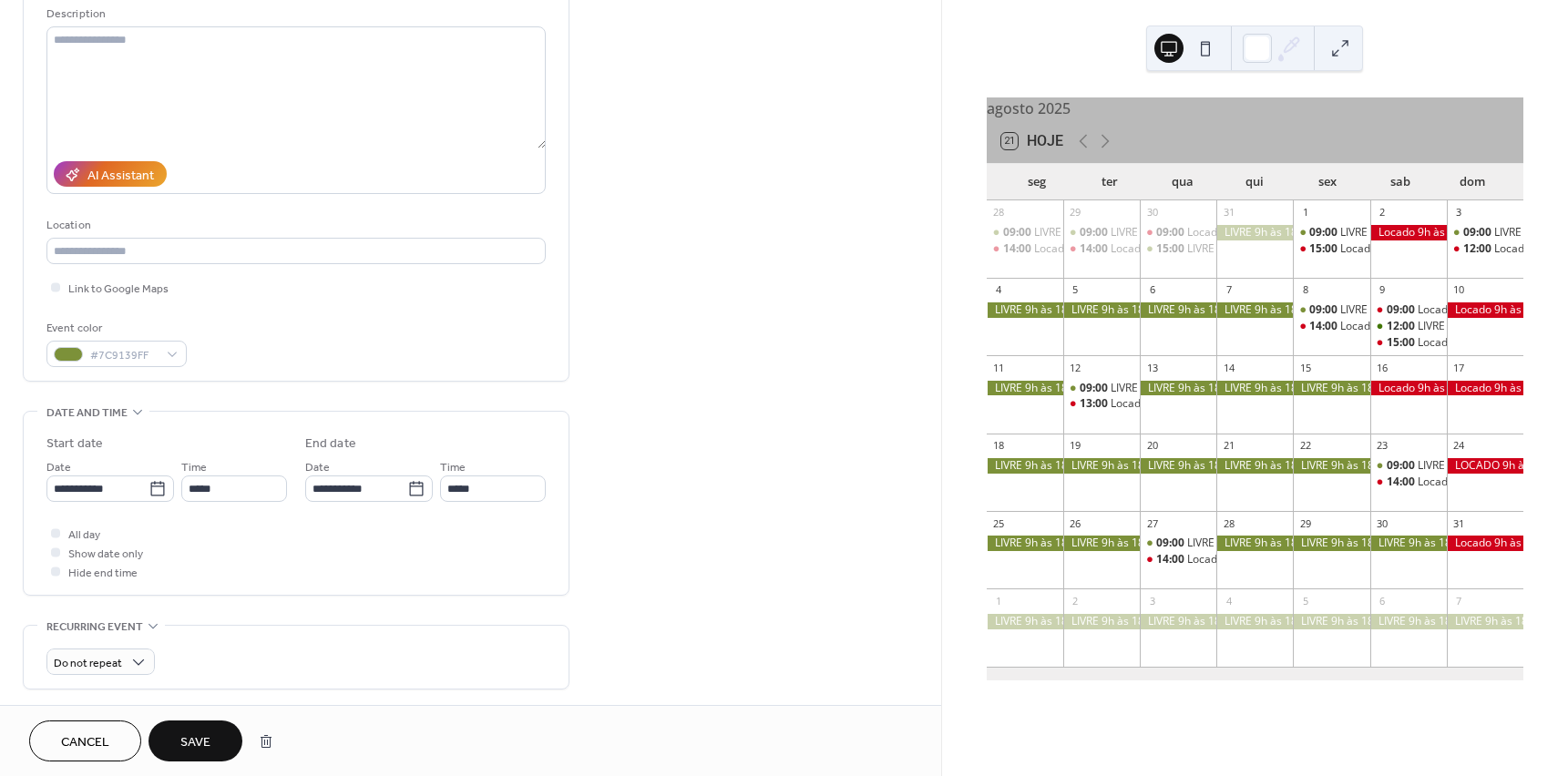click on "Save" at bounding box center (195, 740) 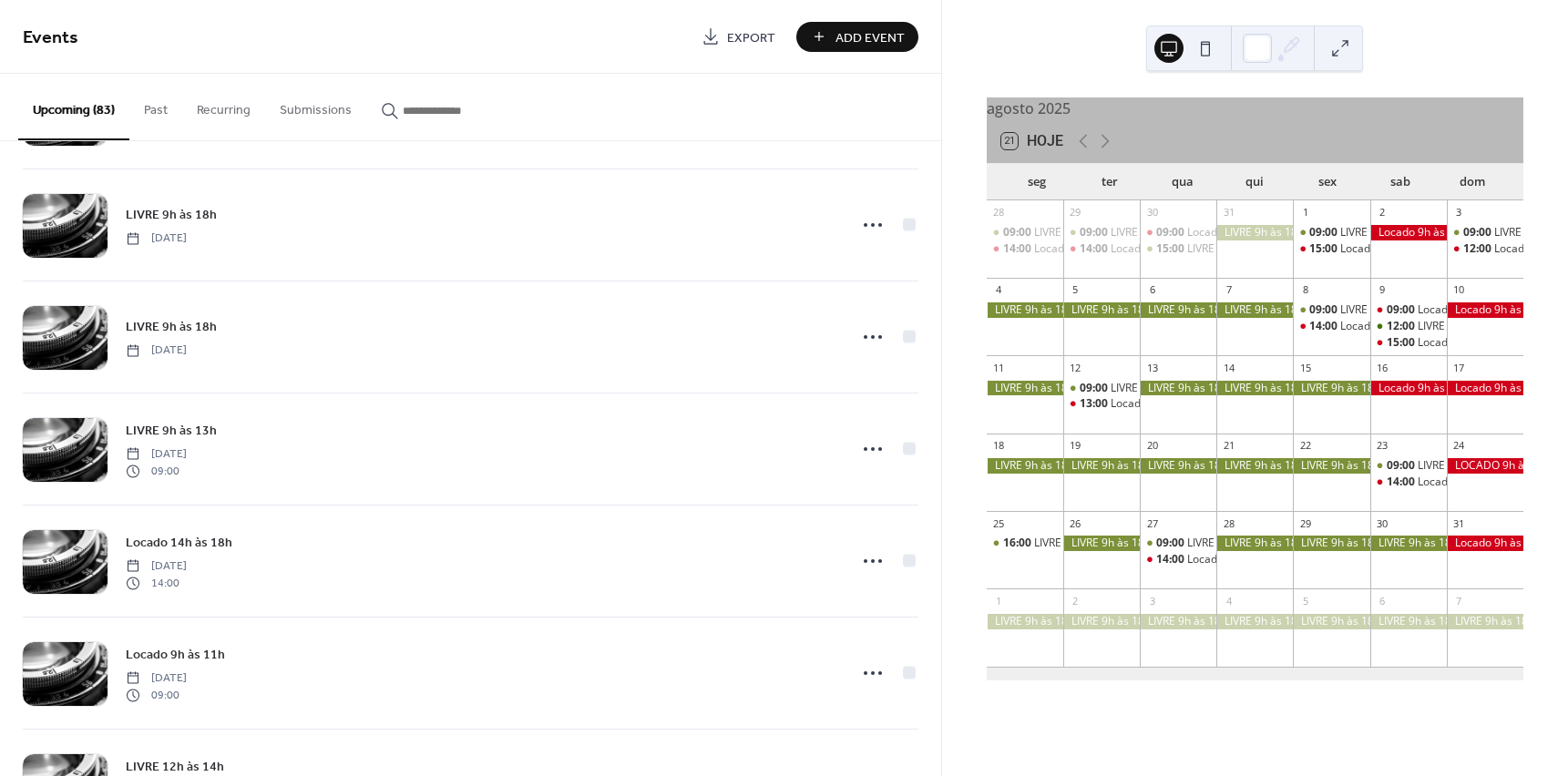 scroll, scrollTop: 2780, scrollLeft: 0, axis: vertical 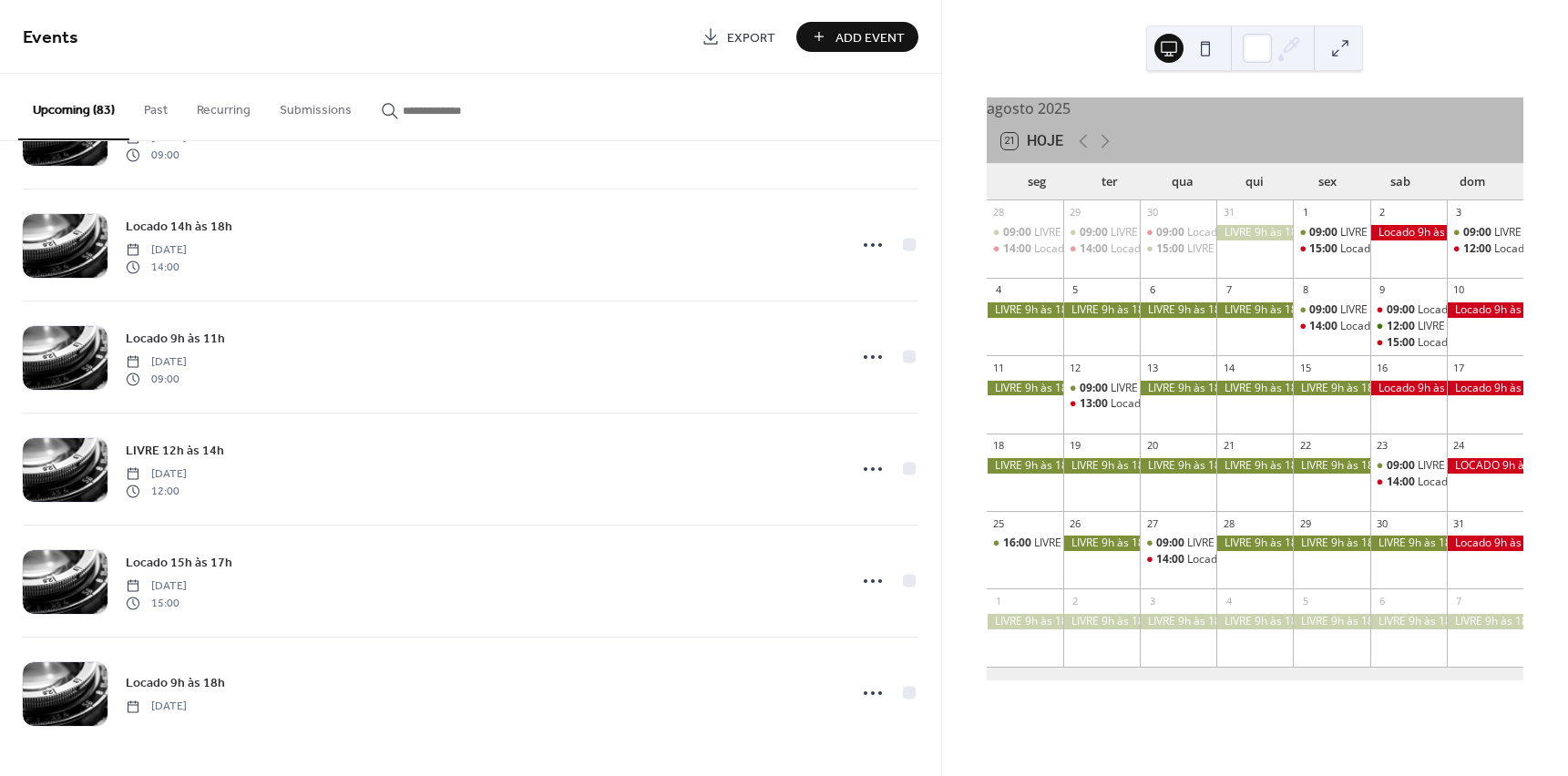 click on "Upcoming (83)" at bounding box center (74, 107) 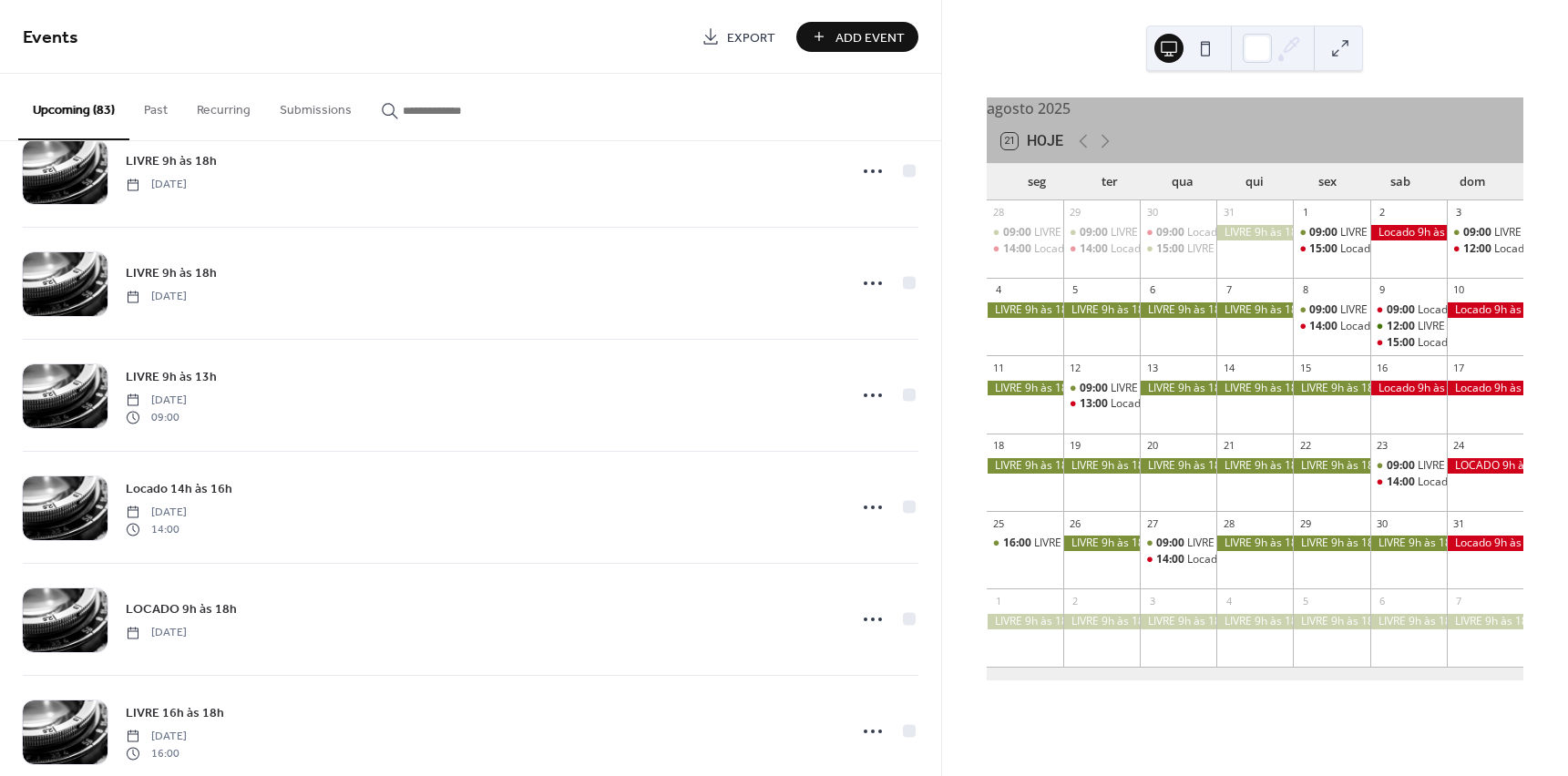 scroll, scrollTop: 4811, scrollLeft: 0, axis: vertical 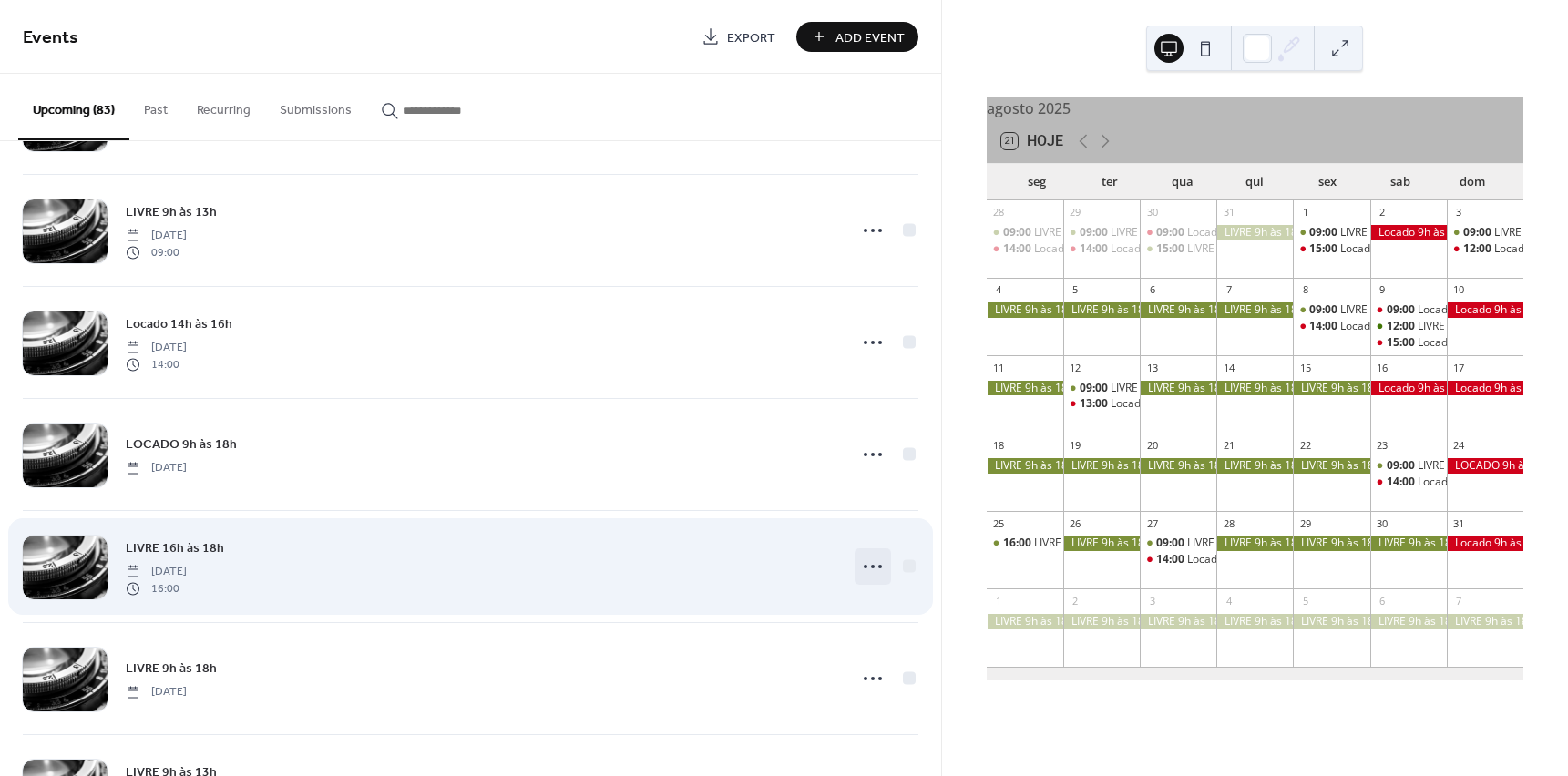 click 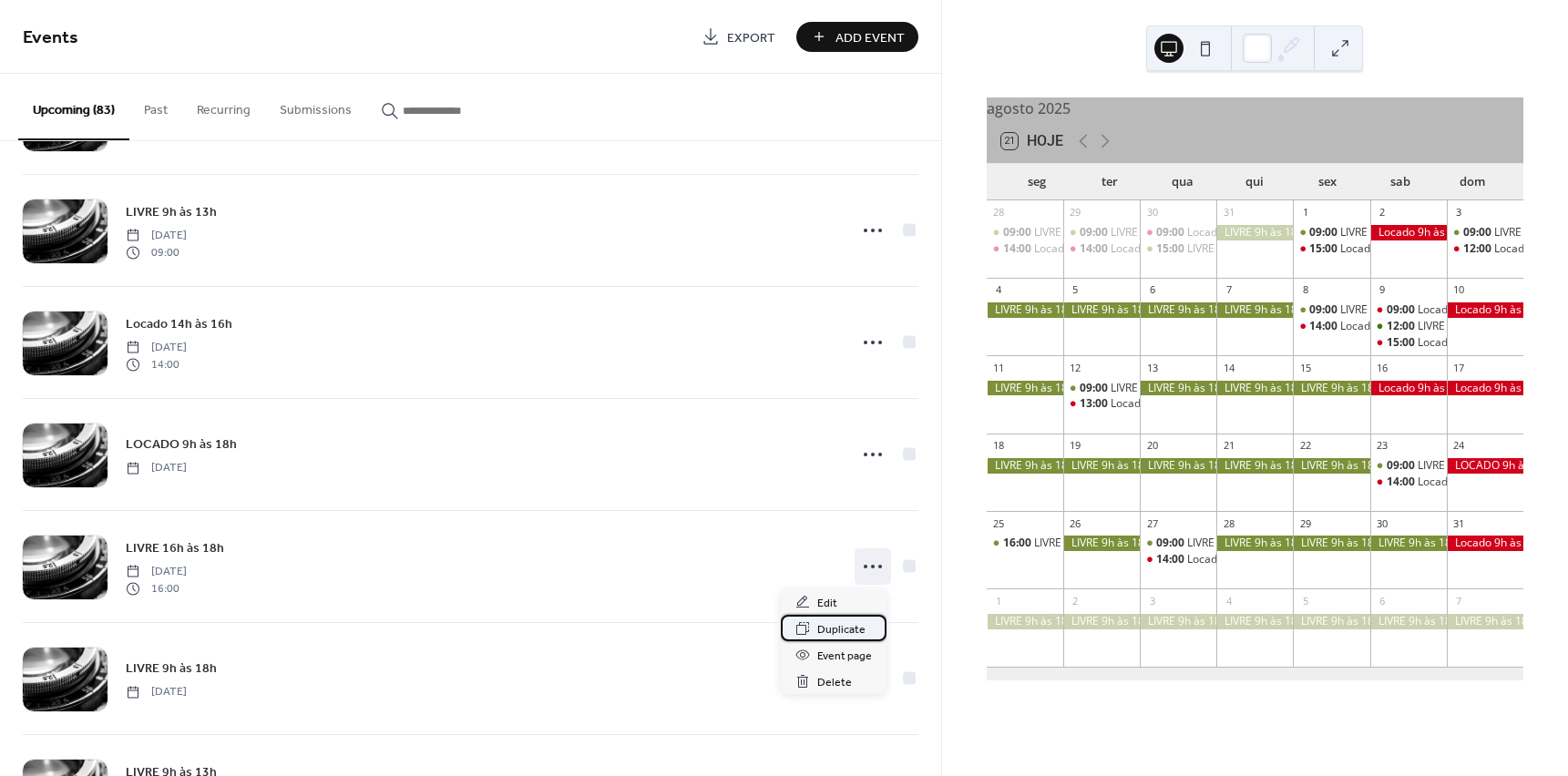click on "Duplicate" at bounding box center (841, 629) 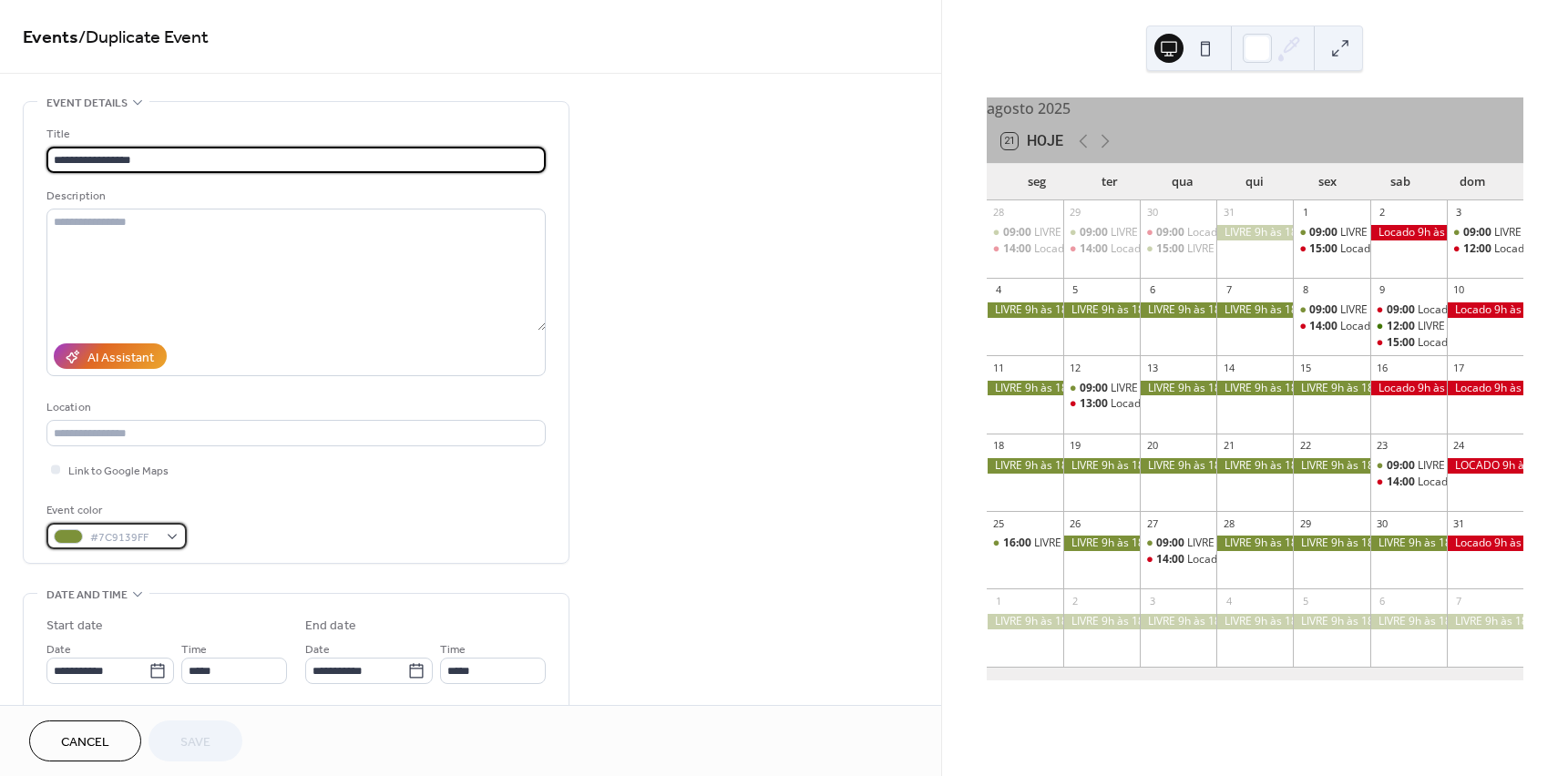 click on "#7C9139FF" at bounding box center [117, 536] 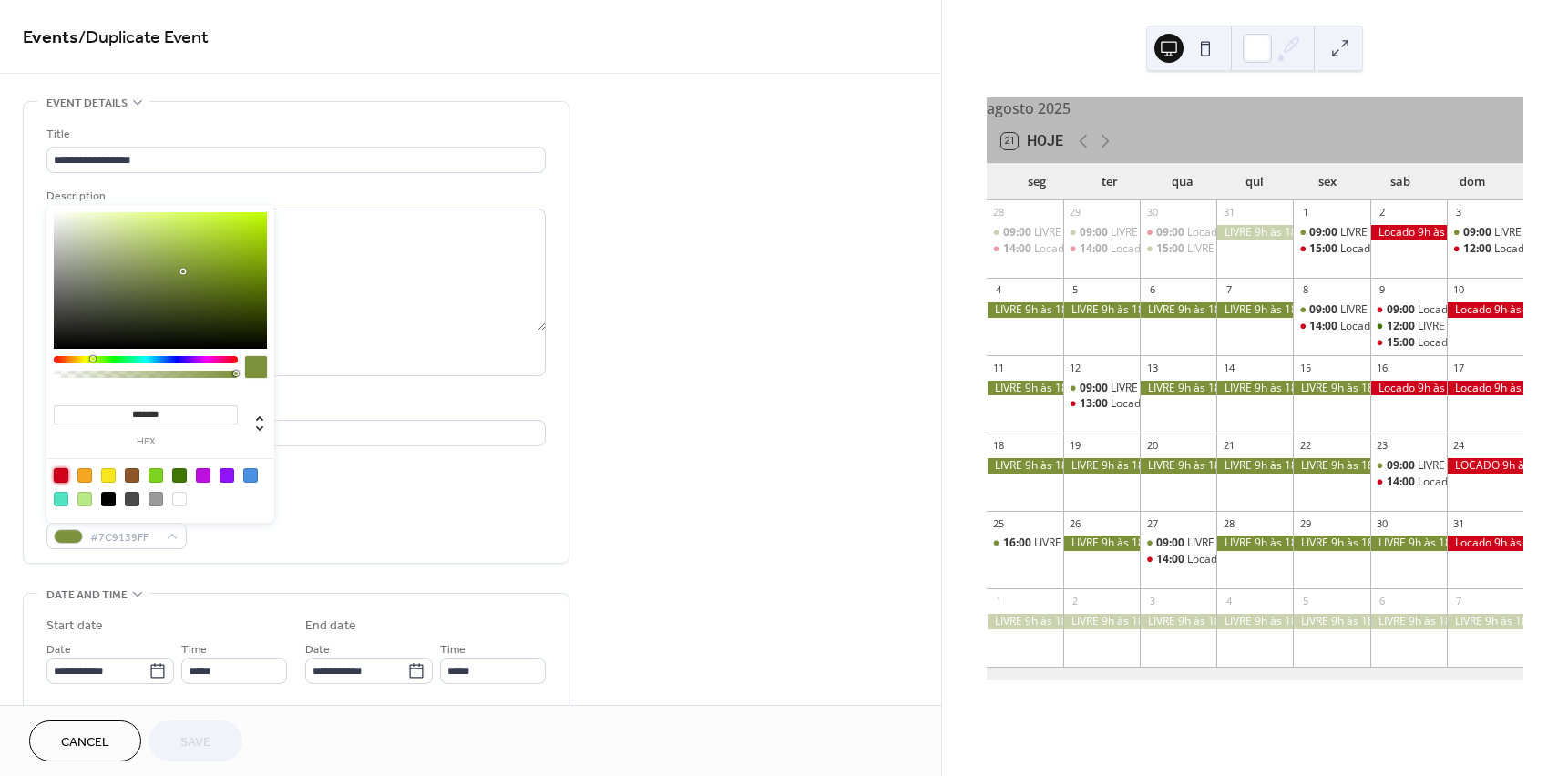 click at bounding box center (61, 475) 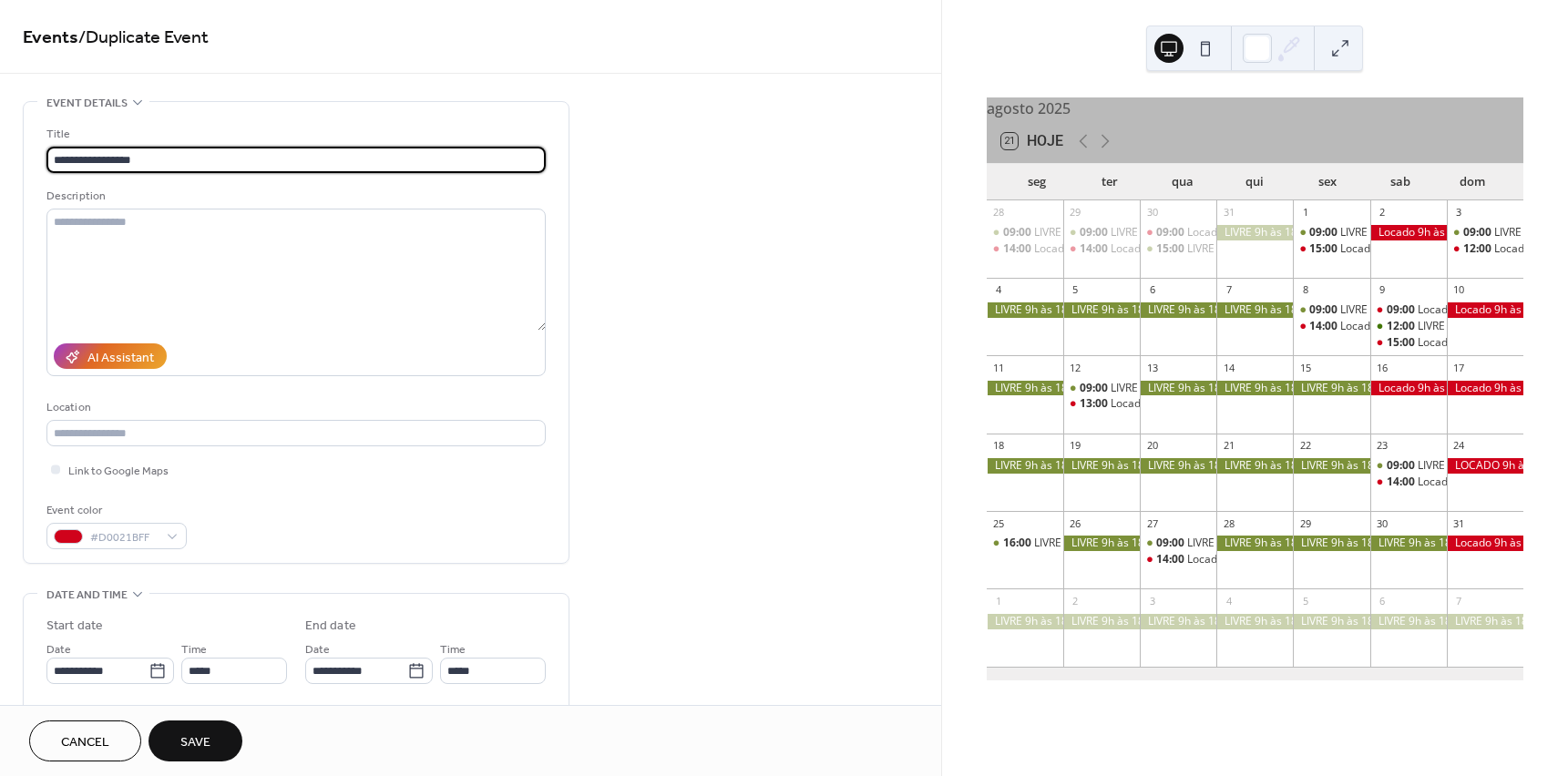 drag, startPoint x: 164, startPoint y: 162, endPoint x: 44, endPoint y: 157, distance: 120.10412 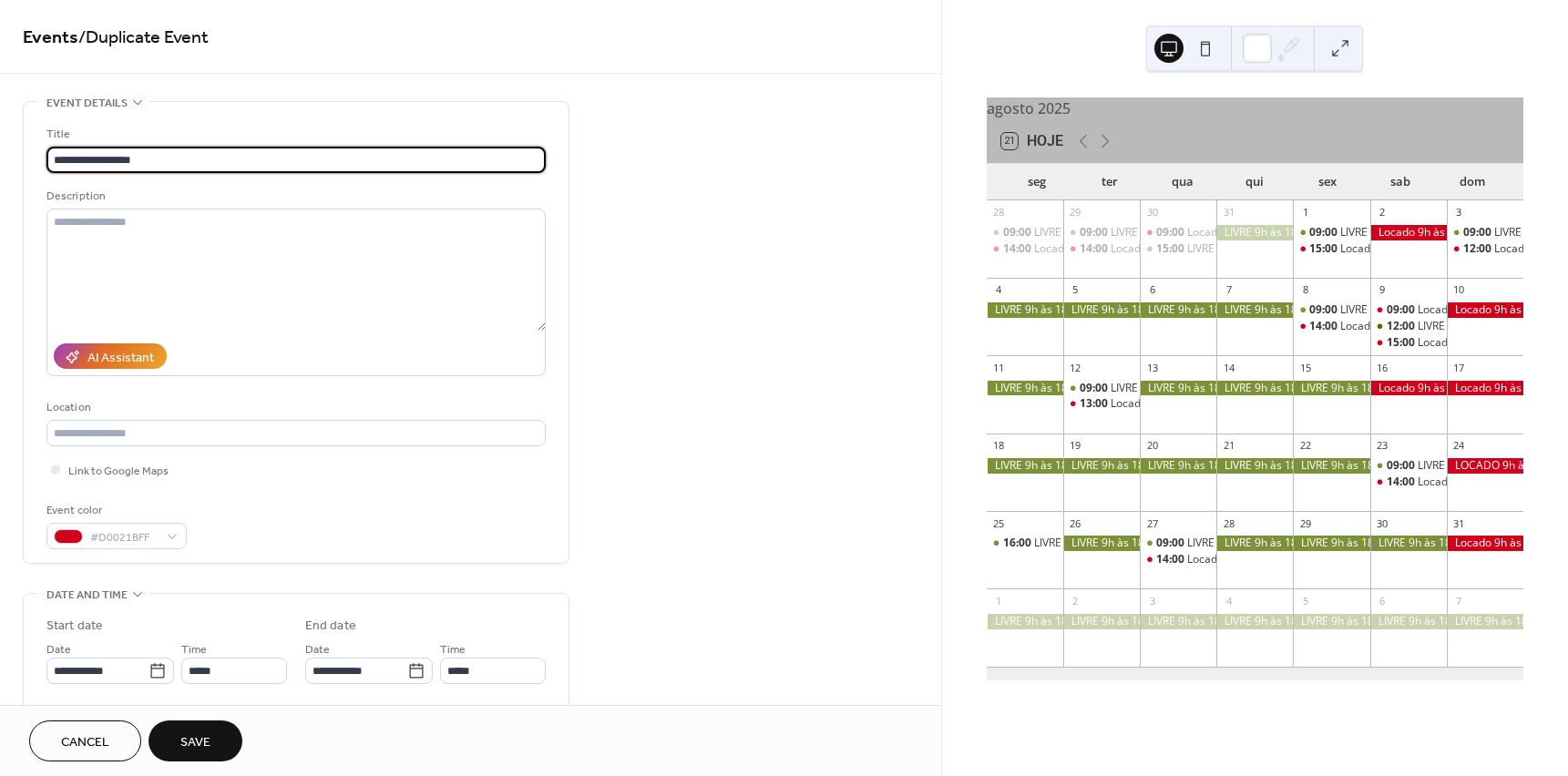 click on "**********" at bounding box center (296, 332) 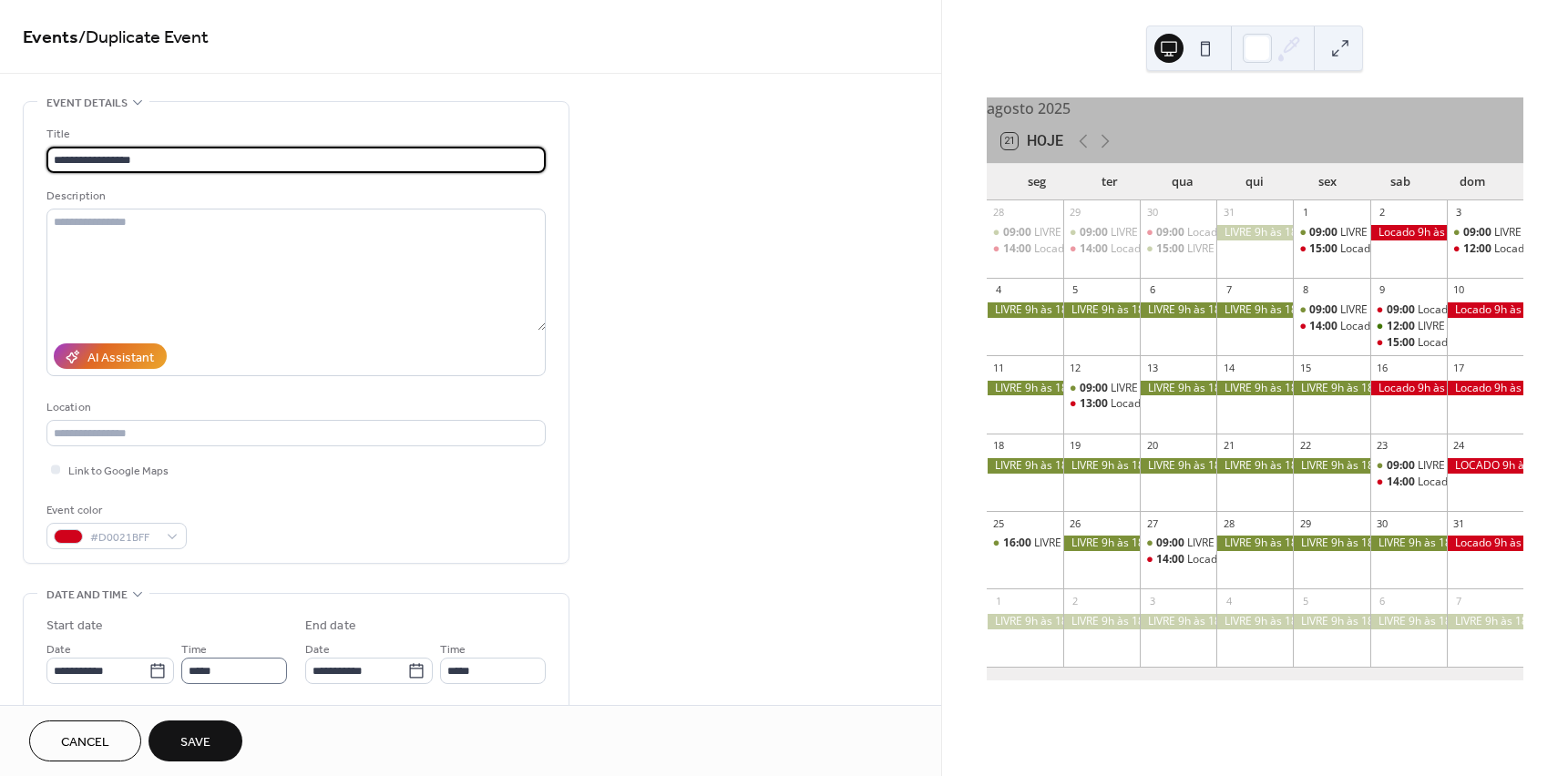 type on "**********" 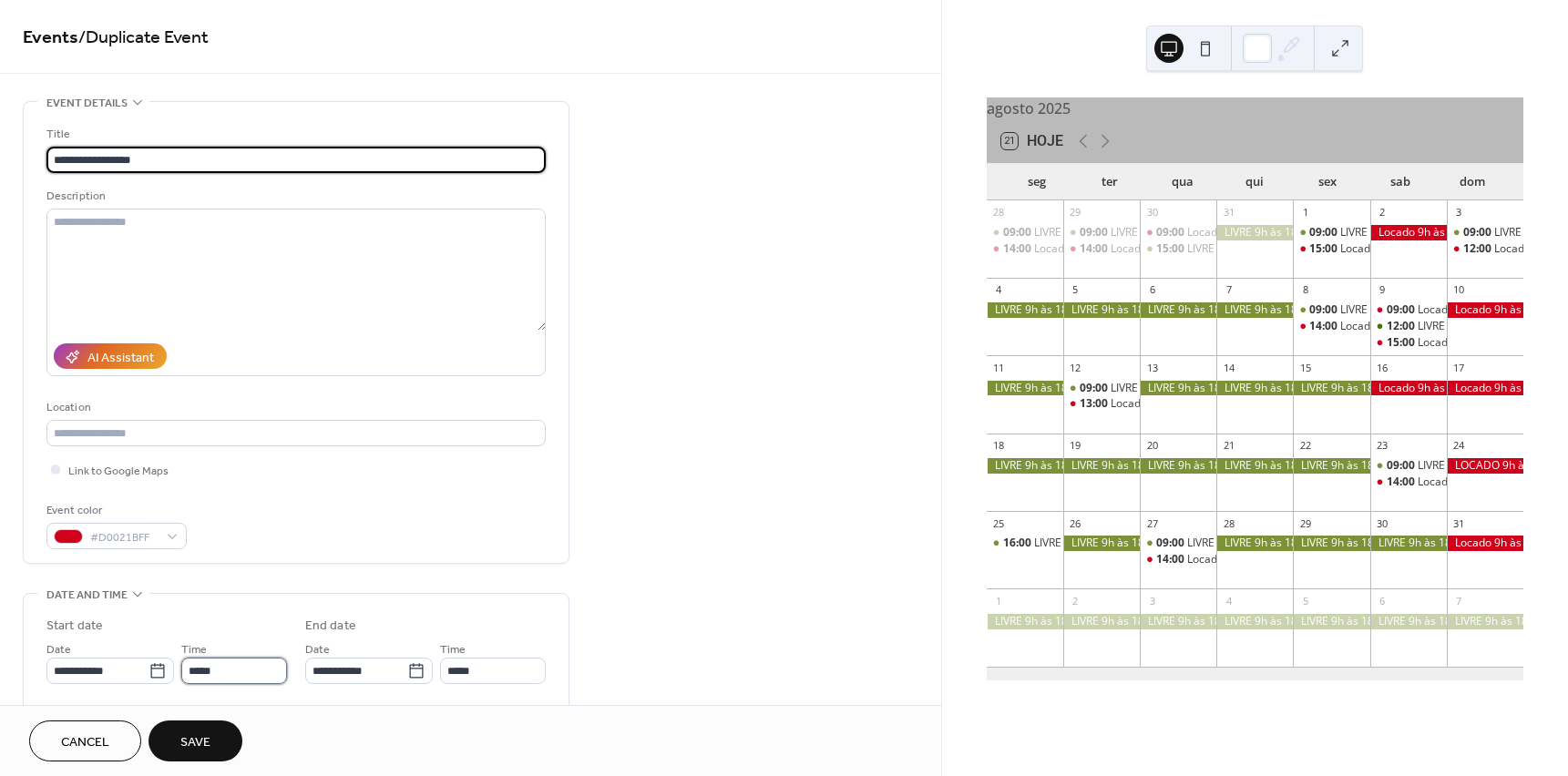 click on "*****" at bounding box center [234, 670] 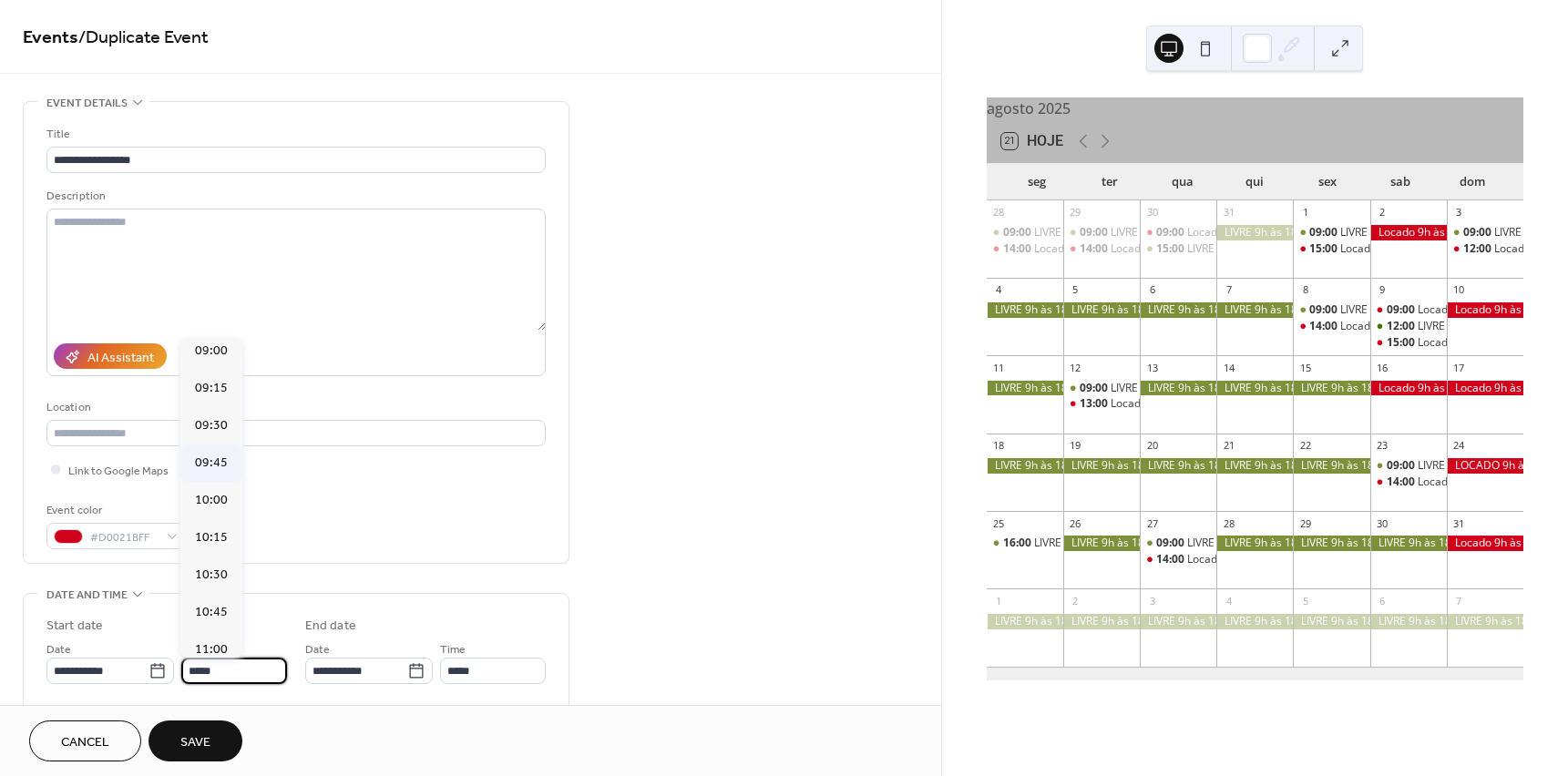scroll, scrollTop: 1297, scrollLeft: 0, axis: vertical 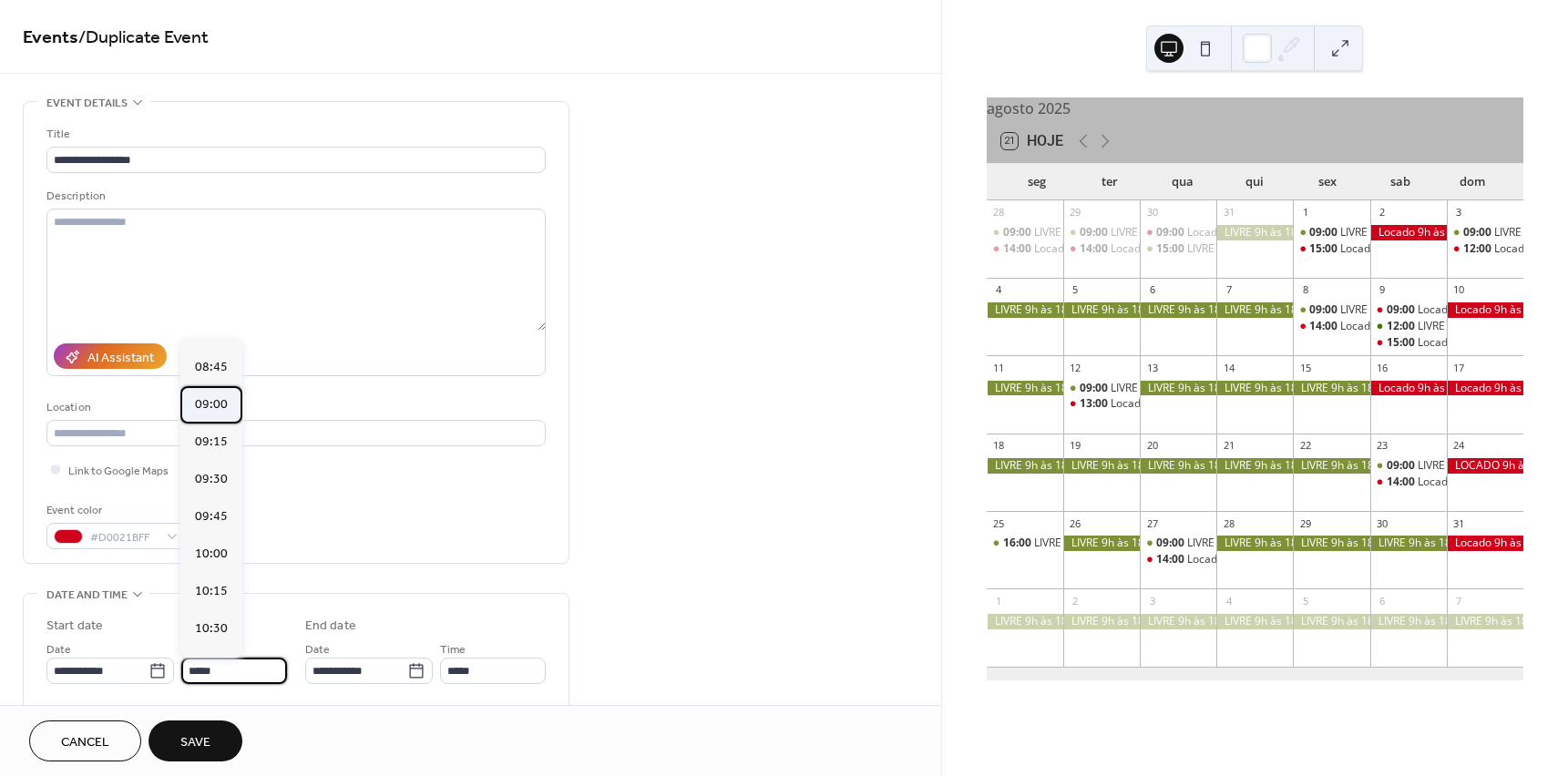 click on "09:00" at bounding box center [211, 404] 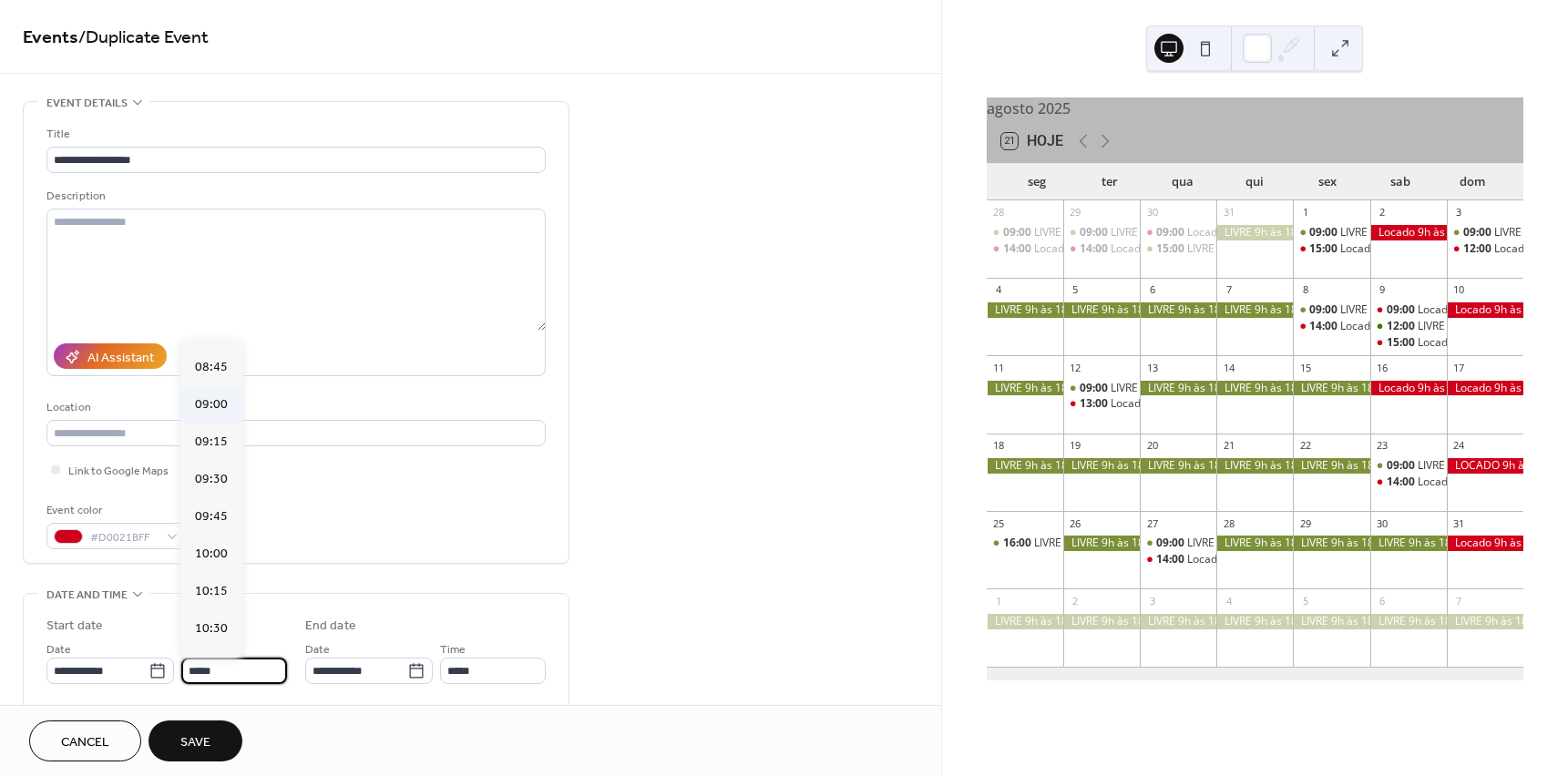 type on "*****" 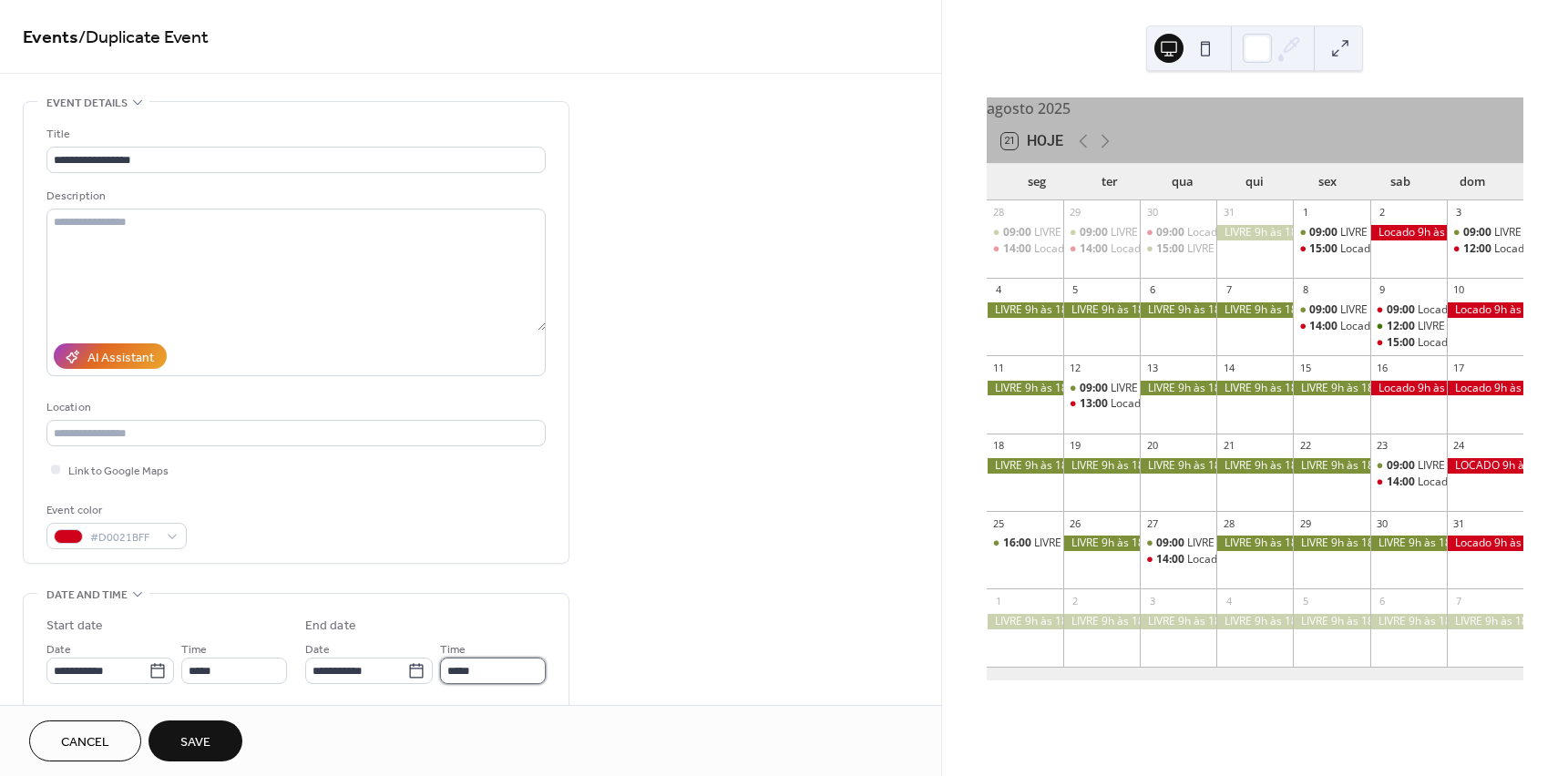 click on "*****" at bounding box center [493, 670] 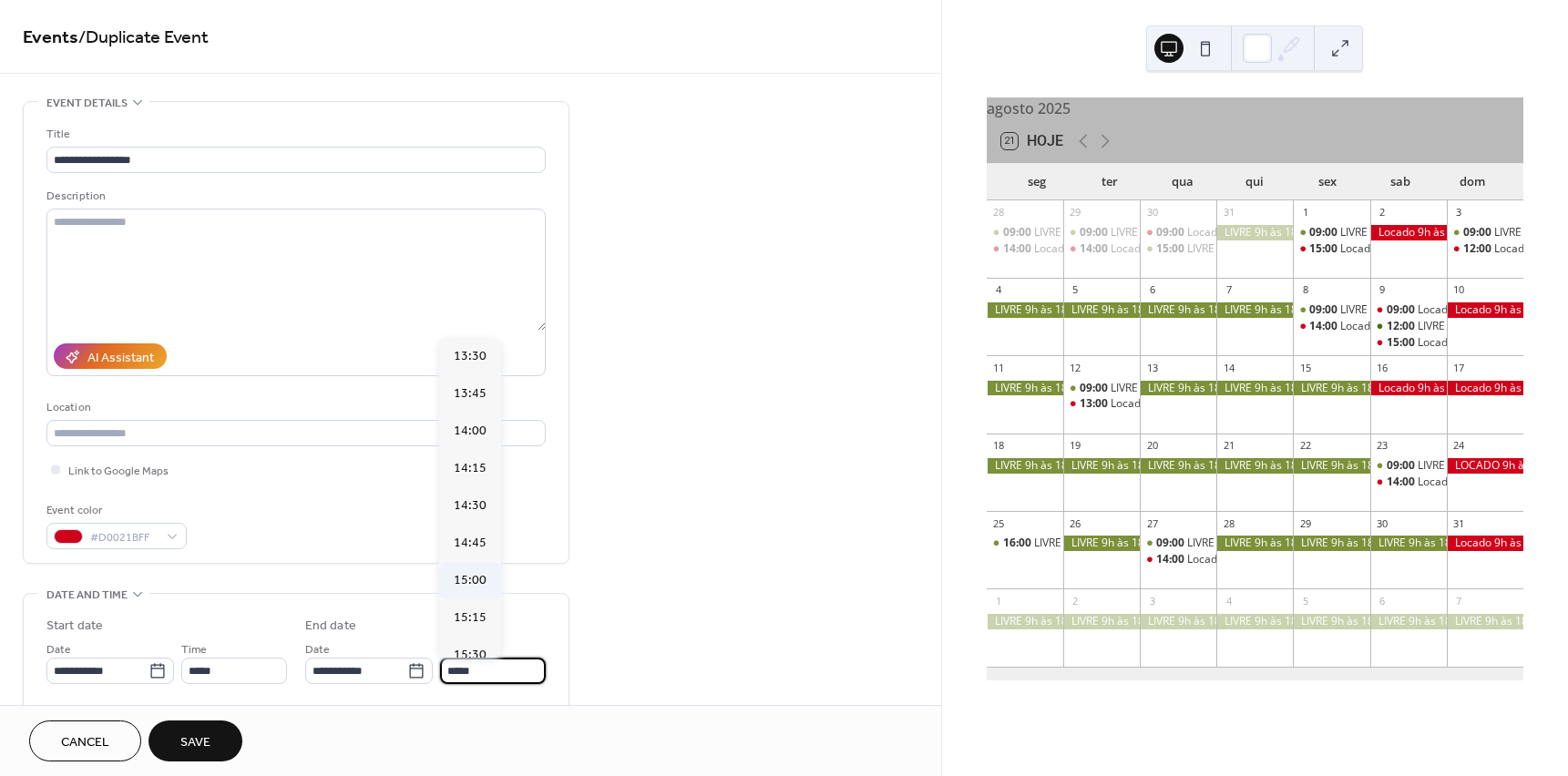 scroll, scrollTop: 638, scrollLeft: 0, axis: vertical 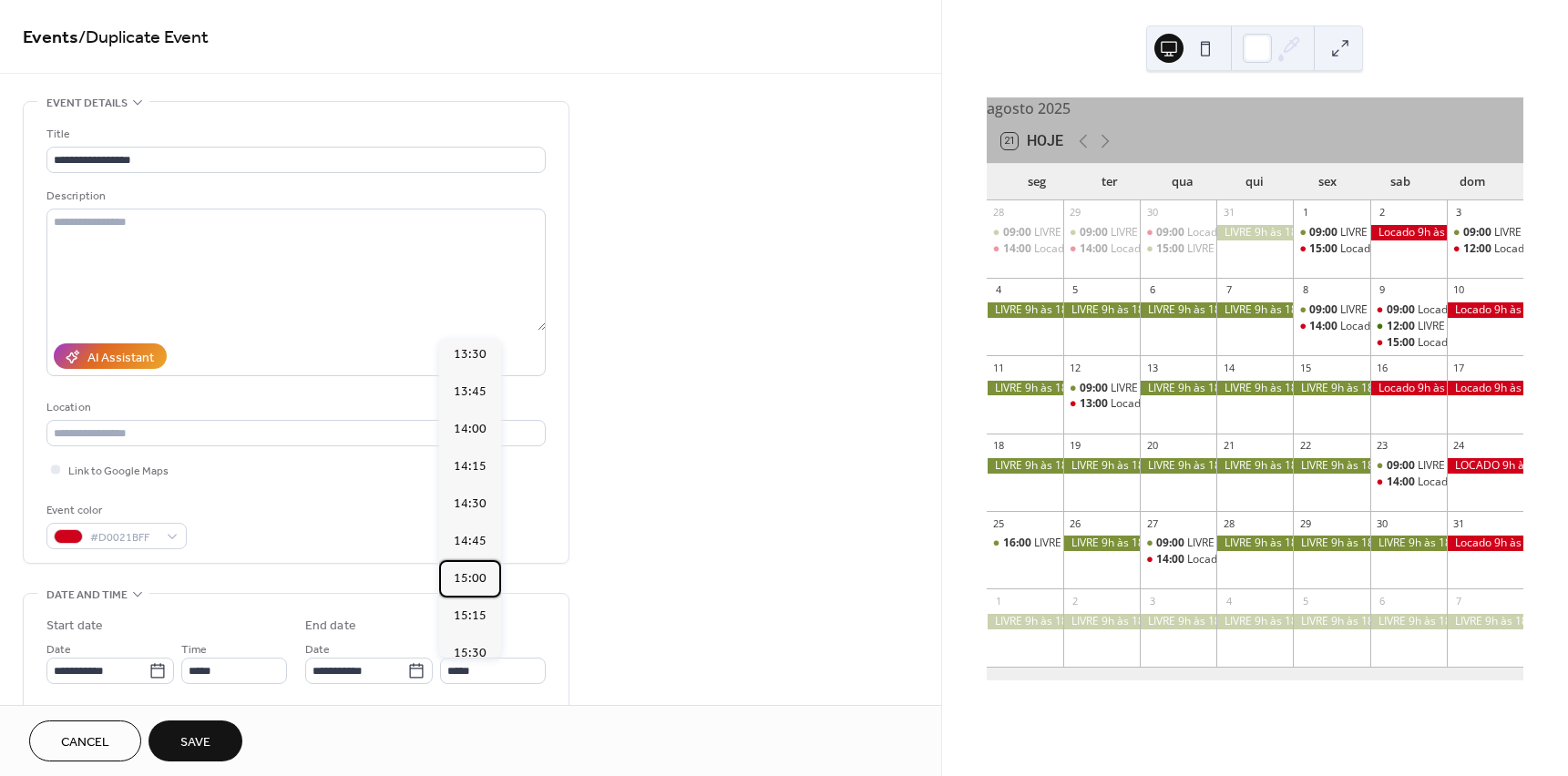 click on "15:00" at bounding box center [470, 578] 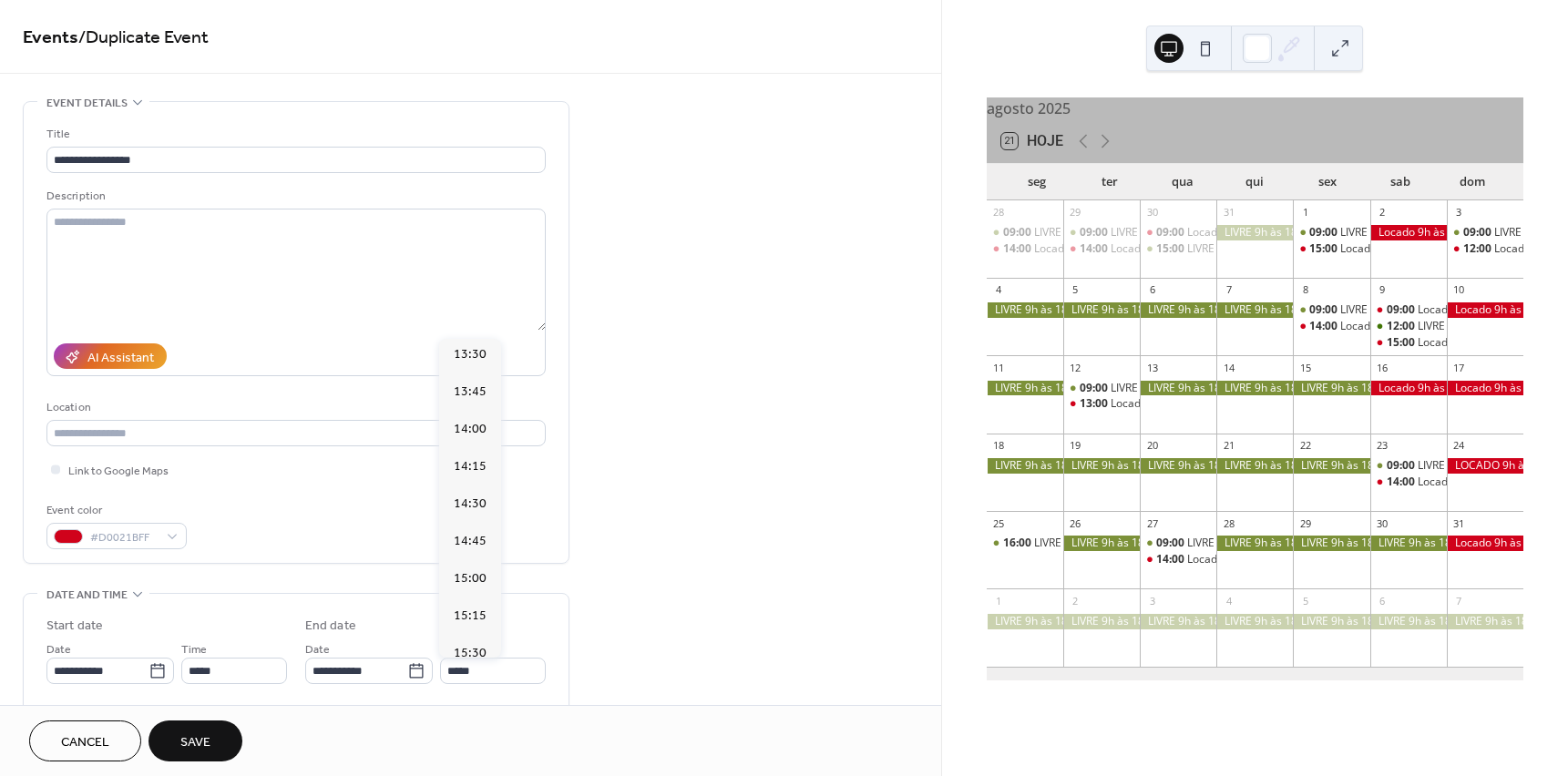 type on "*****" 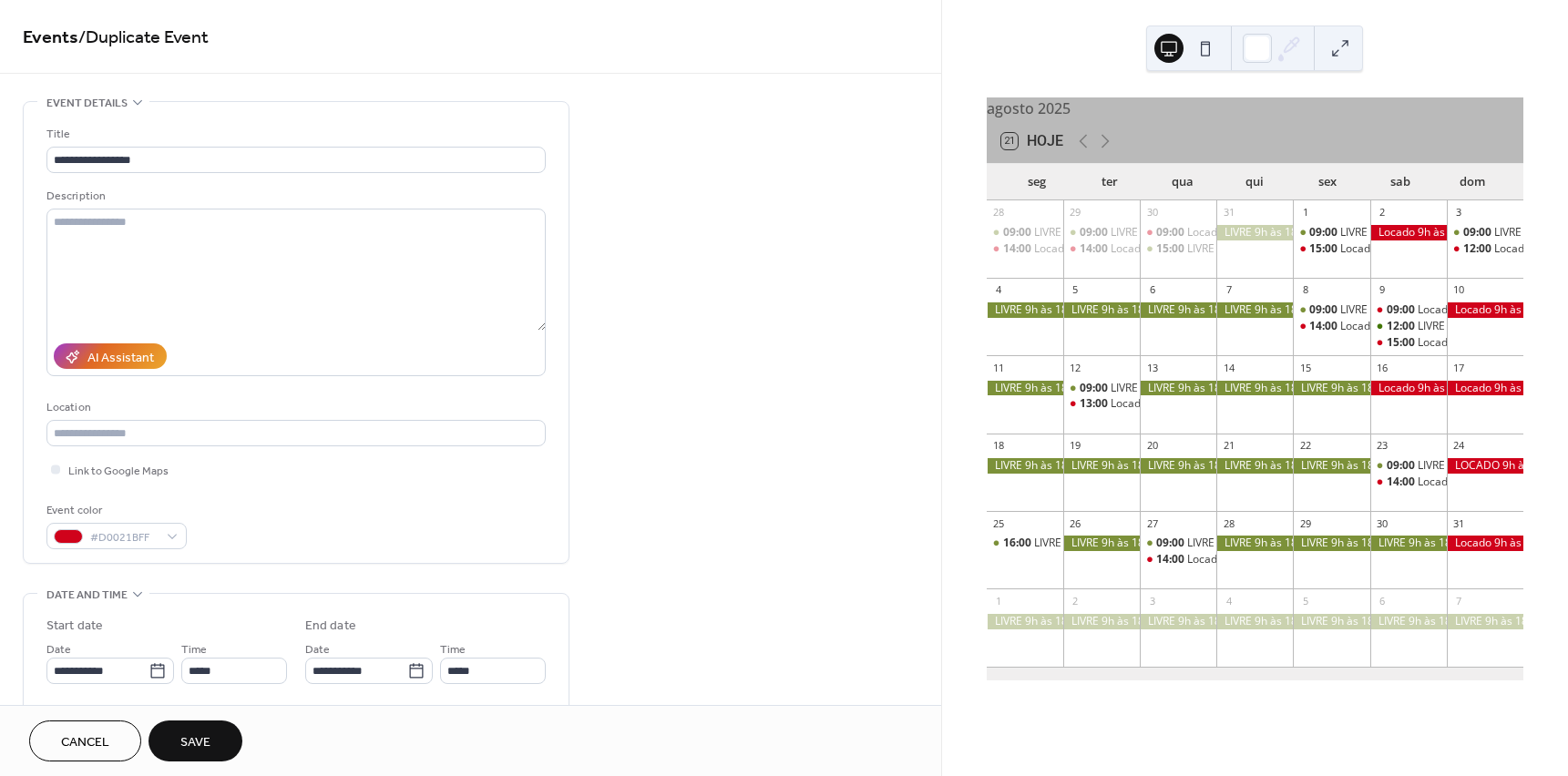 click on "Save" at bounding box center [195, 742] 